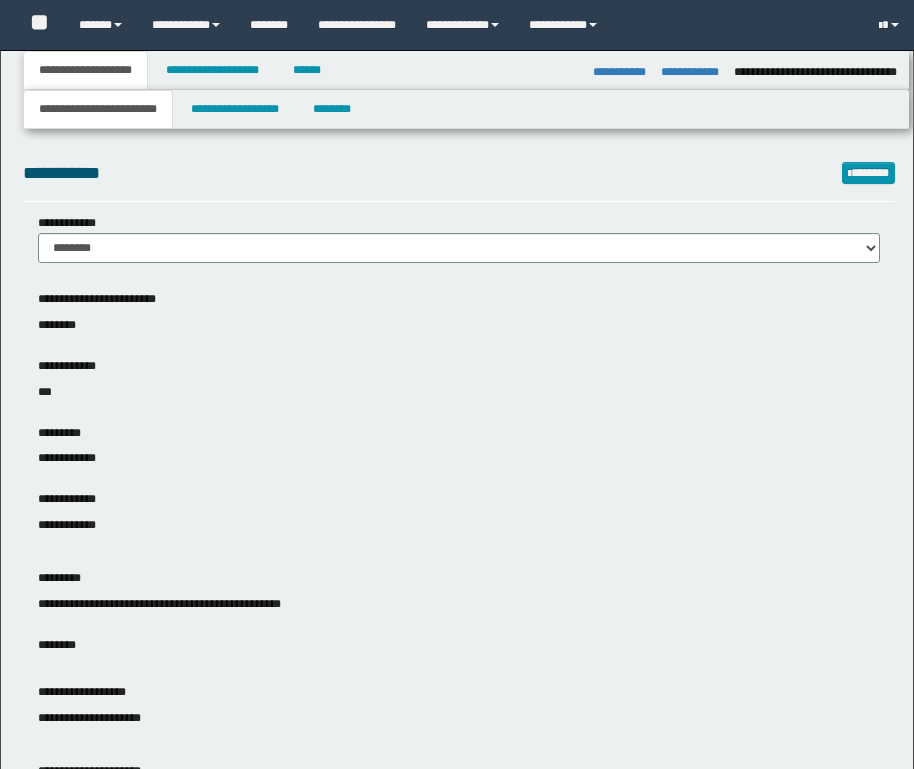 select on "*" 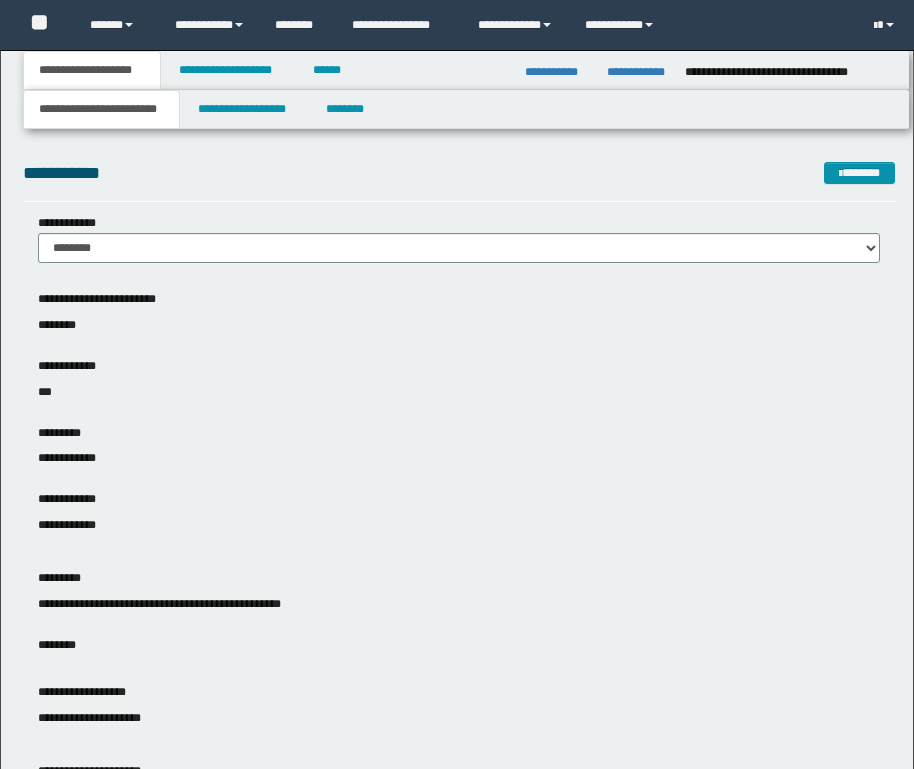scroll, scrollTop: 0, scrollLeft: 0, axis: both 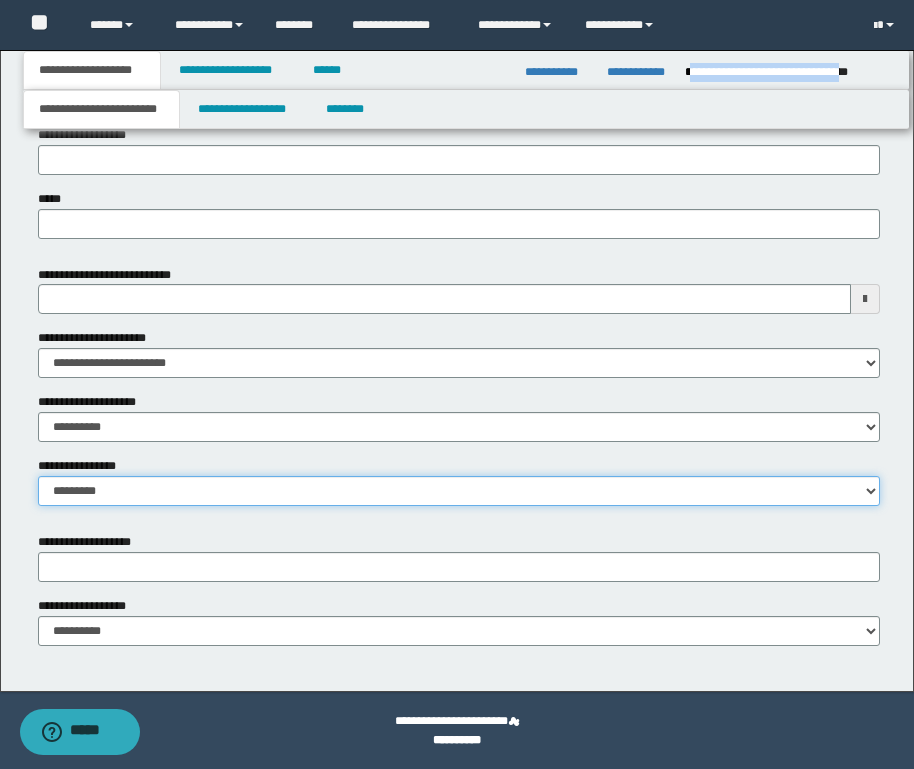 click on "**********" at bounding box center (459, 491) 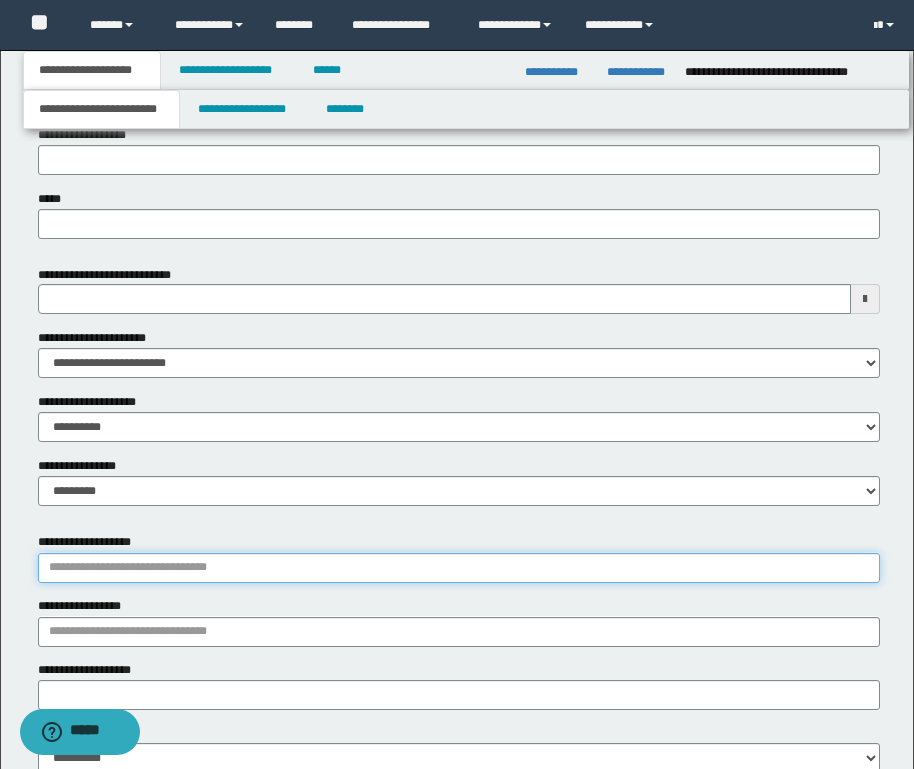 click on "**********" at bounding box center [459, 568] 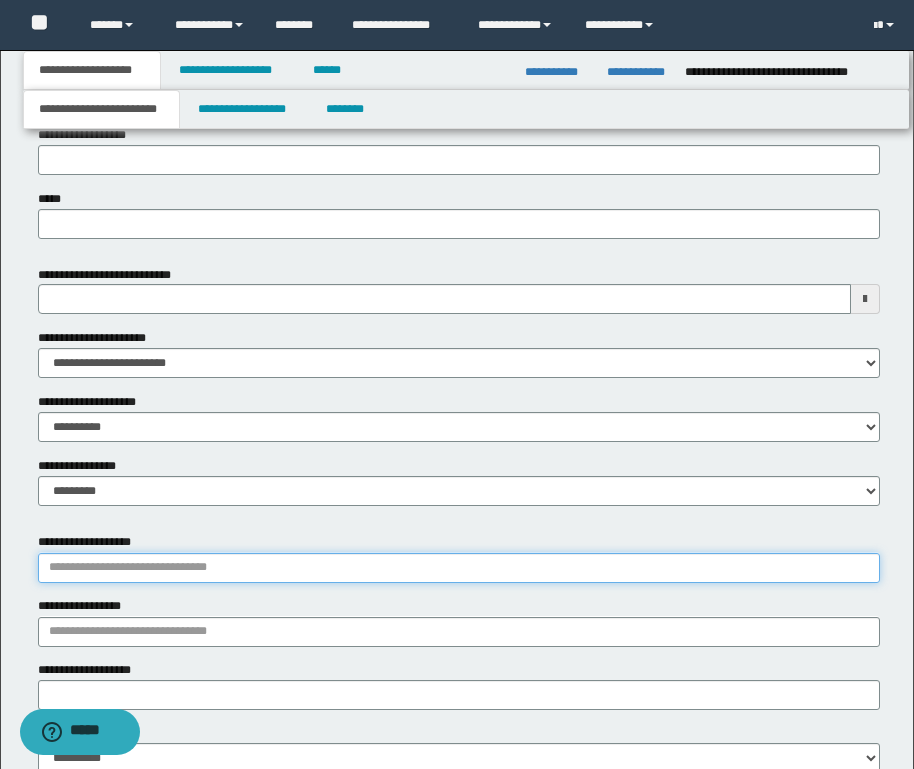 paste on "*********" 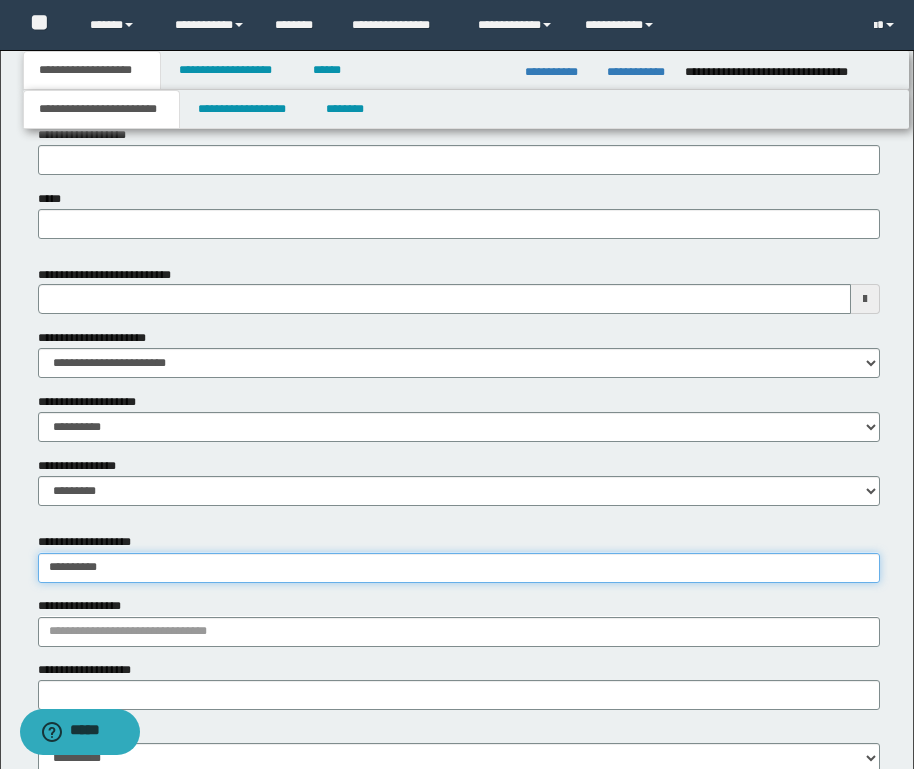 type on "*********" 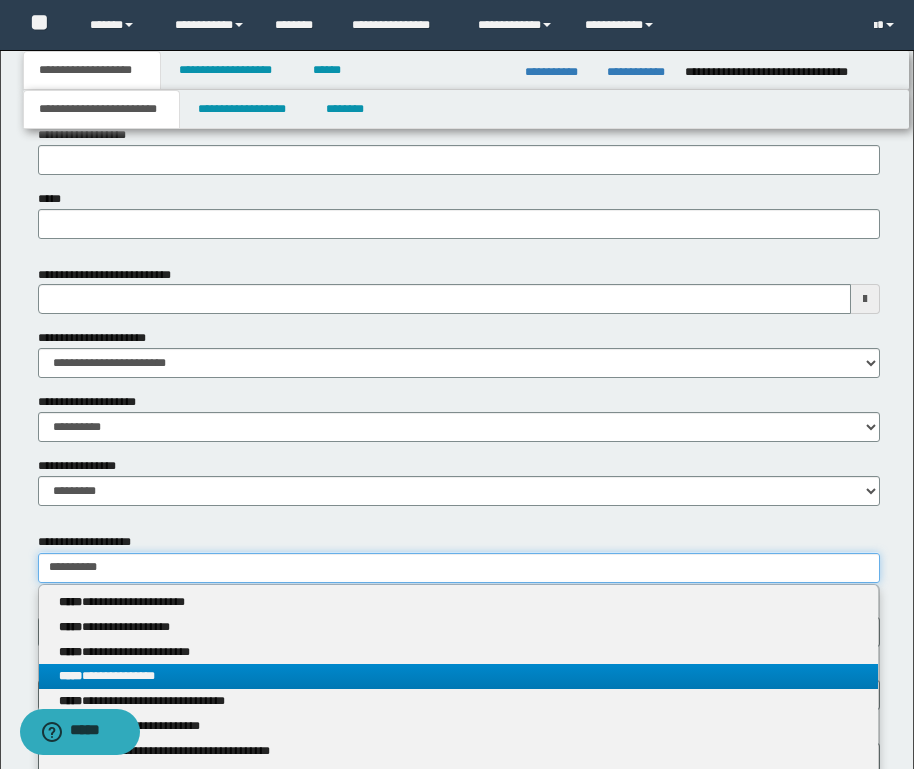 type on "*********" 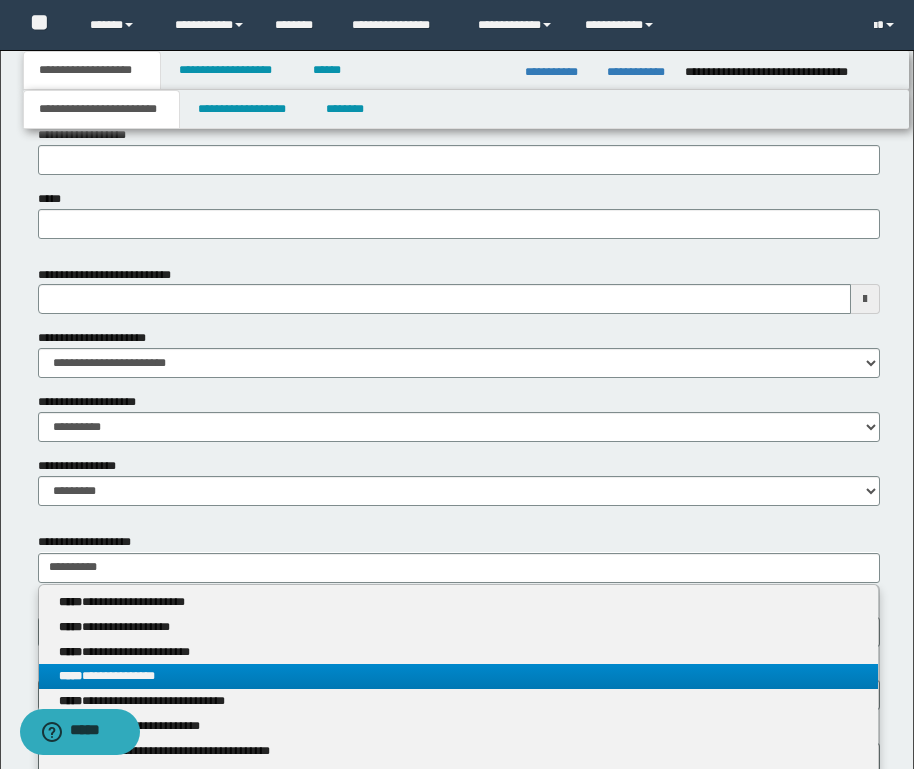 click on "**********" at bounding box center [458, 676] 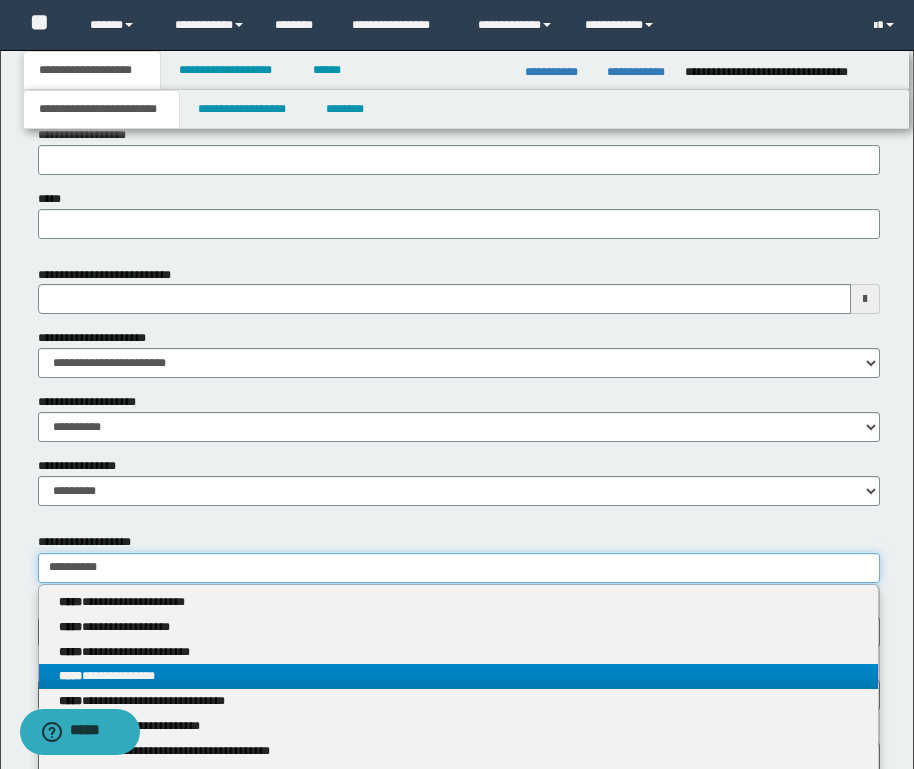 type 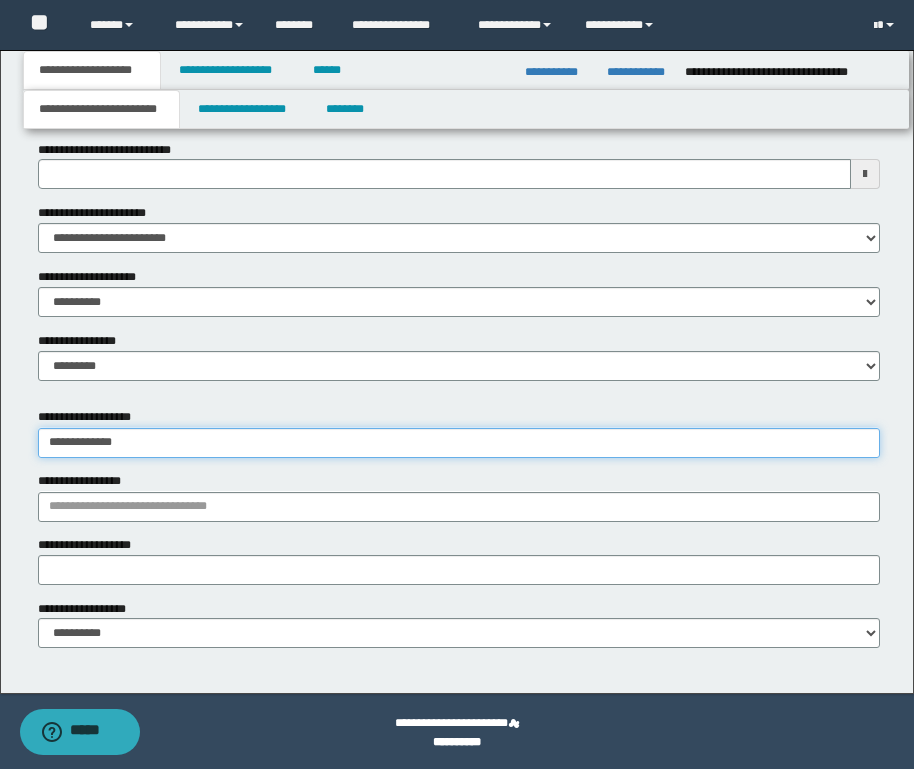 scroll, scrollTop: 1004, scrollLeft: 0, axis: vertical 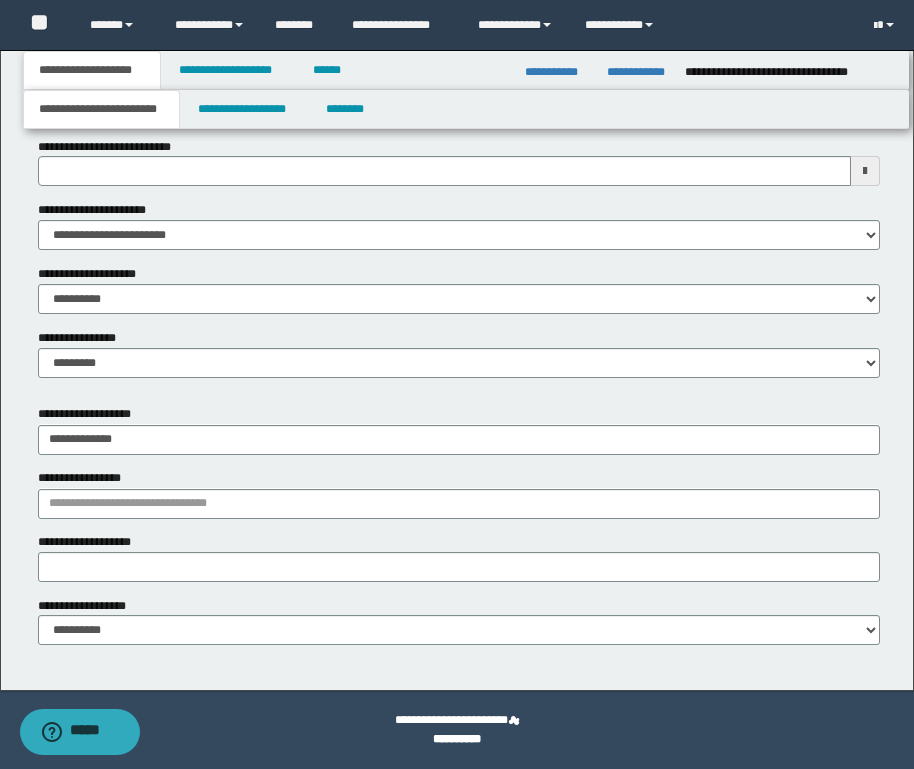 type on "**********" 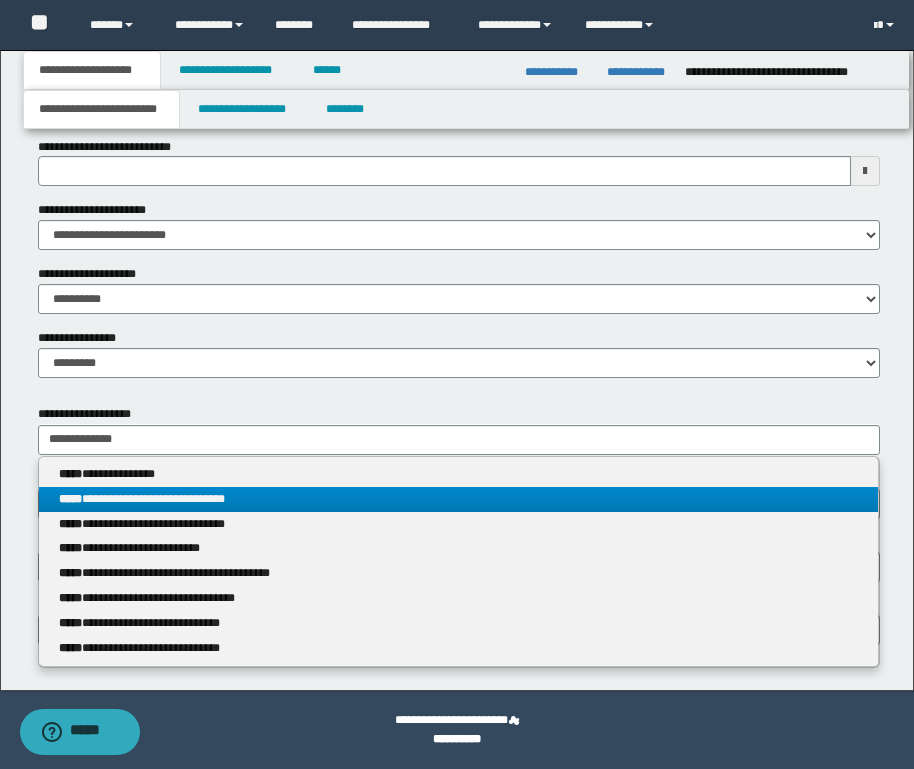 click on "**********" at bounding box center (458, 499) 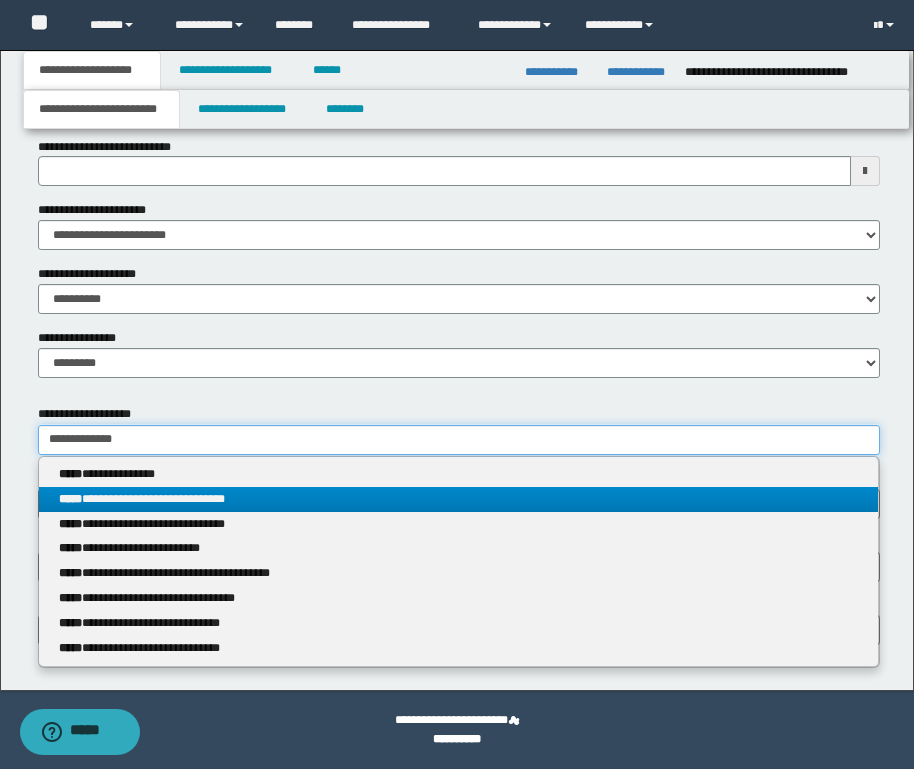 type 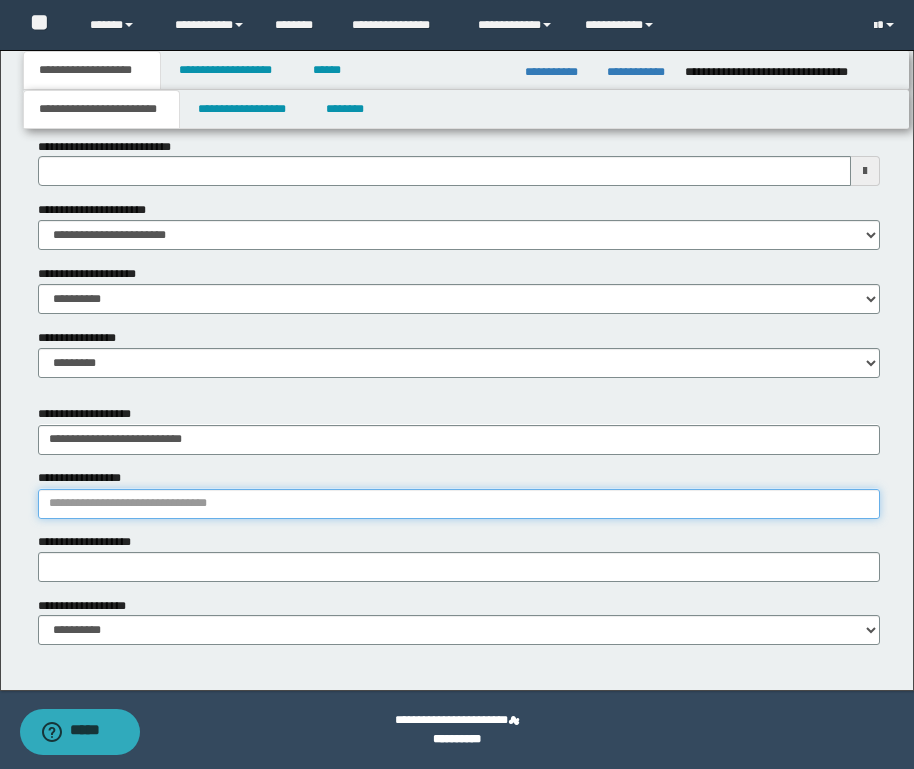 click on "**********" at bounding box center [459, 504] 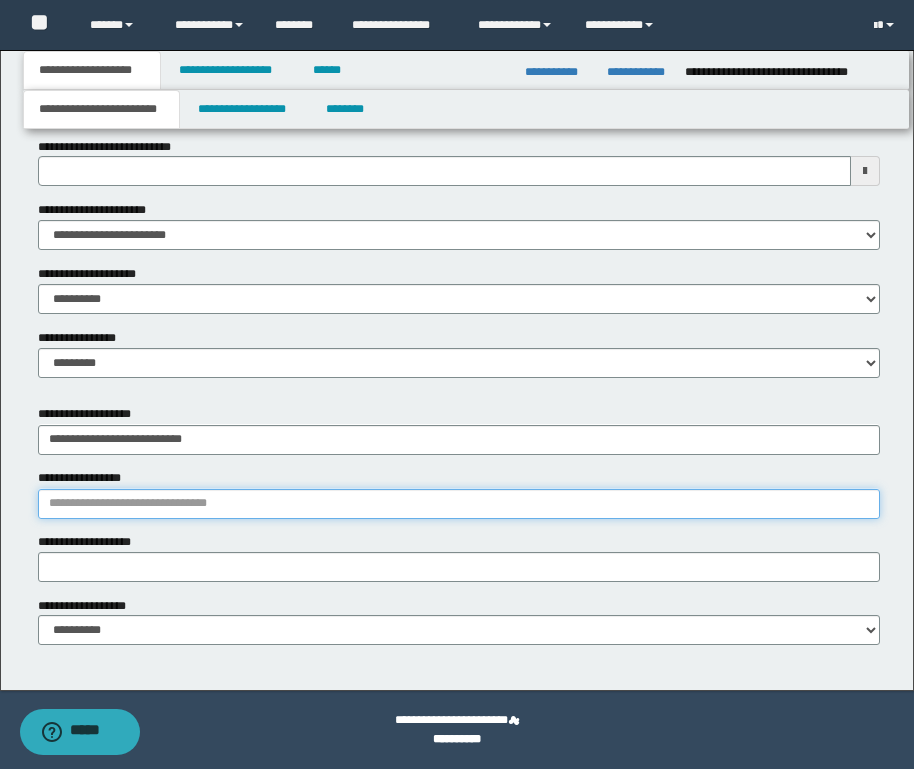 paste on "**********" 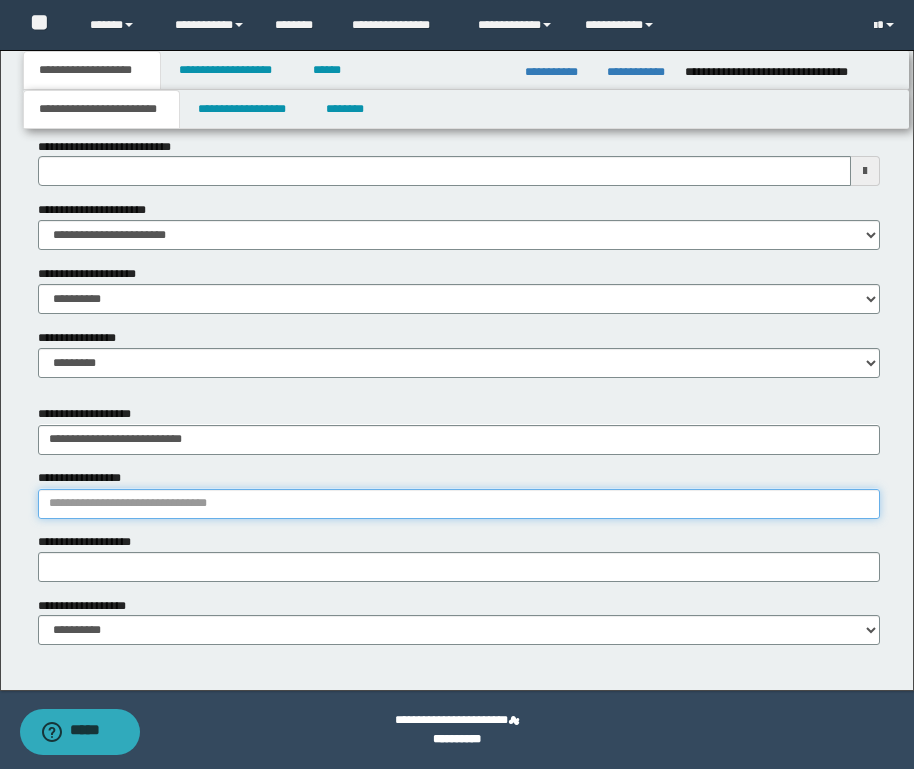 type on "**********" 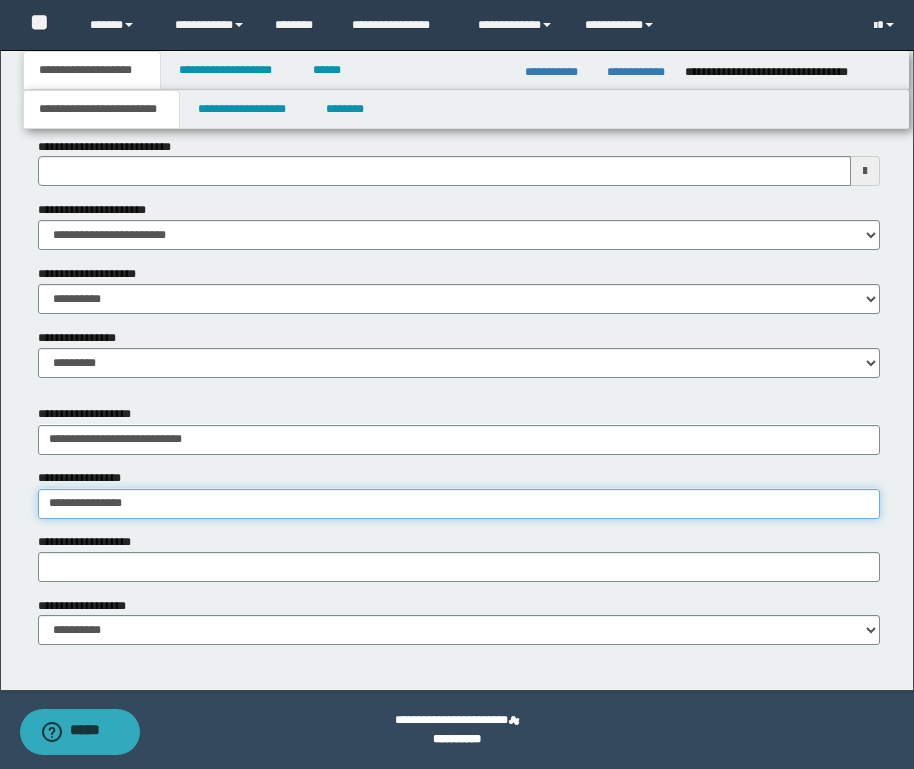 type on "**********" 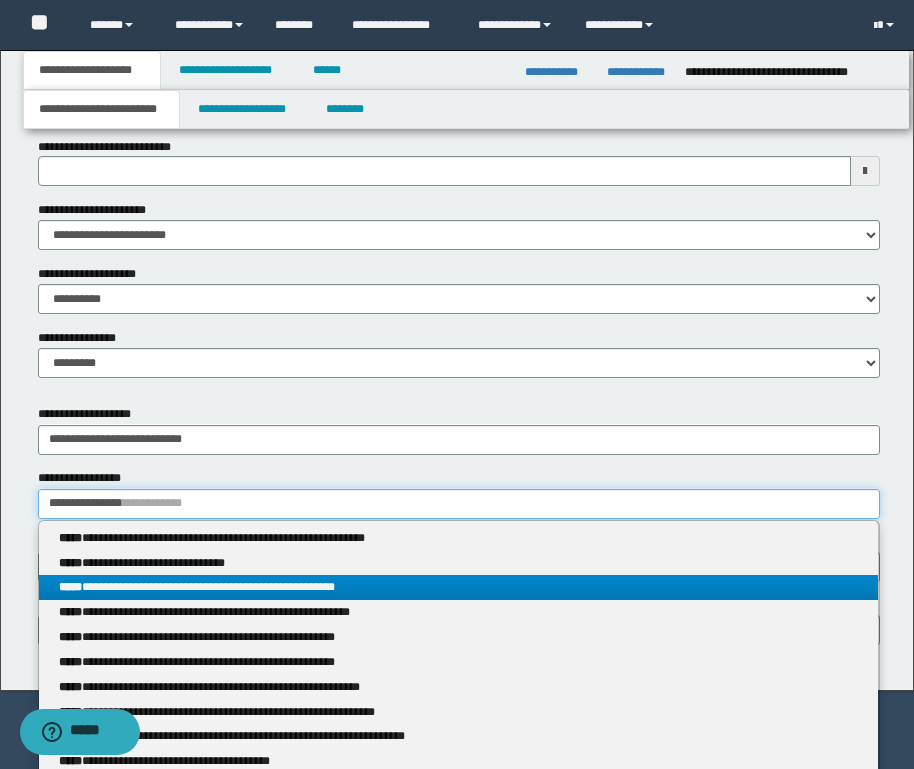 type on "**********" 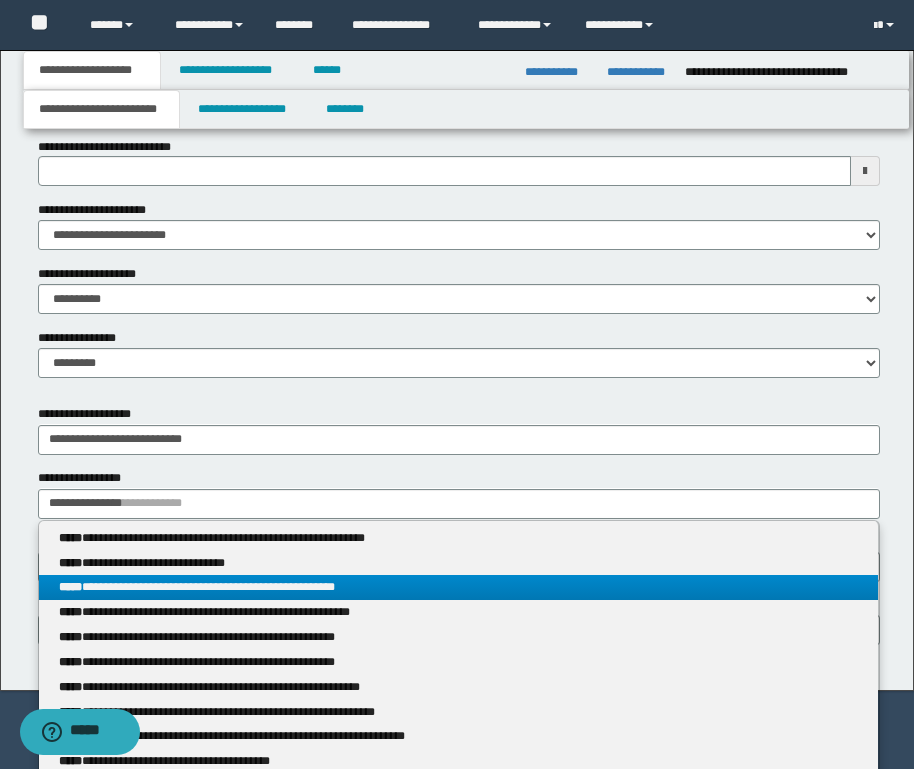 click on "**********" at bounding box center (458, 587) 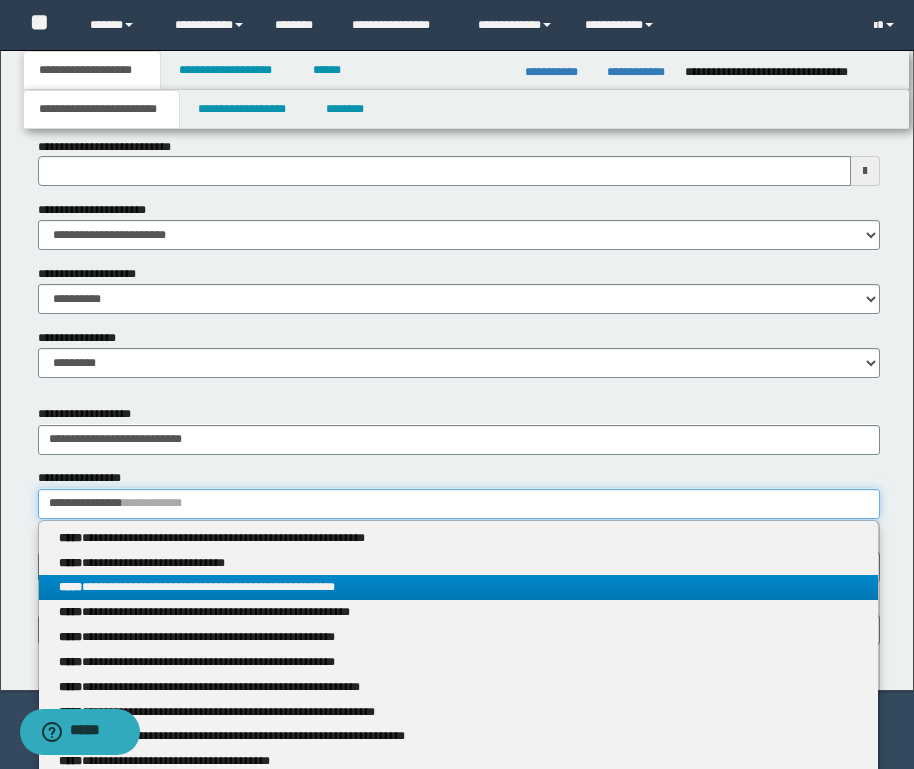 type 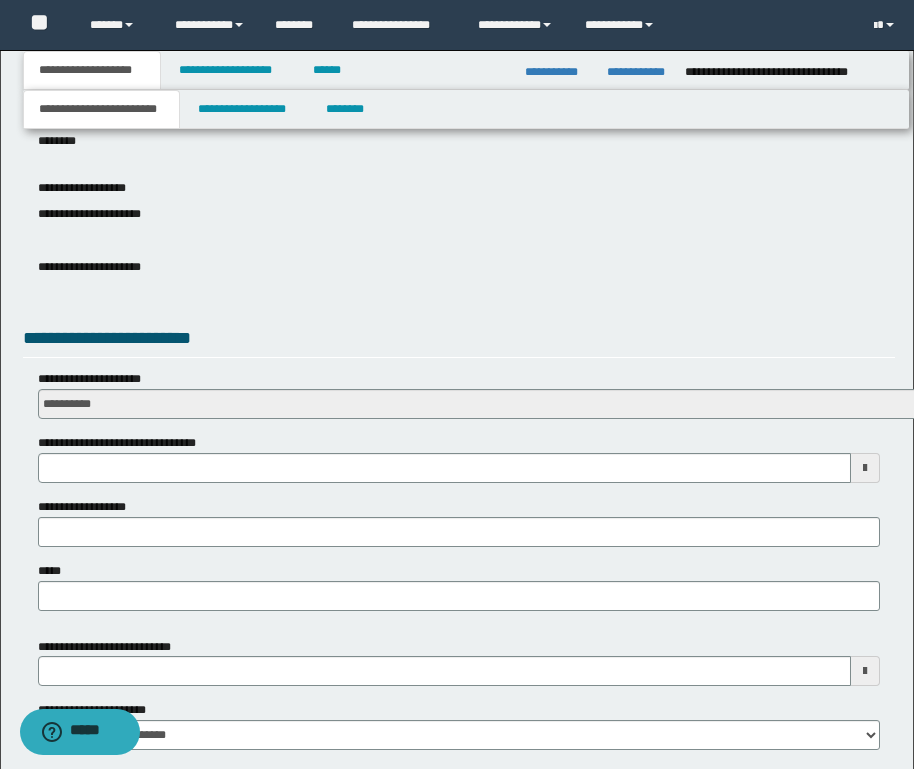 scroll, scrollTop: 404, scrollLeft: 0, axis: vertical 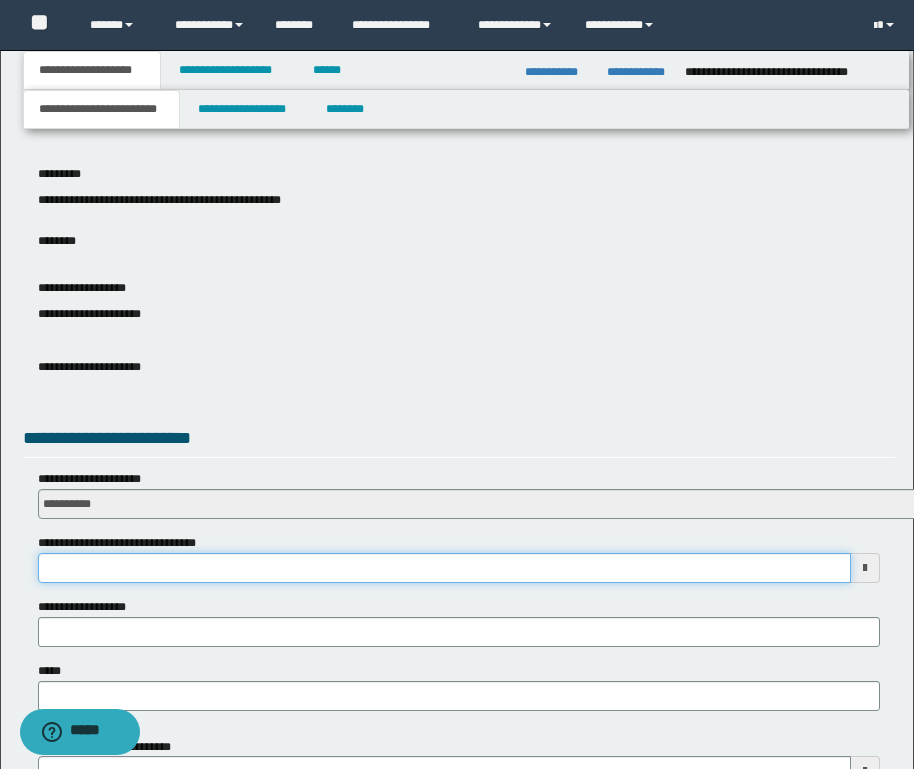 click on "**********" at bounding box center [444, 568] 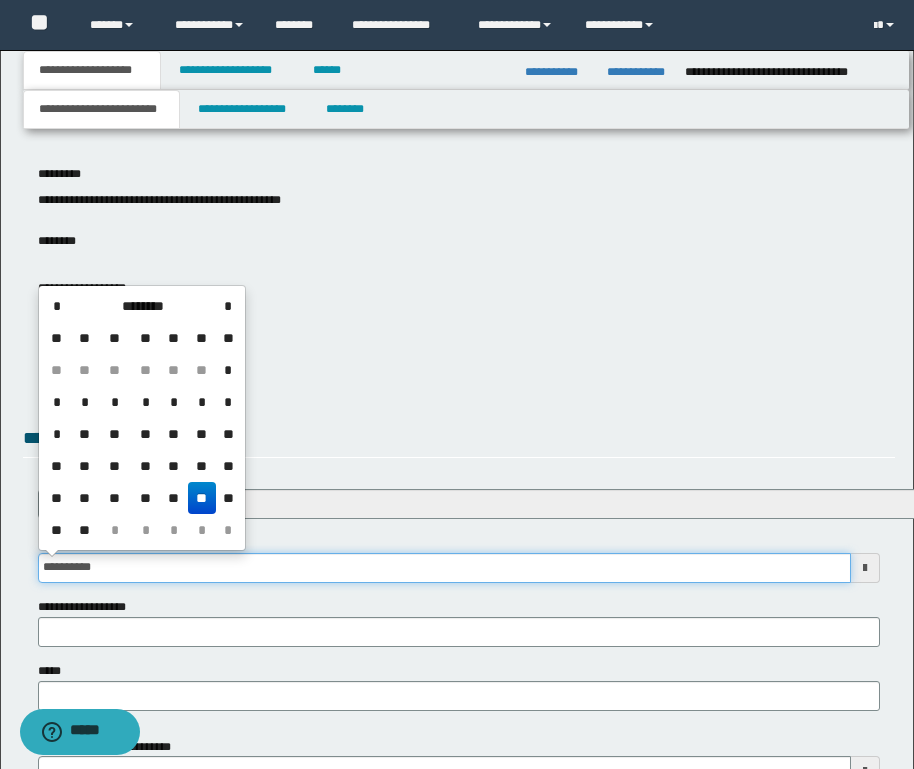 type on "**********" 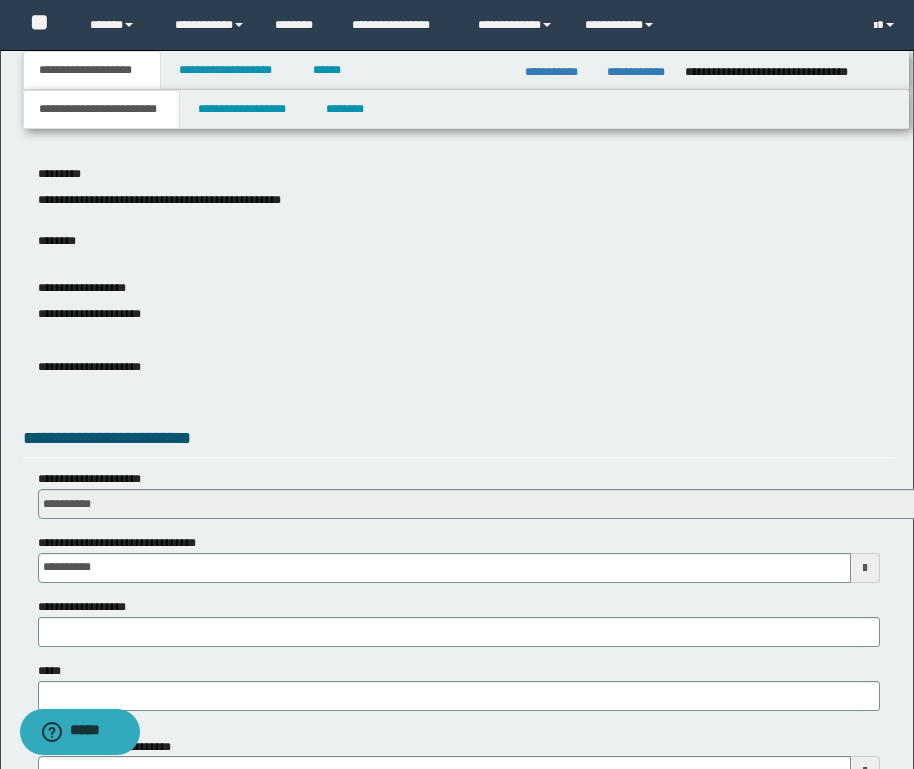 click on "**********" at bounding box center [459, 622] 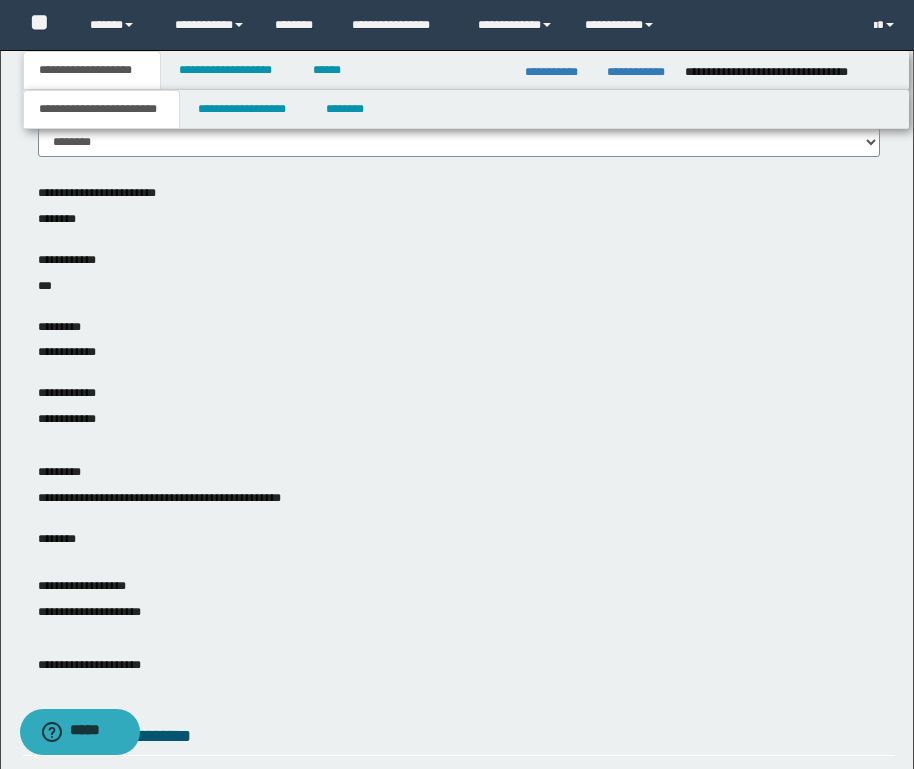 scroll, scrollTop: 104, scrollLeft: 0, axis: vertical 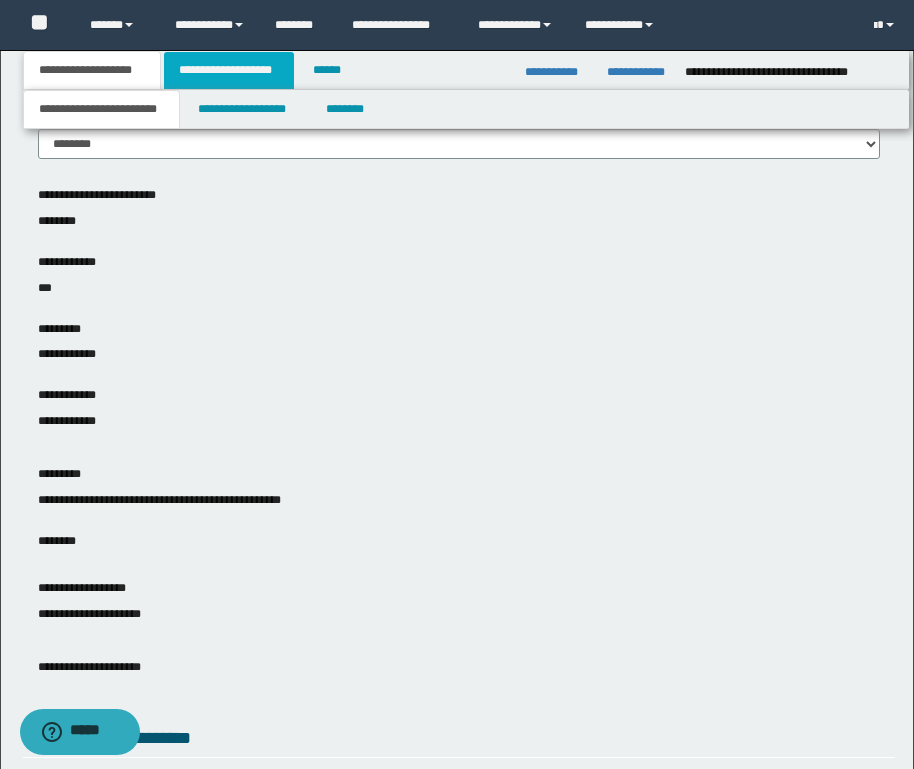 click on "**********" at bounding box center (229, 70) 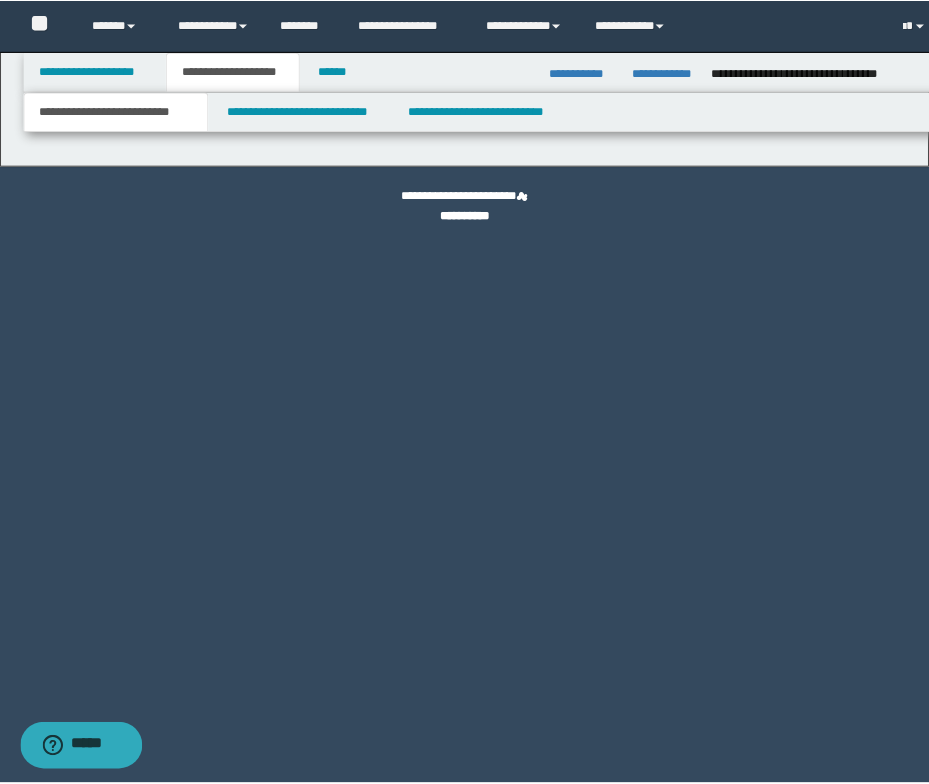 scroll, scrollTop: 0, scrollLeft: 0, axis: both 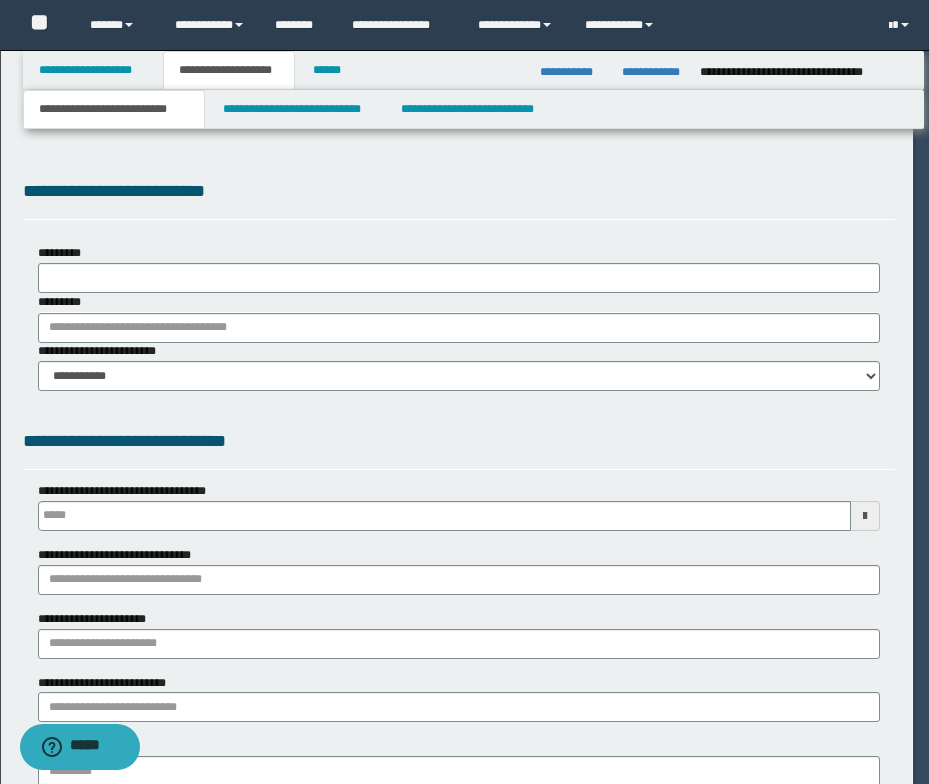 type 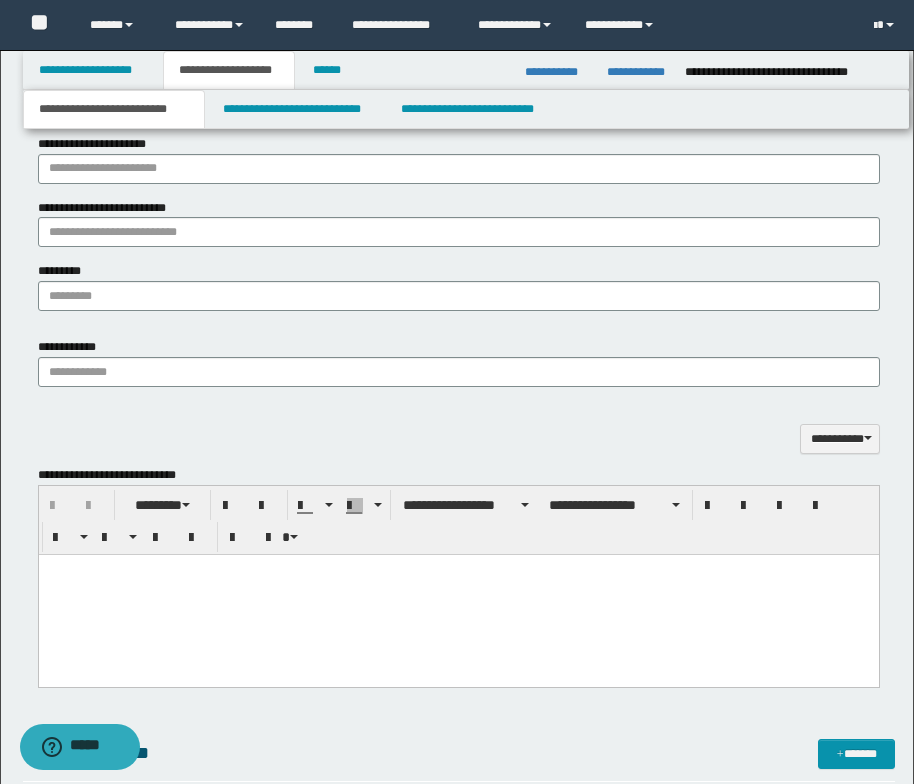scroll, scrollTop: 300, scrollLeft: 0, axis: vertical 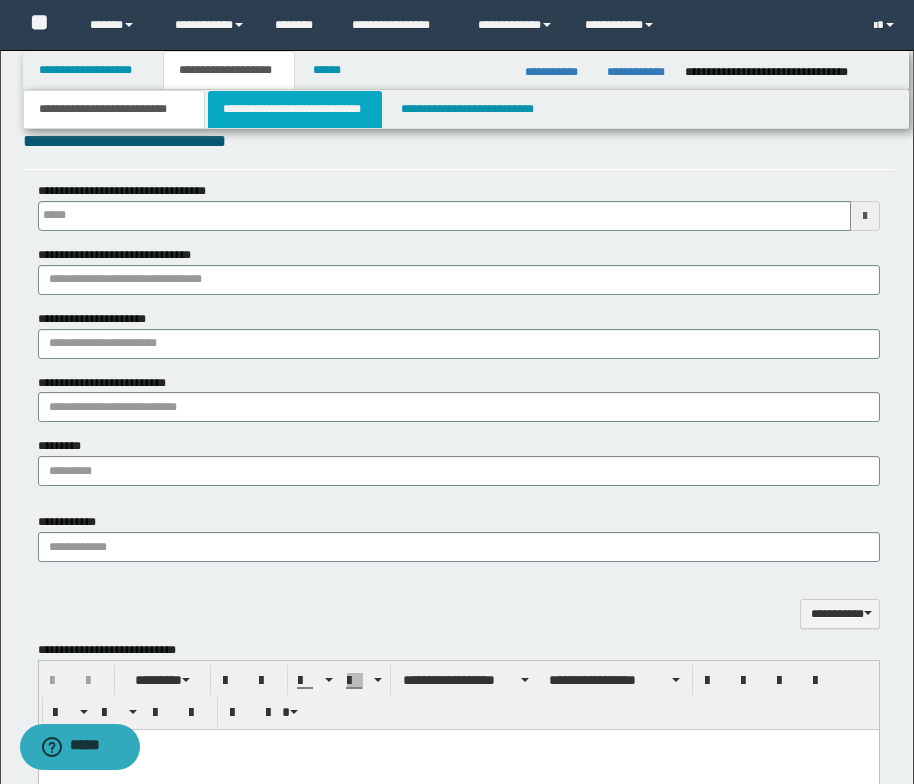 click on "**********" at bounding box center [295, 109] 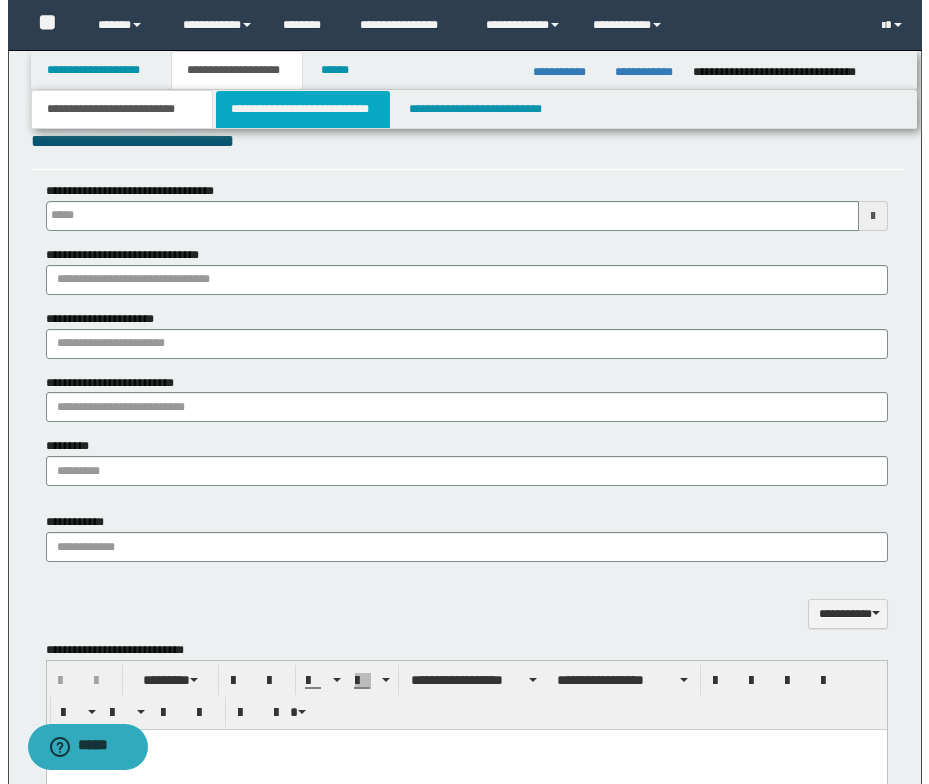 scroll, scrollTop: 0, scrollLeft: 0, axis: both 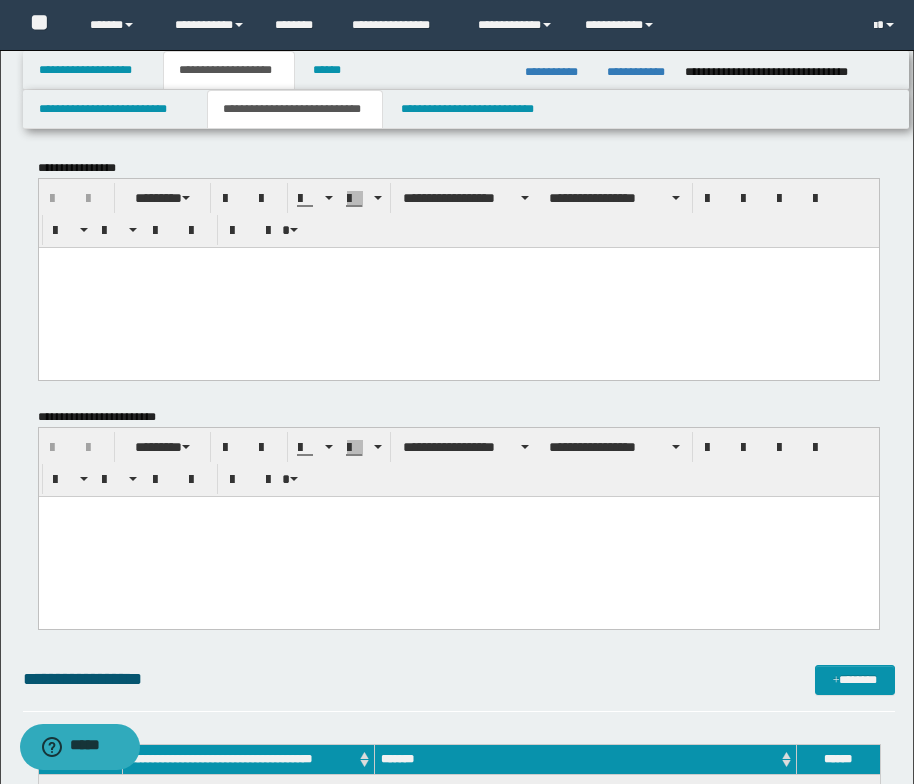 click at bounding box center (458, 262) 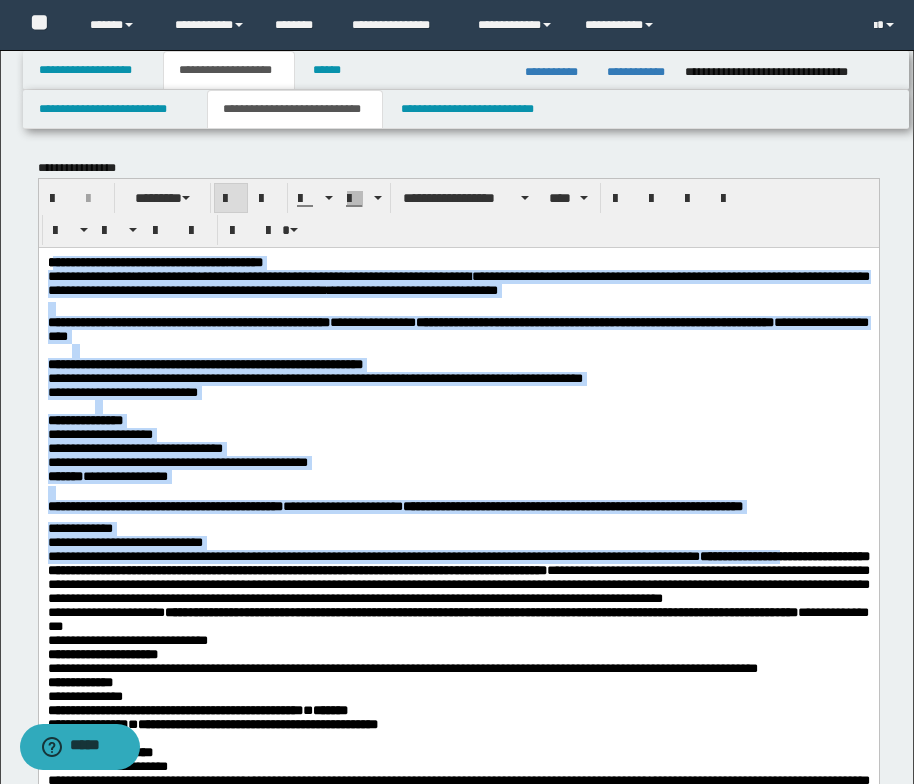 drag, startPoint x: 52, startPoint y: 264, endPoint x: 142, endPoint y: 416, distance: 176.64655 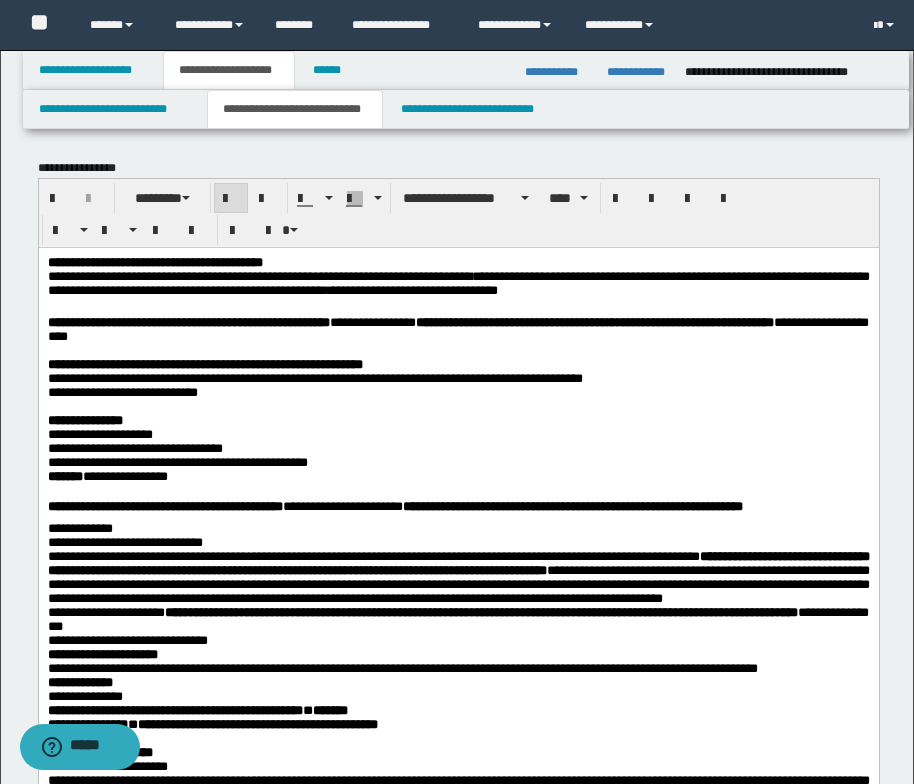 click on "**********" at bounding box center (458, 1303) 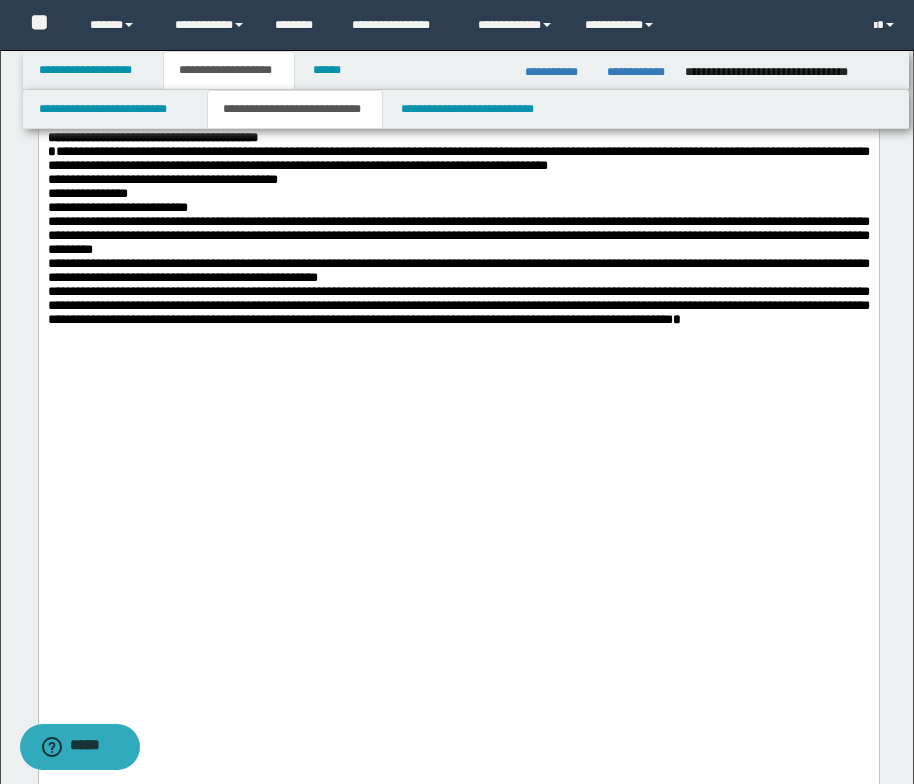 scroll, scrollTop: 2300, scrollLeft: 0, axis: vertical 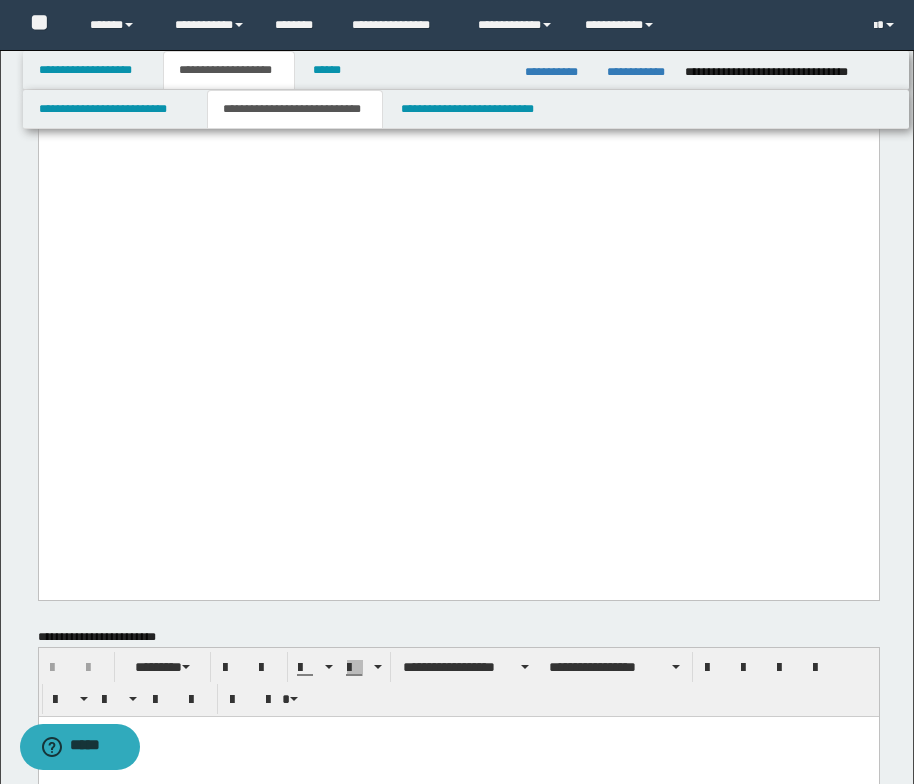 drag, startPoint x: 45, startPoint y: -2040, endPoint x: 367, endPoint y: 574, distance: 2633.7578 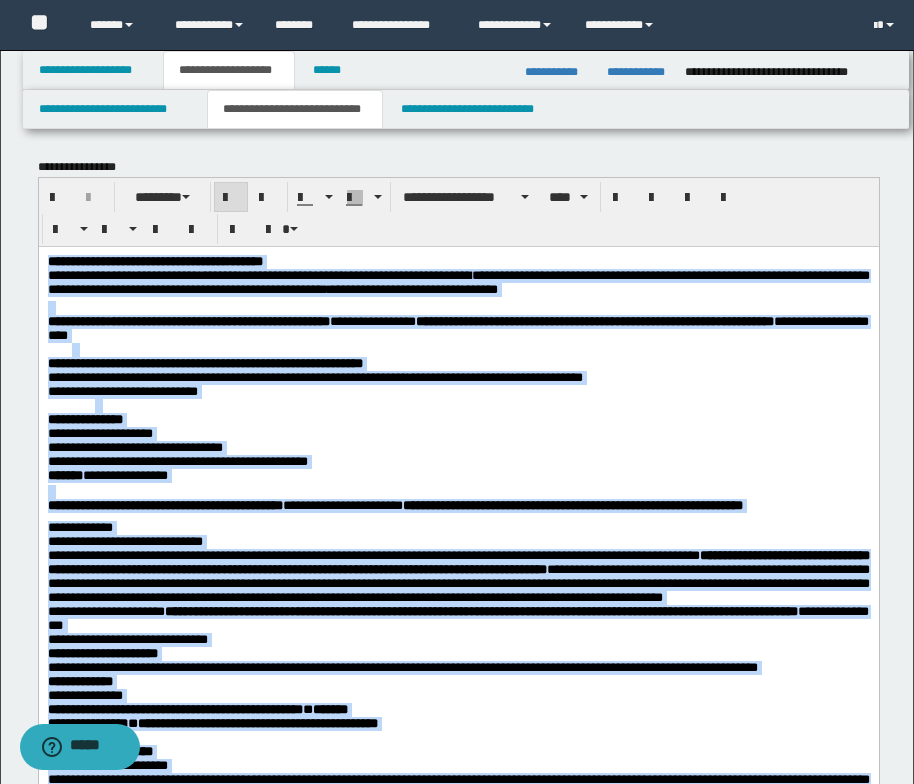 scroll, scrollTop: 0, scrollLeft: 0, axis: both 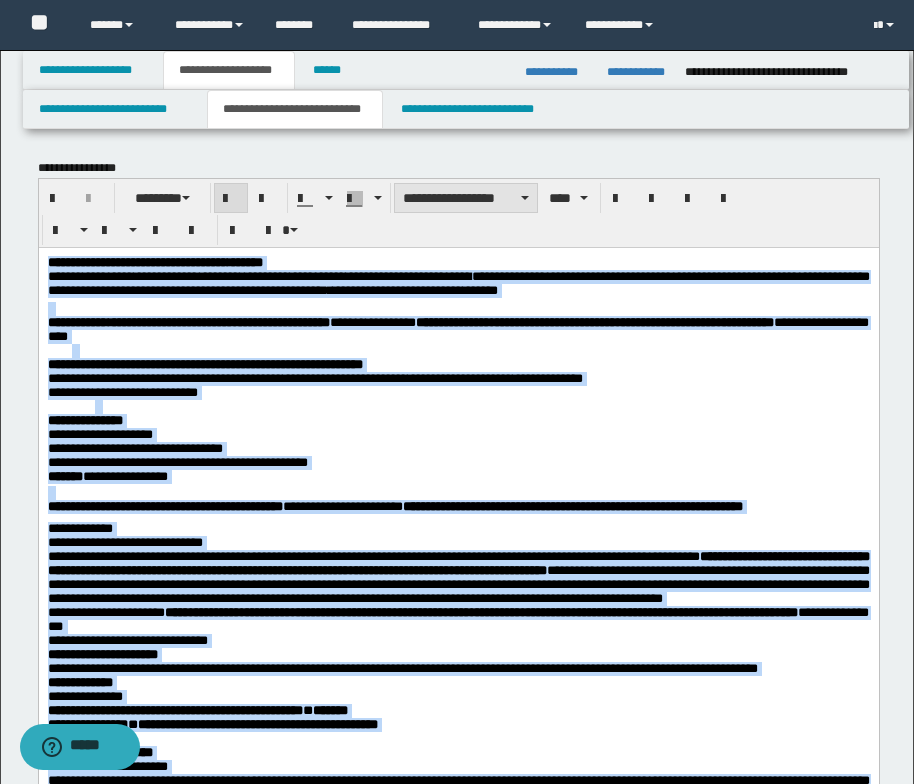 click on "**********" at bounding box center [466, 198] 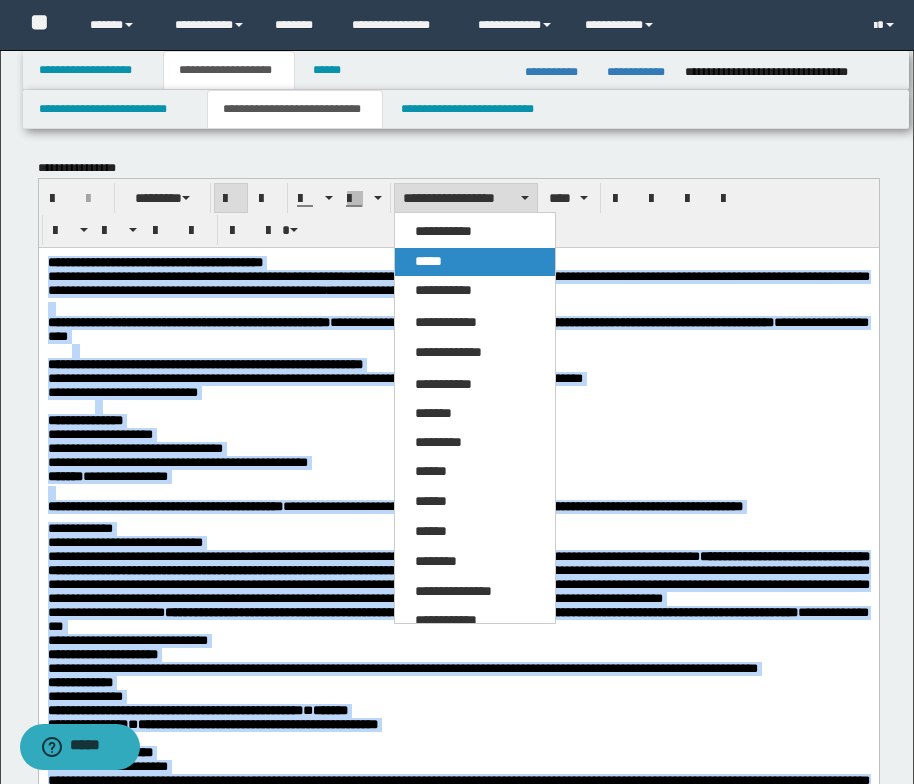 click on "*****" at bounding box center (475, 262) 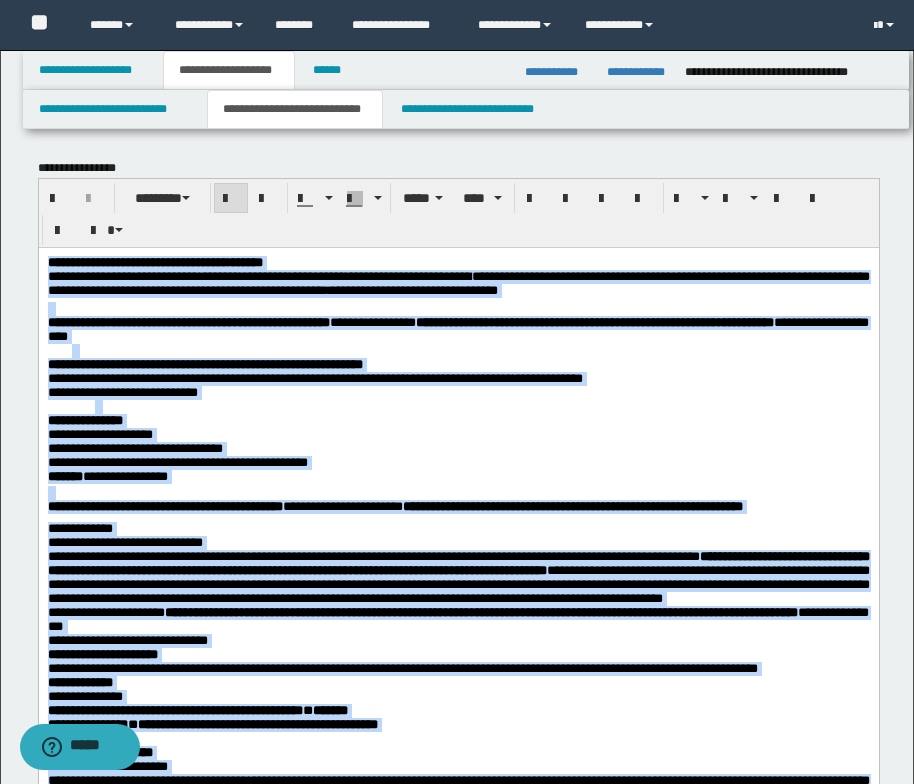 click at bounding box center [470, 350] 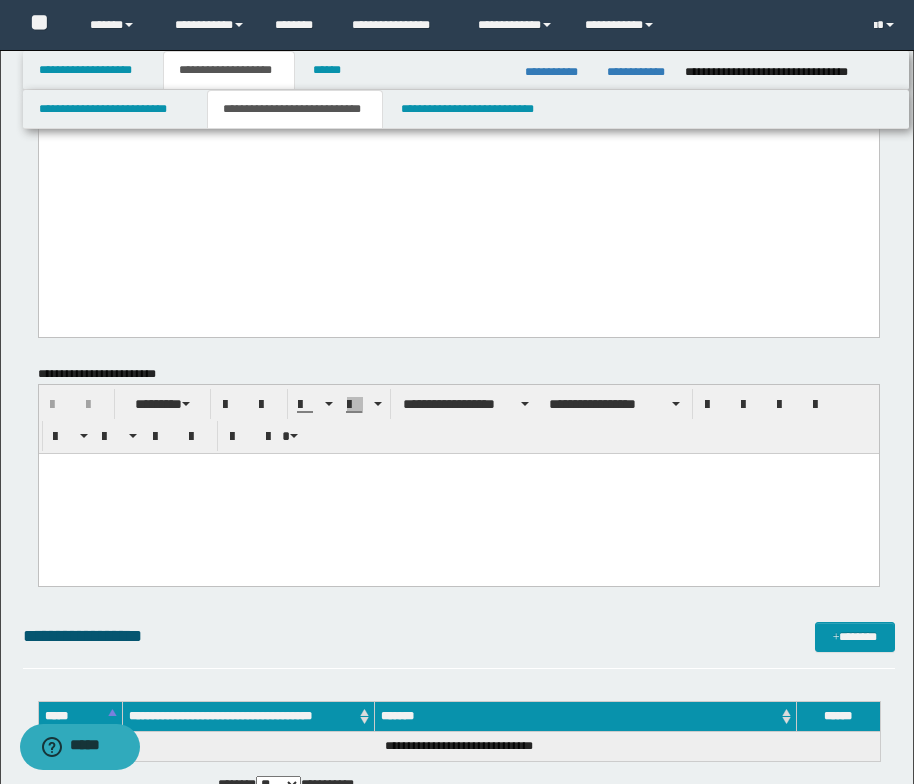 scroll, scrollTop: 2900, scrollLeft: 0, axis: vertical 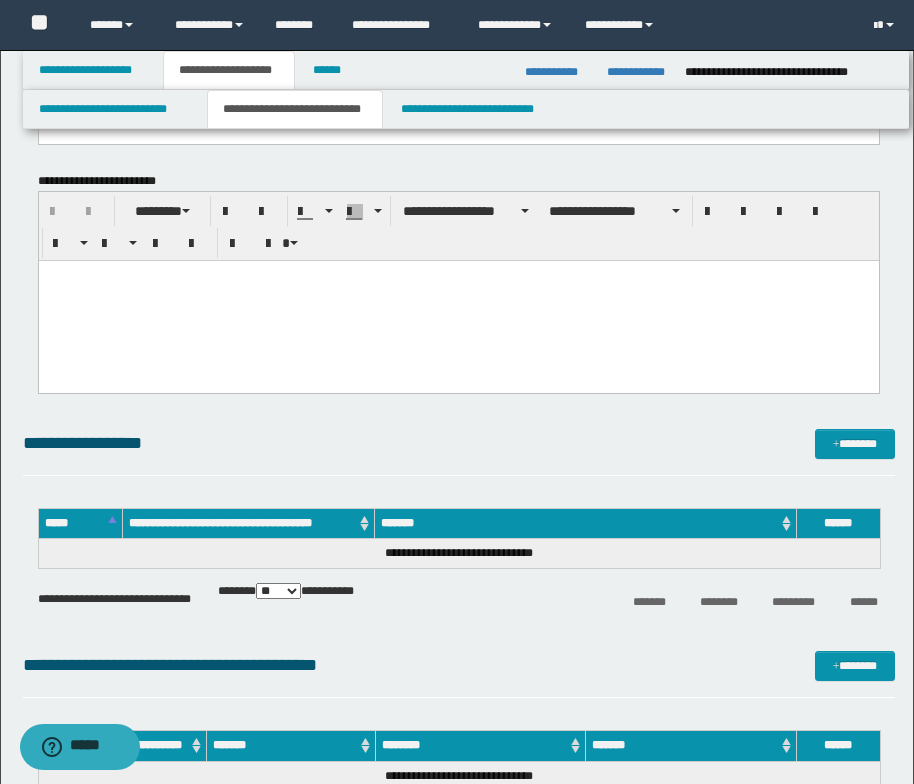 click at bounding box center (458, 275) 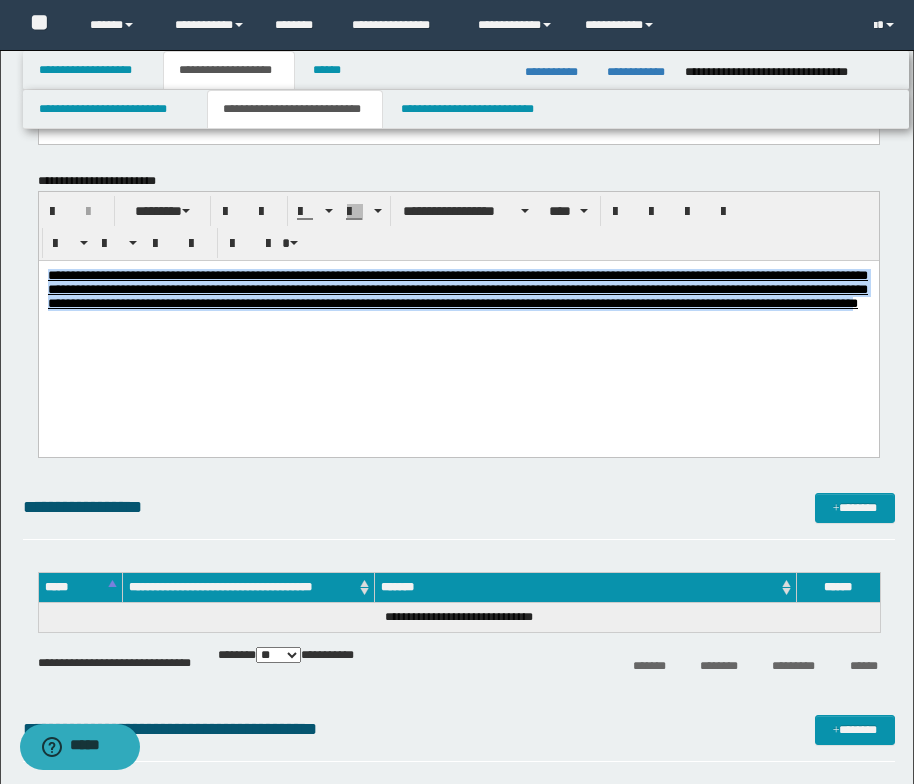 drag, startPoint x: 248, startPoint y: 330, endPoint x: 40, endPoint y: 270, distance: 216.48094 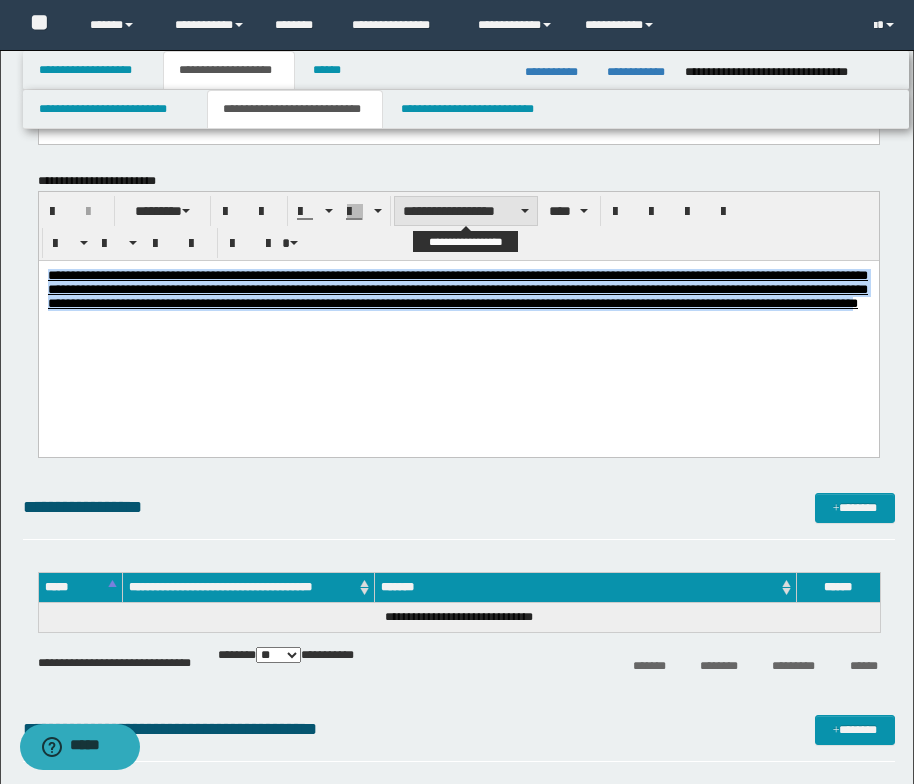click on "**********" at bounding box center (466, 211) 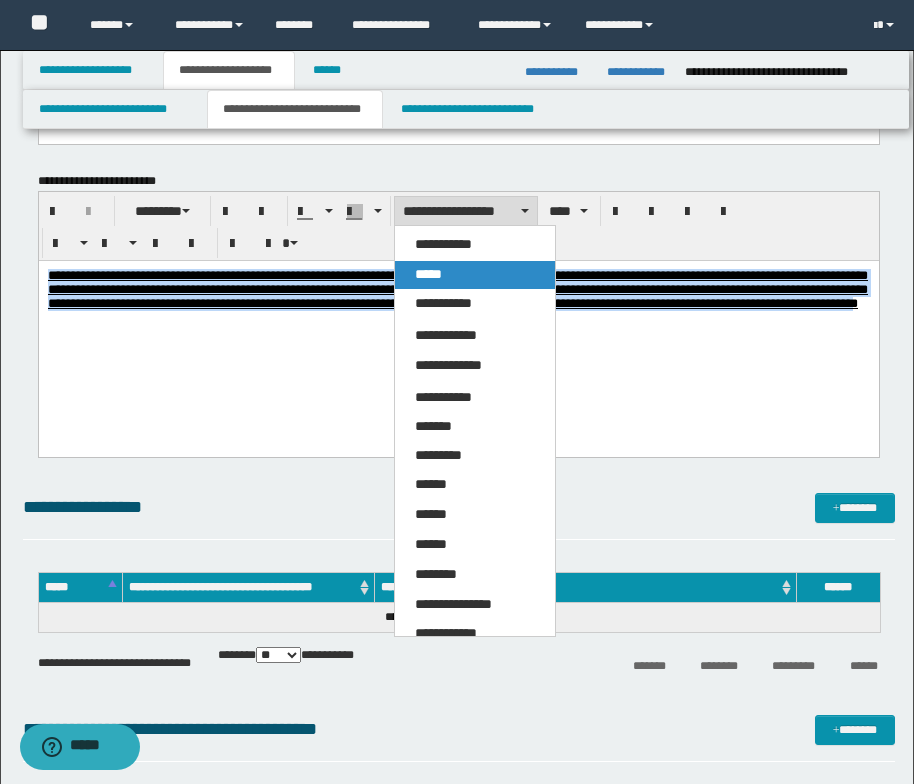 click on "*****" at bounding box center [475, 275] 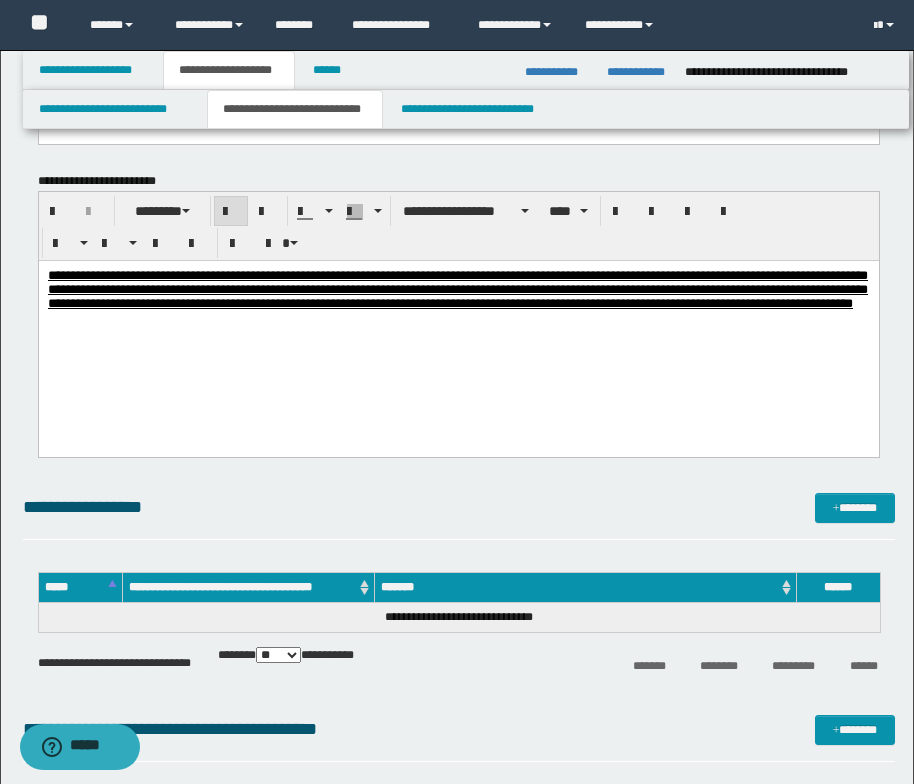click on "**********" at bounding box center (458, 321) 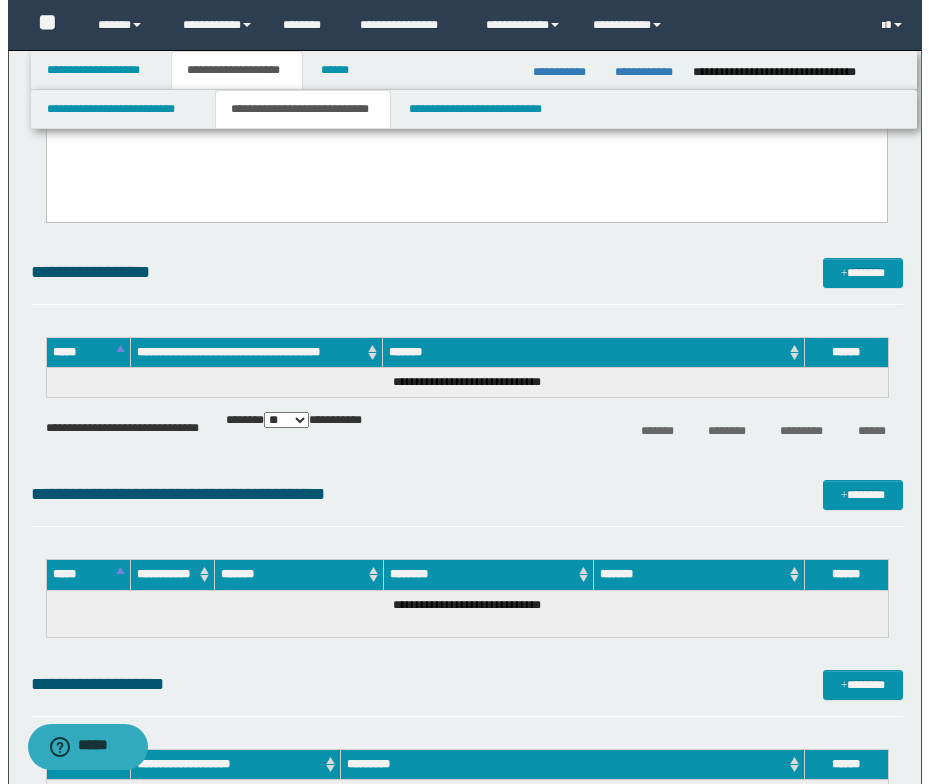 scroll, scrollTop: 3200, scrollLeft: 0, axis: vertical 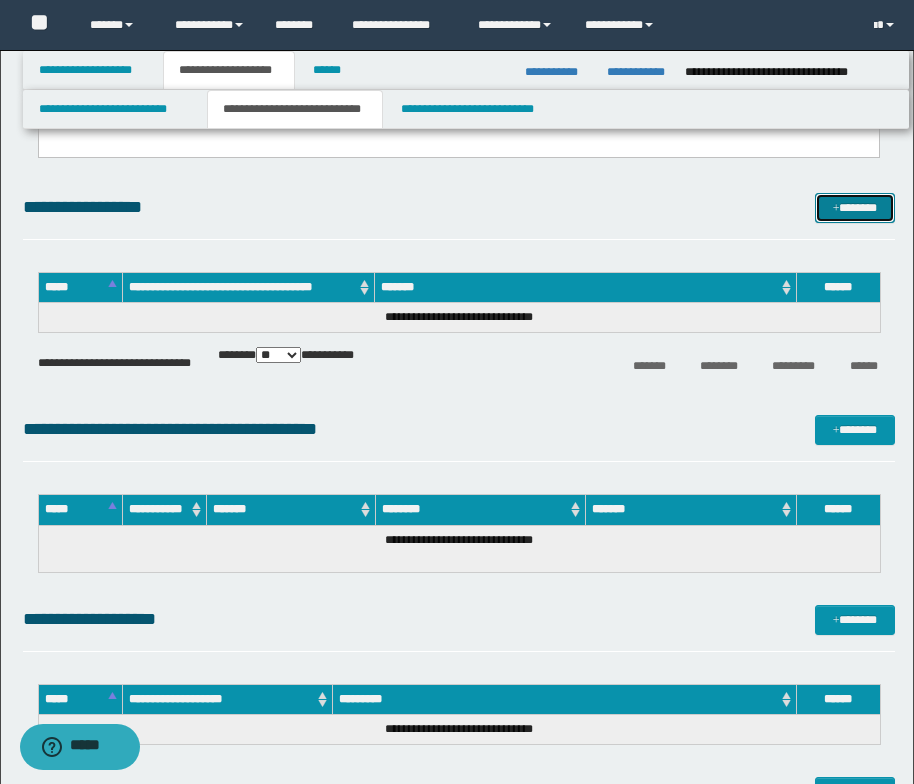 click on "*******" at bounding box center (855, 208) 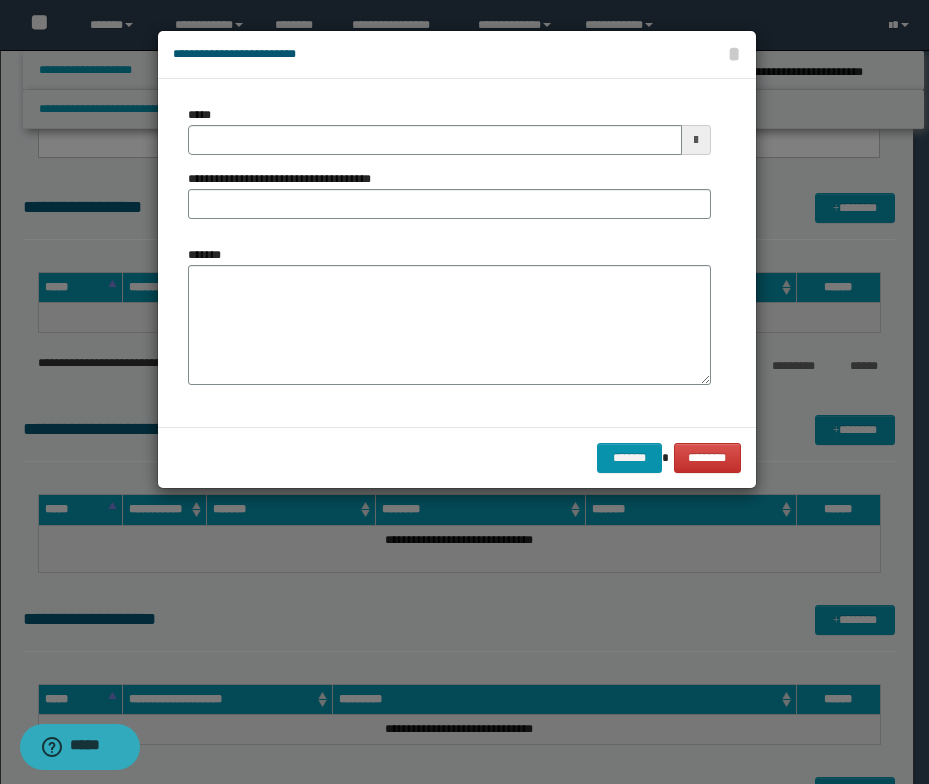click on "*******" at bounding box center [449, 315] 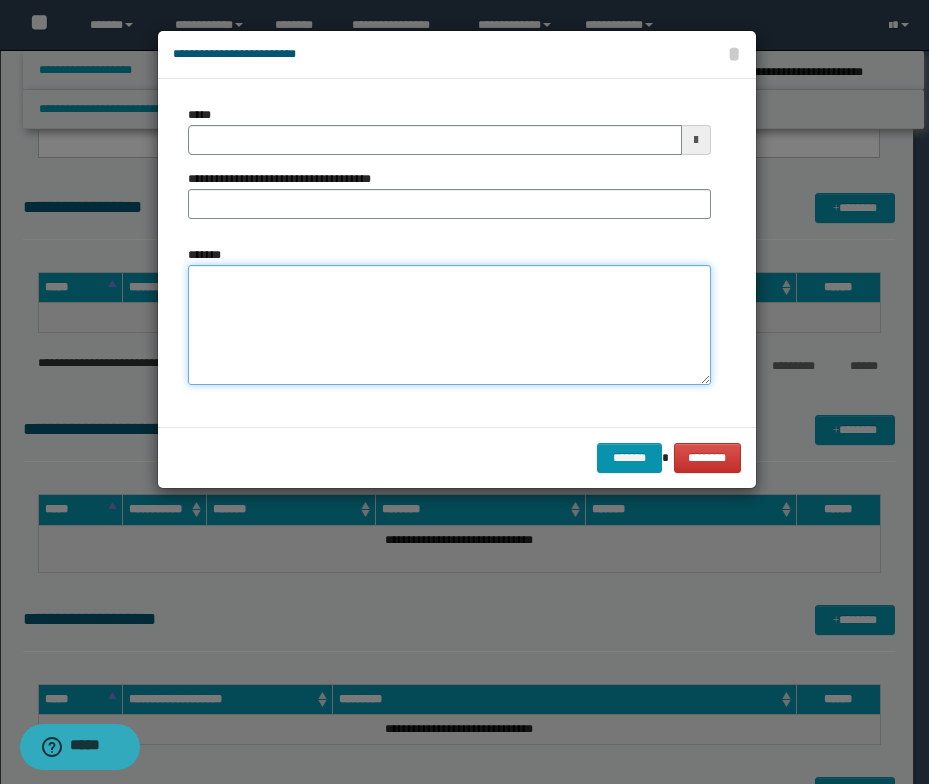 click on "*******" at bounding box center (449, 325) 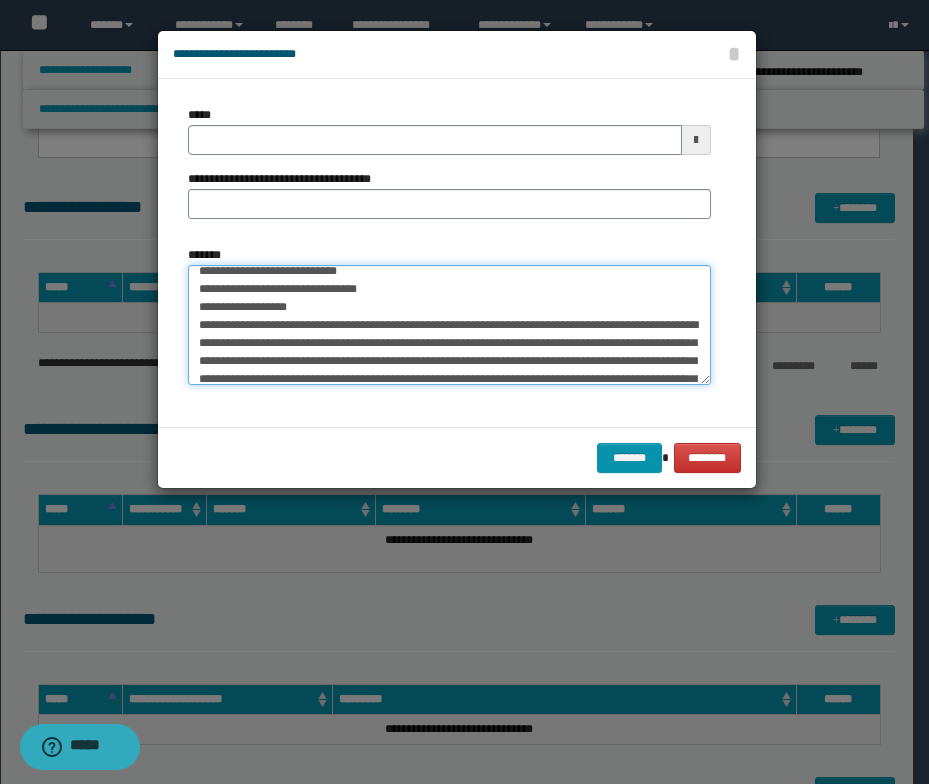 scroll, scrollTop: 0, scrollLeft: 0, axis: both 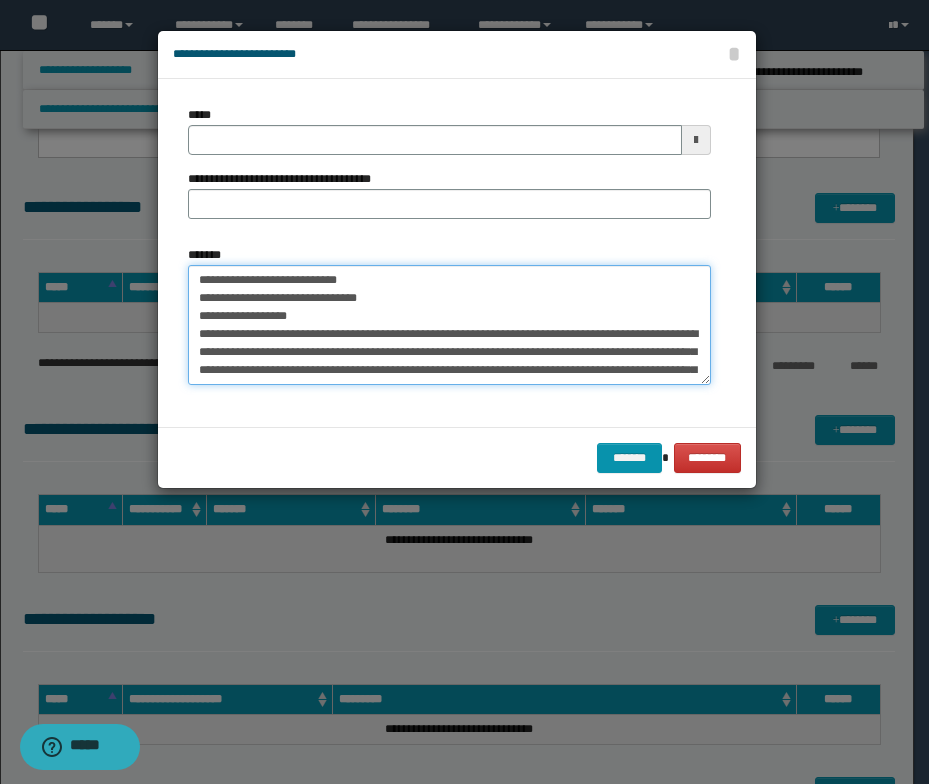 drag, startPoint x: 368, startPoint y: 278, endPoint x: 183, endPoint y: 278, distance: 185 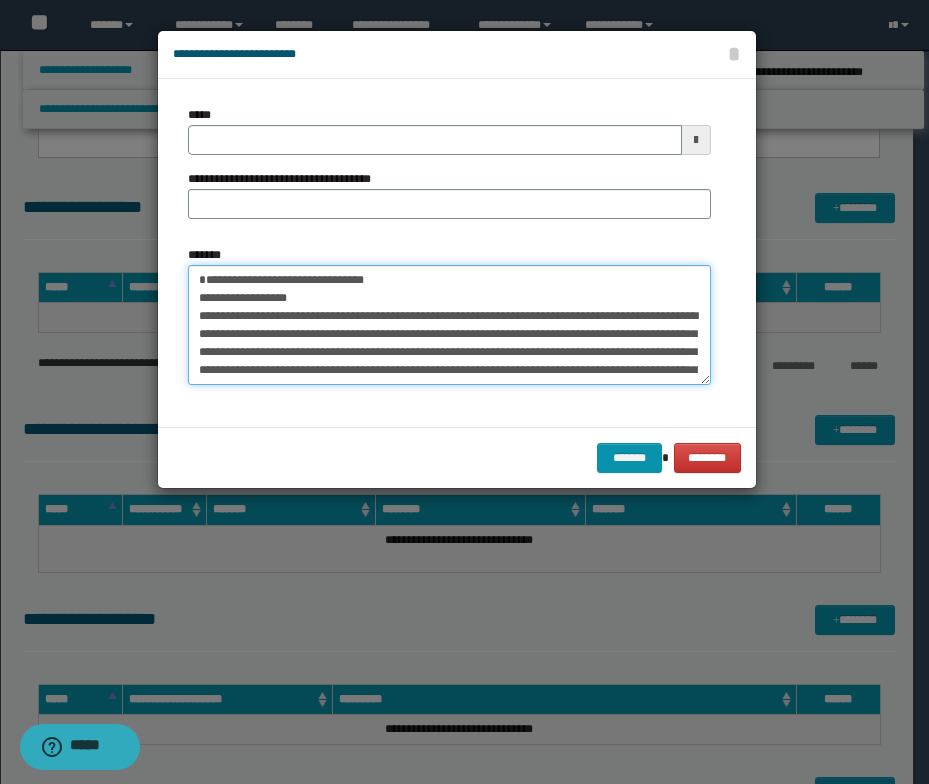 type on "**********" 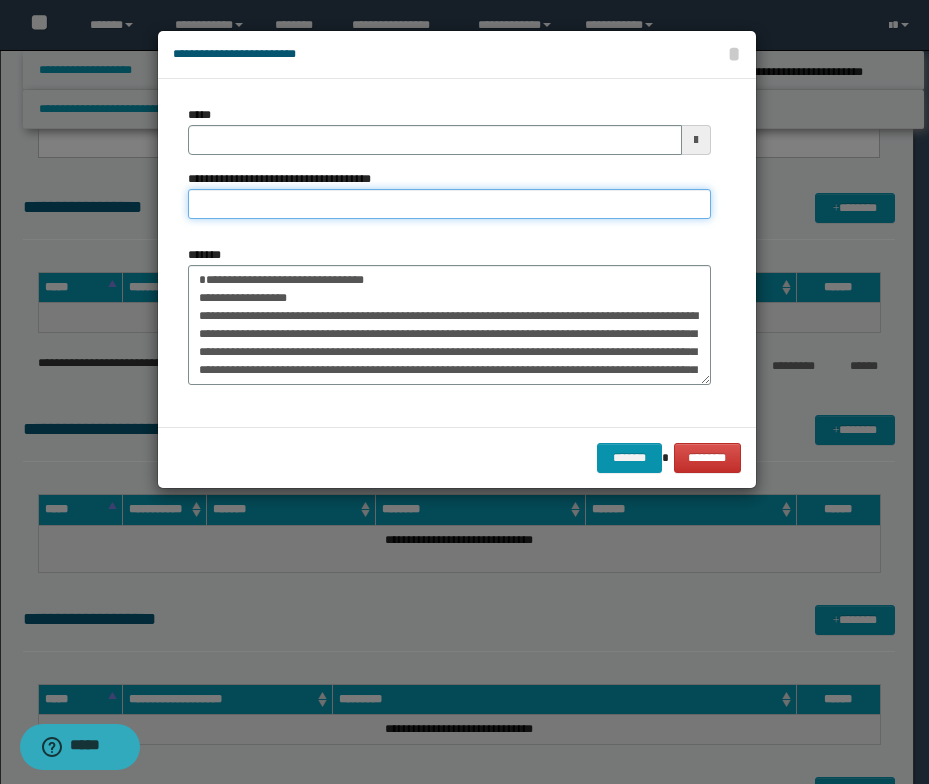 click on "**********" at bounding box center [449, 204] 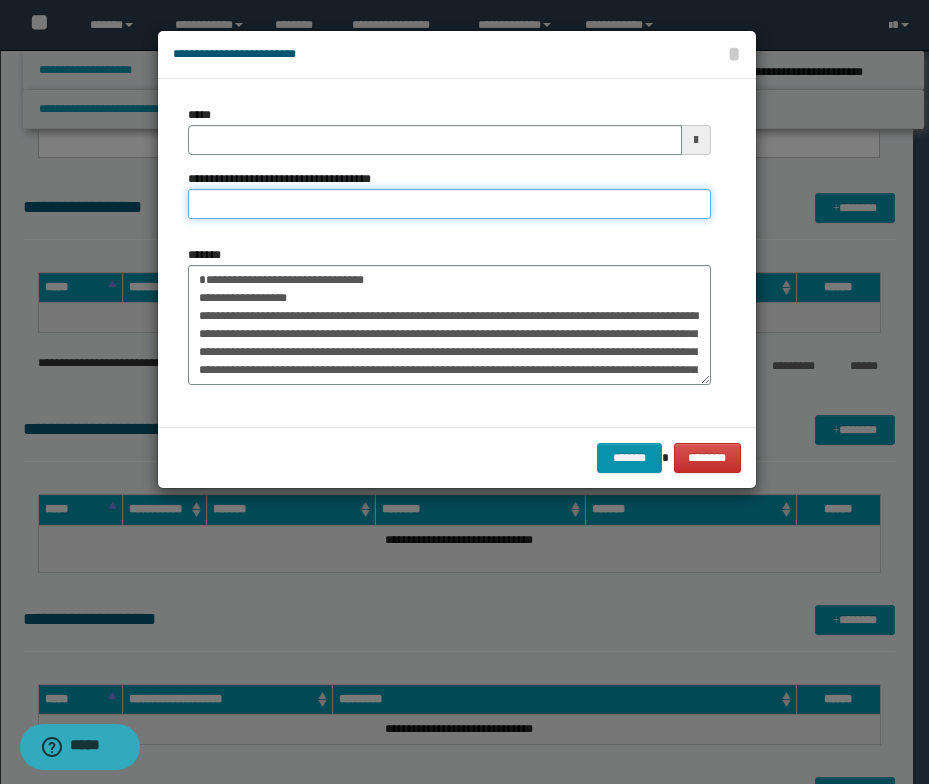 paste on "**********" 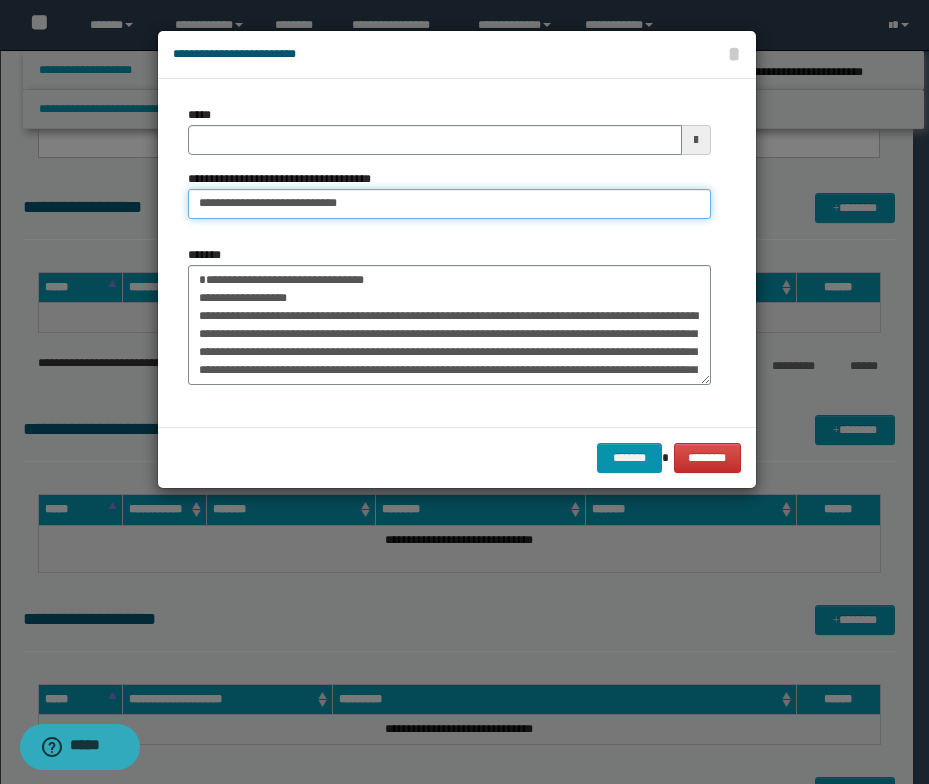 drag, startPoint x: 260, startPoint y: 204, endPoint x: 198, endPoint y: 201, distance: 62.072536 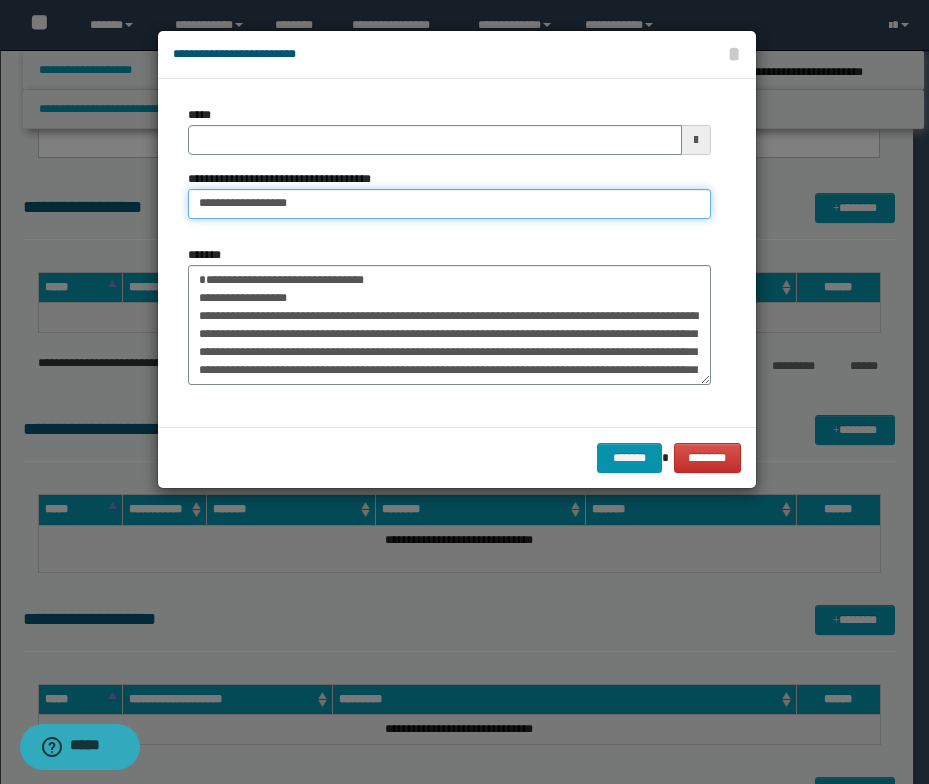 type 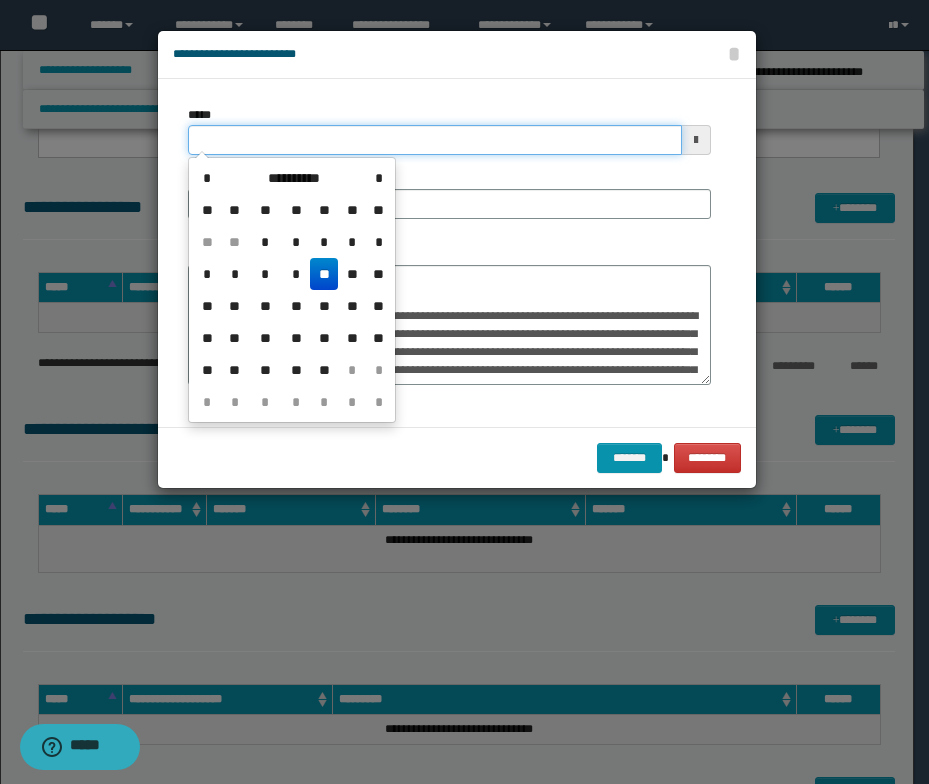 click on "*****" at bounding box center (435, 140) 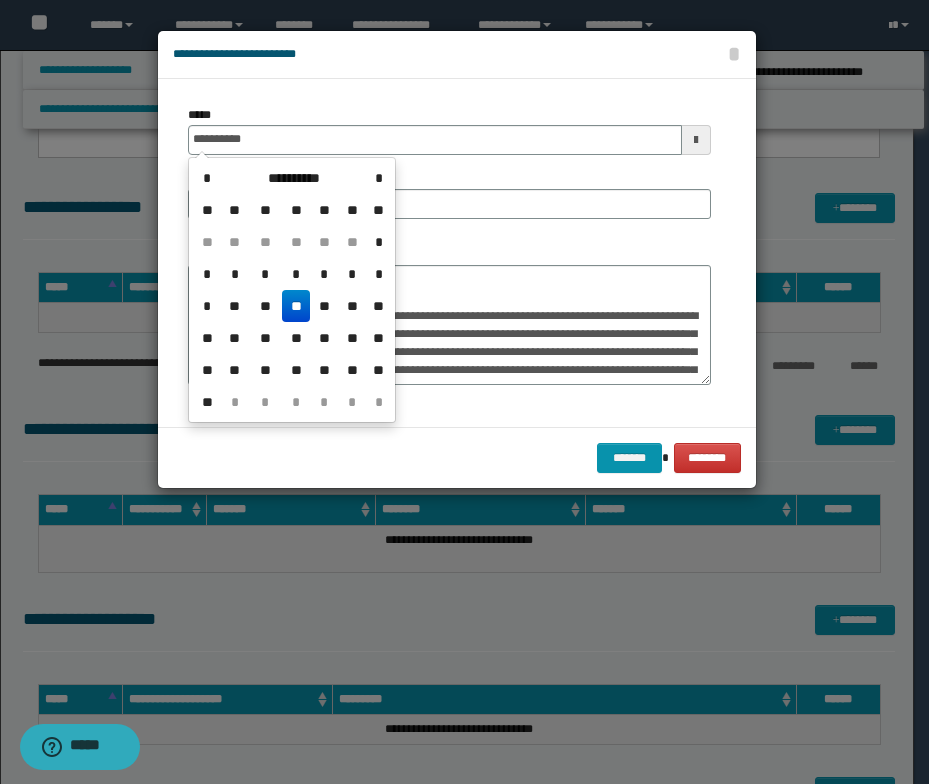 click on "**" at bounding box center (296, 306) 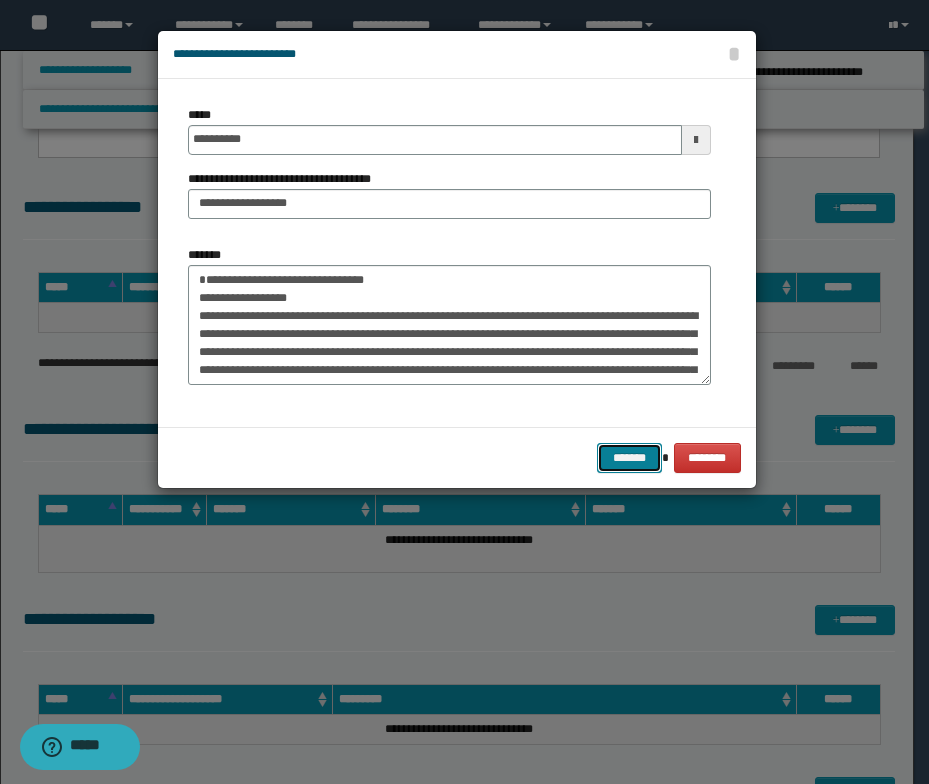 click on "*******" at bounding box center [629, 458] 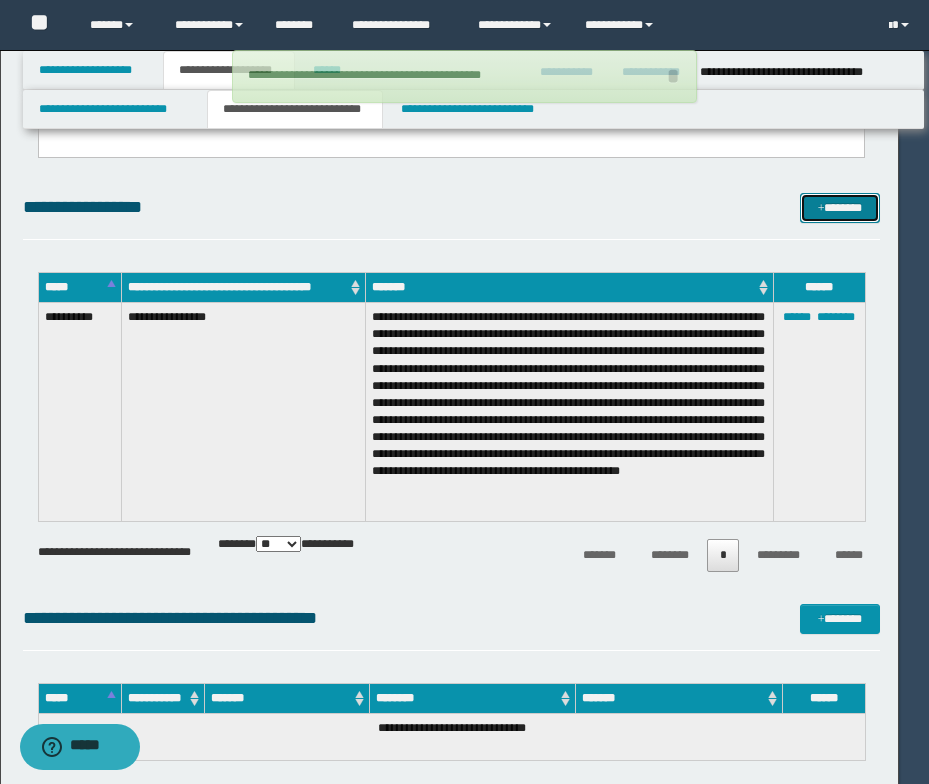 type 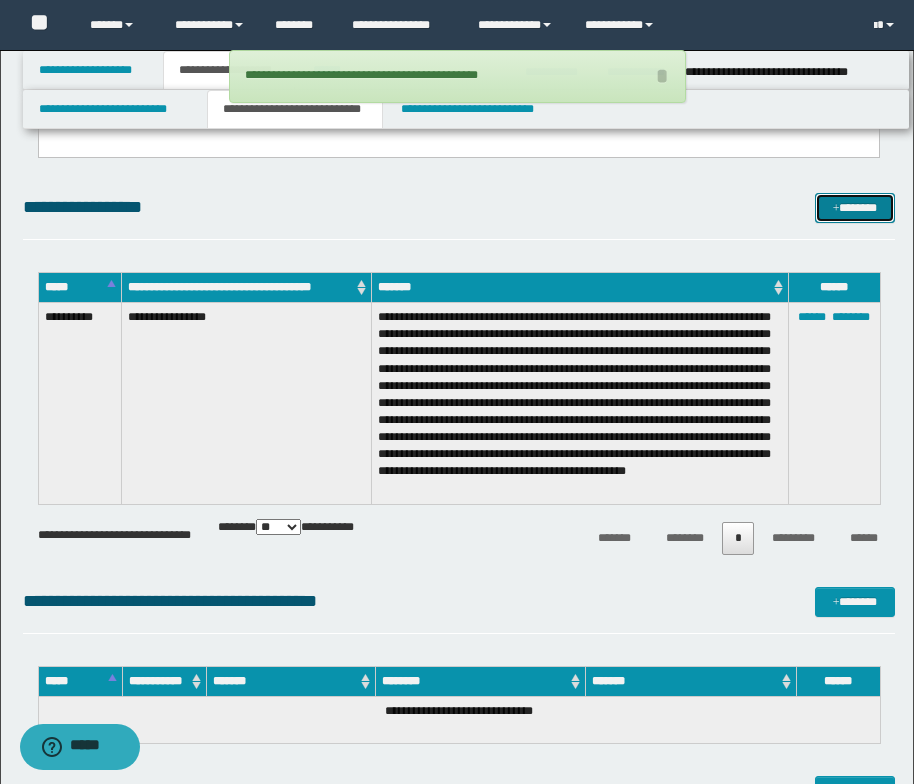 click at bounding box center [836, 209] 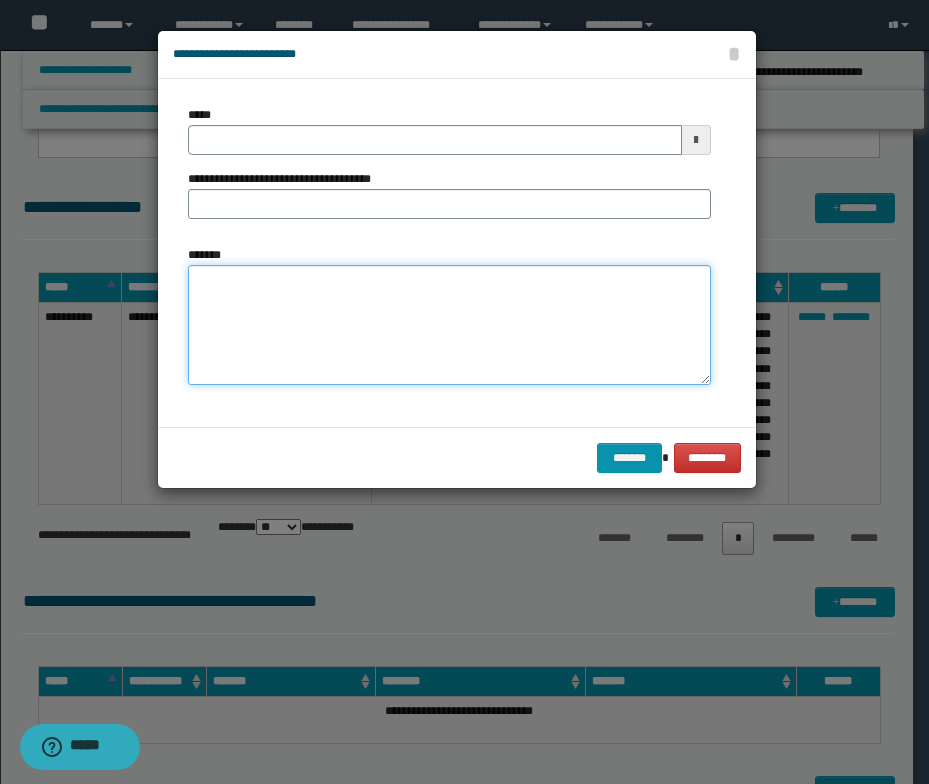 click on "*******" at bounding box center (449, 325) 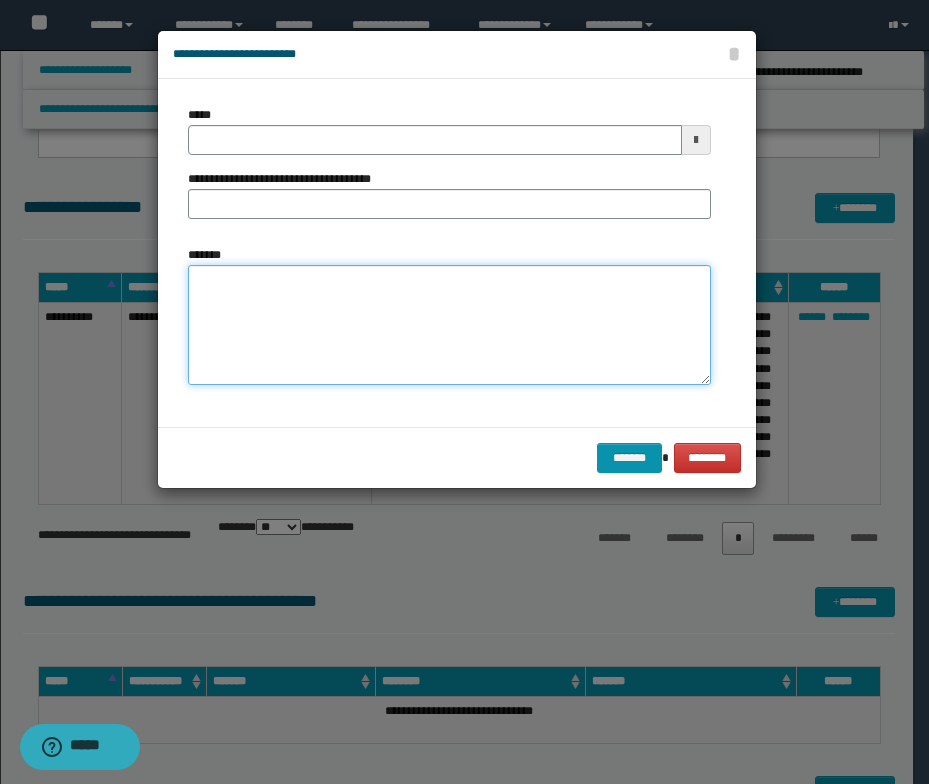 paste on "**********" 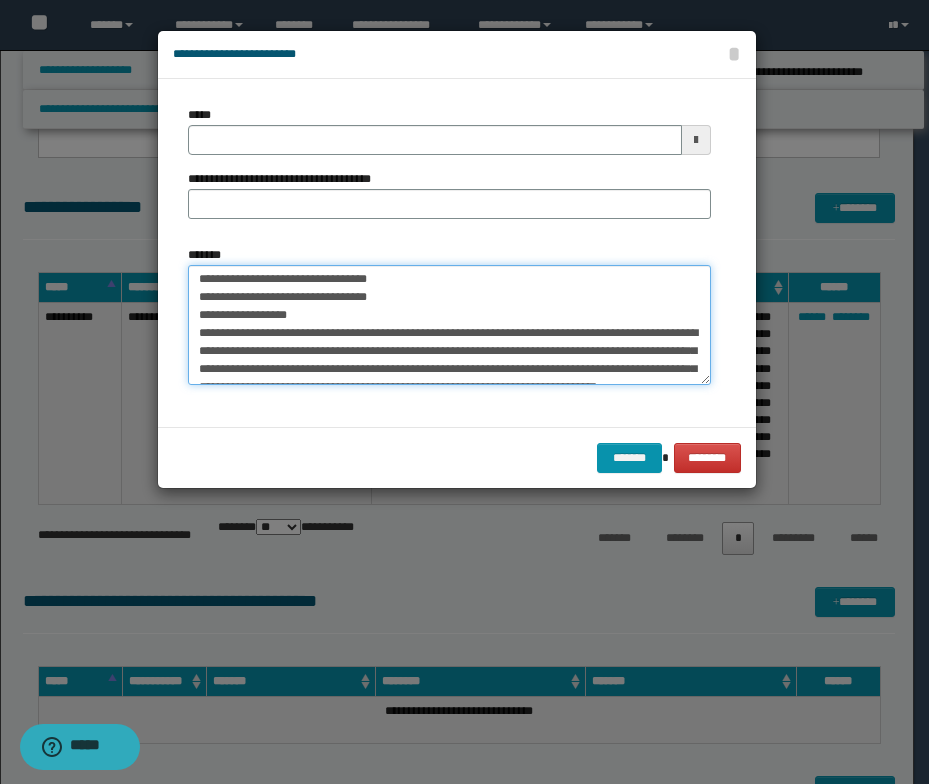scroll, scrollTop: 0, scrollLeft: 0, axis: both 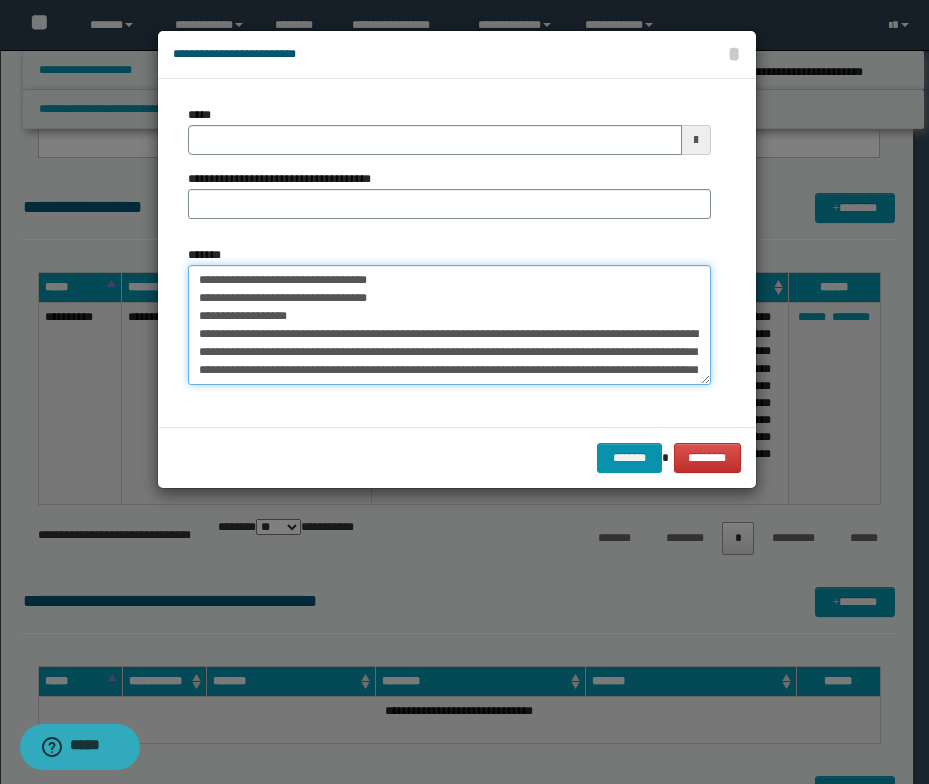 drag, startPoint x: 411, startPoint y: 278, endPoint x: 197, endPoint y: 285, distance: 214.11446 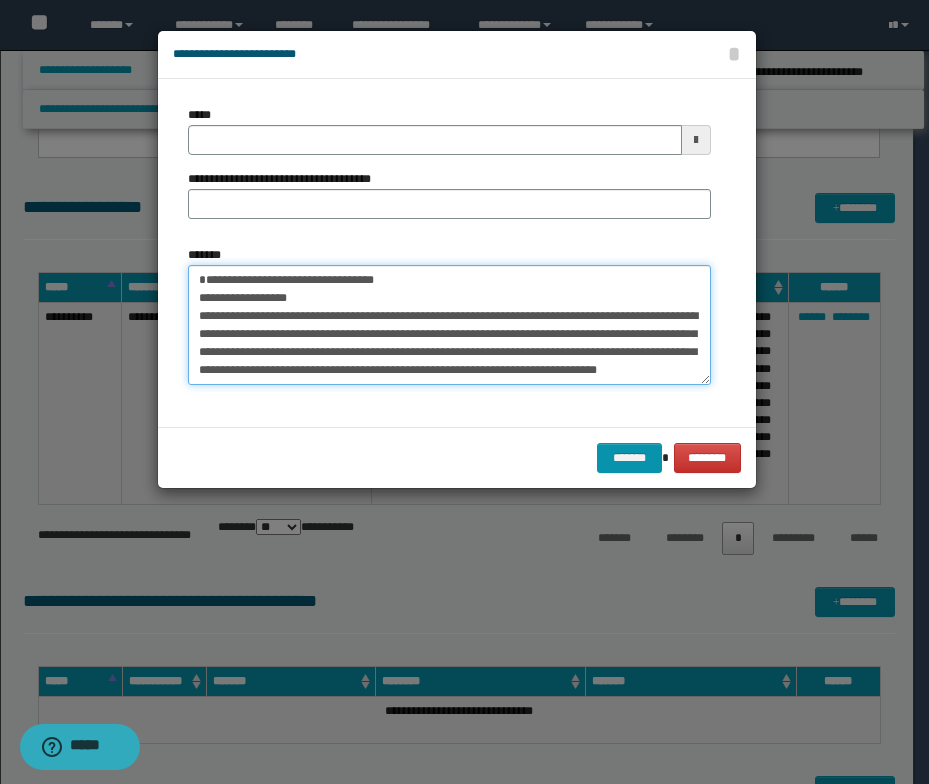 type on "**********" 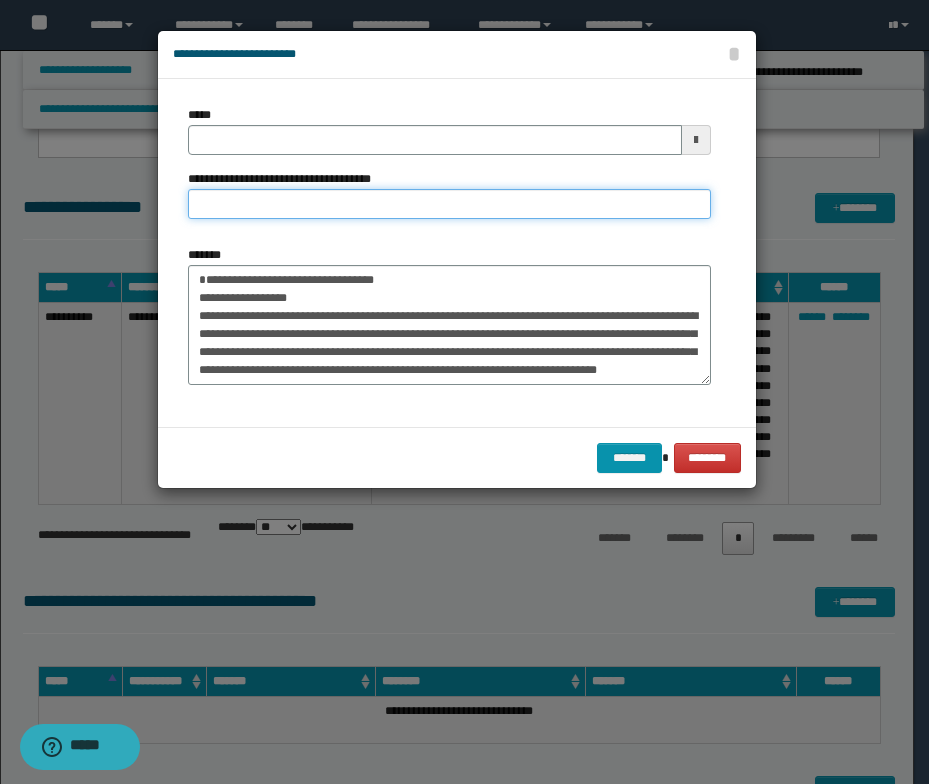 click on "**********" at bounding box center [449, 204] 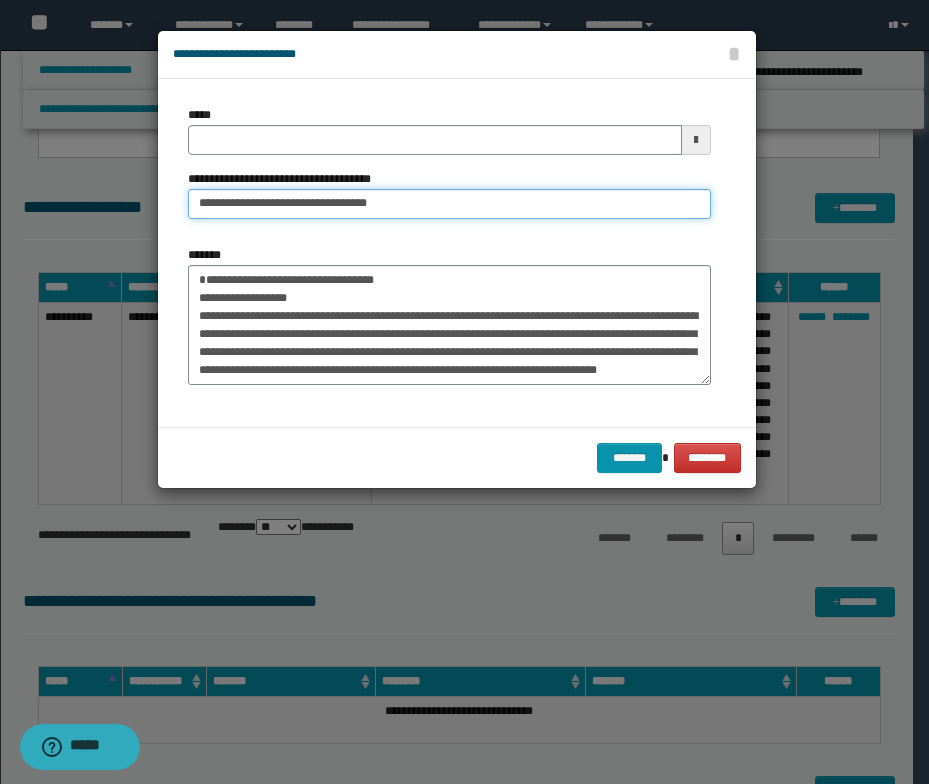 drag, startPoint x: 260, startPoint y: 205, endPoint x: 192, endPoint y: 211, distance: 68.26419 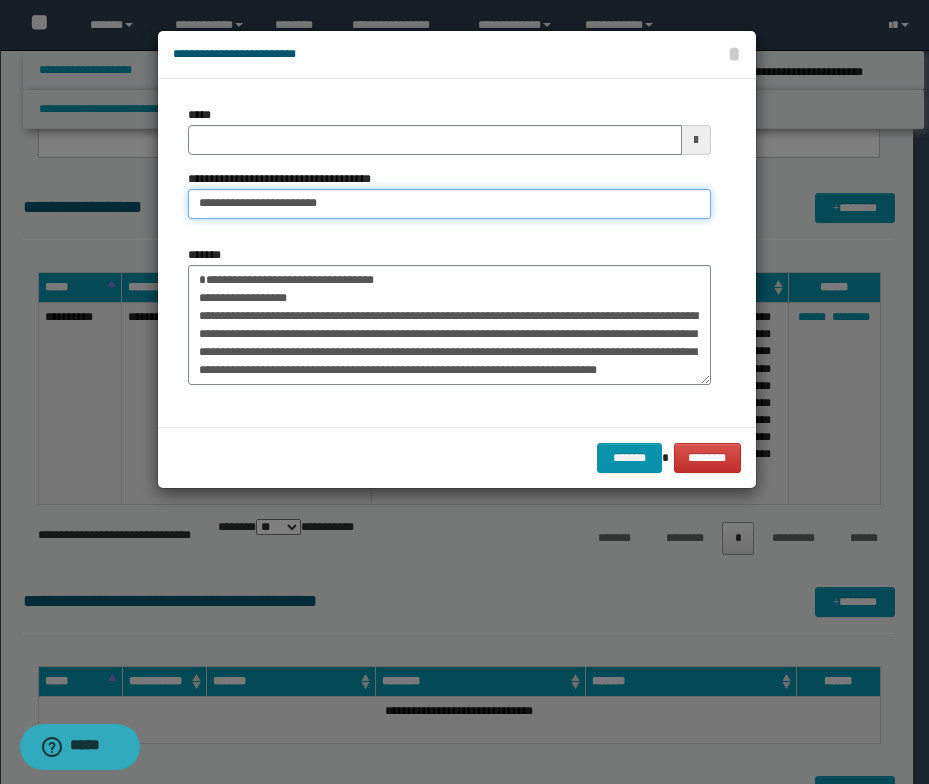 type 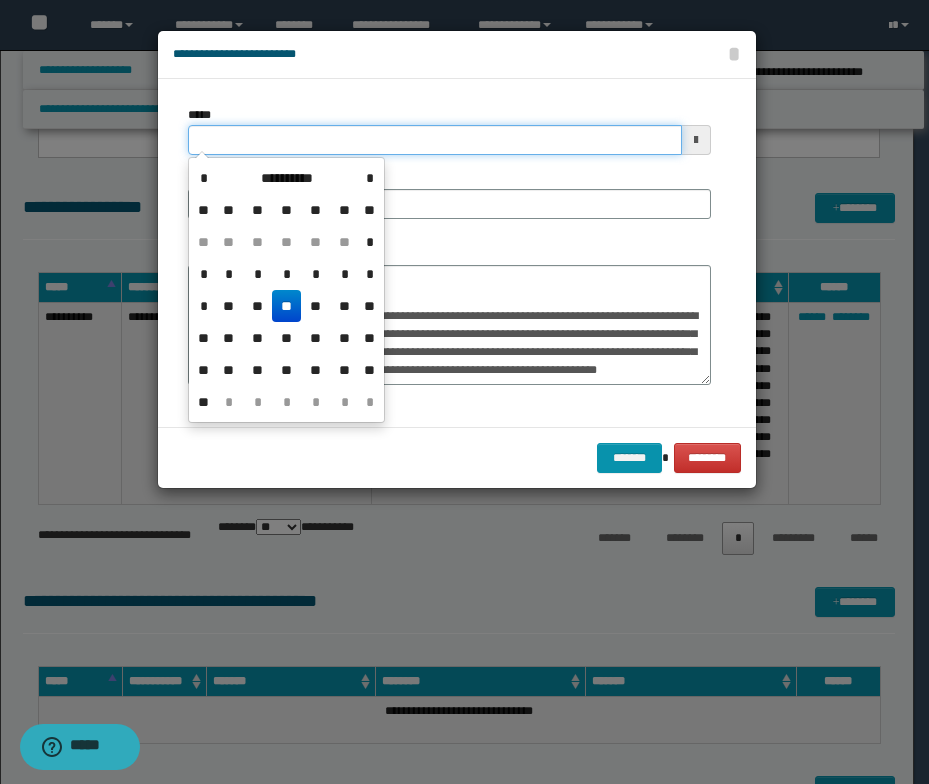 click on "*****" at bounding box center (435, 140) 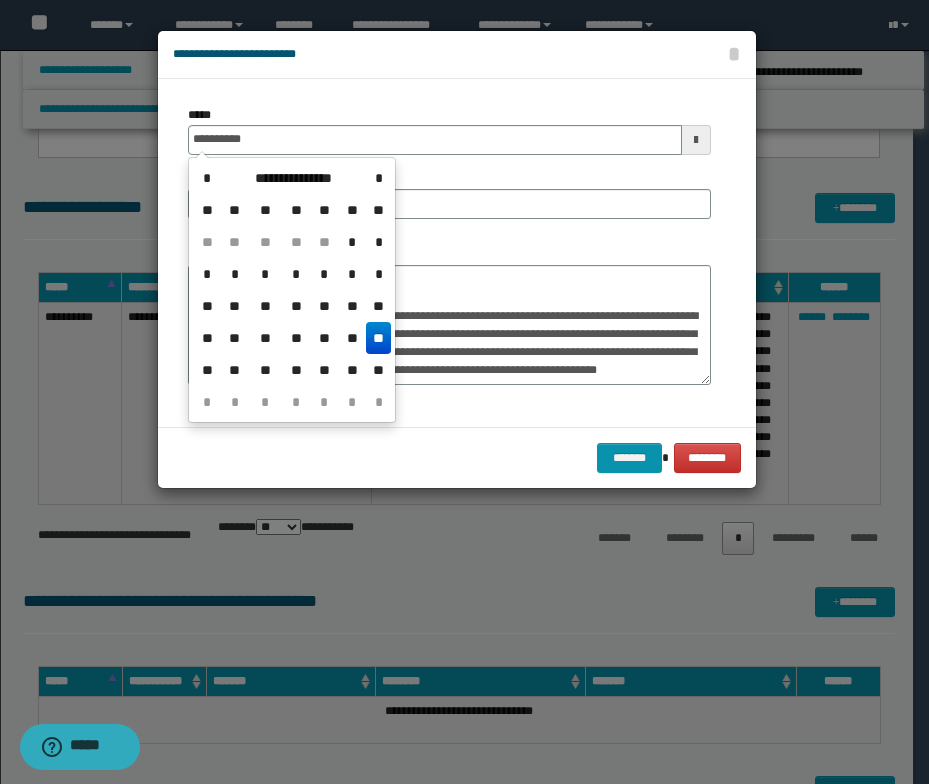 click on "**" at bounding box center [378, 338] 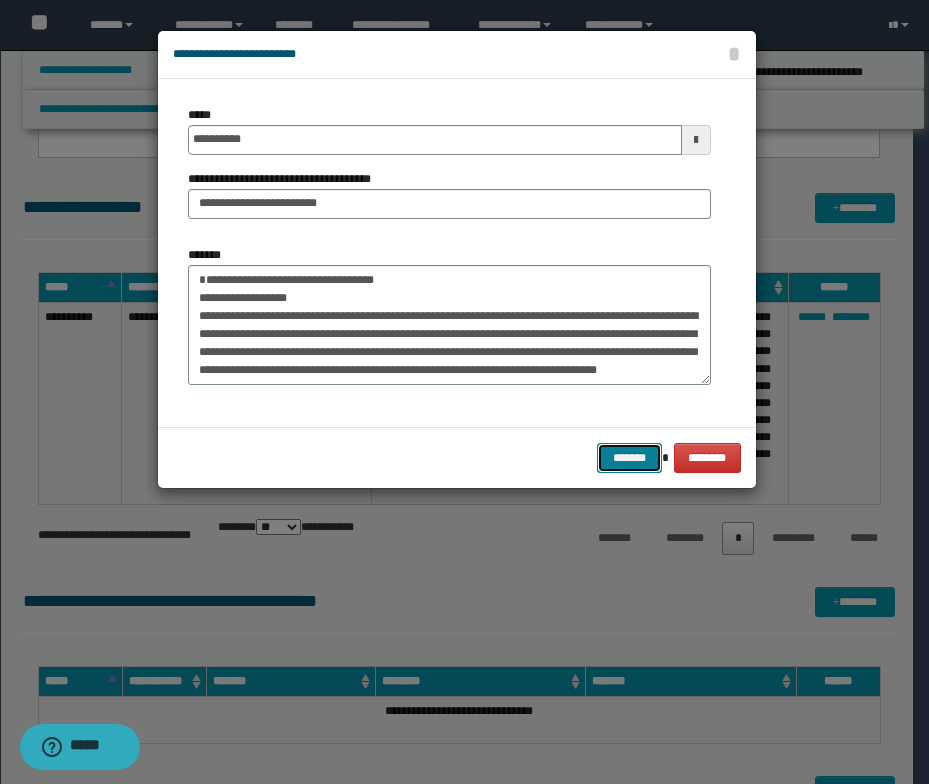 click on "*******" at bounding box center (629, 458) 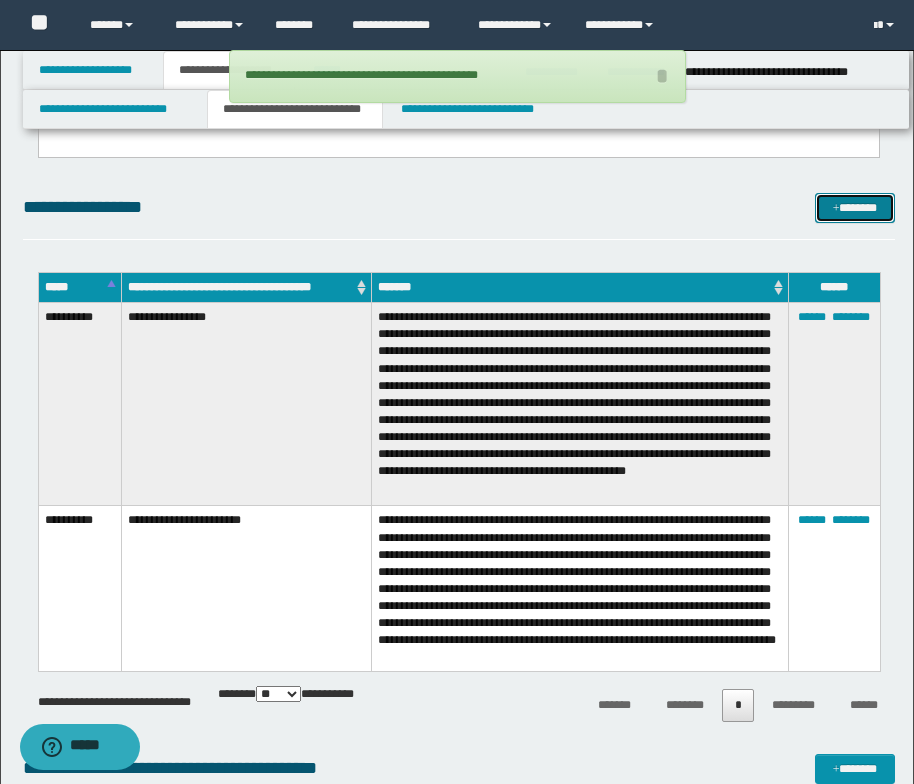 click at bounding box center [836, 209] 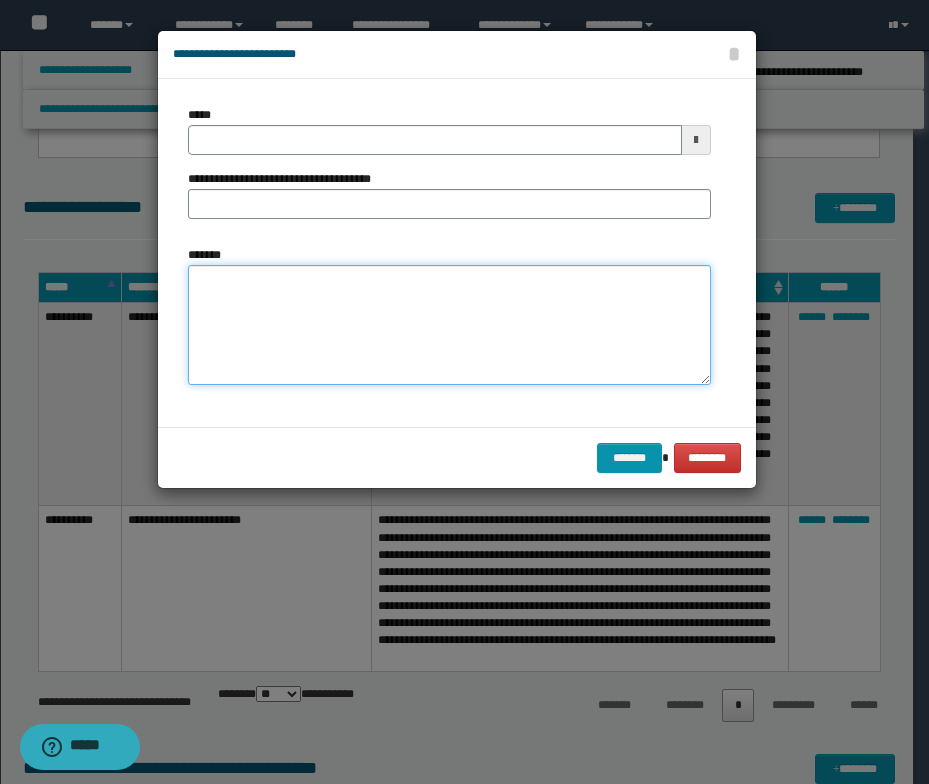 click on "*******" at bounding box center (449, 325) 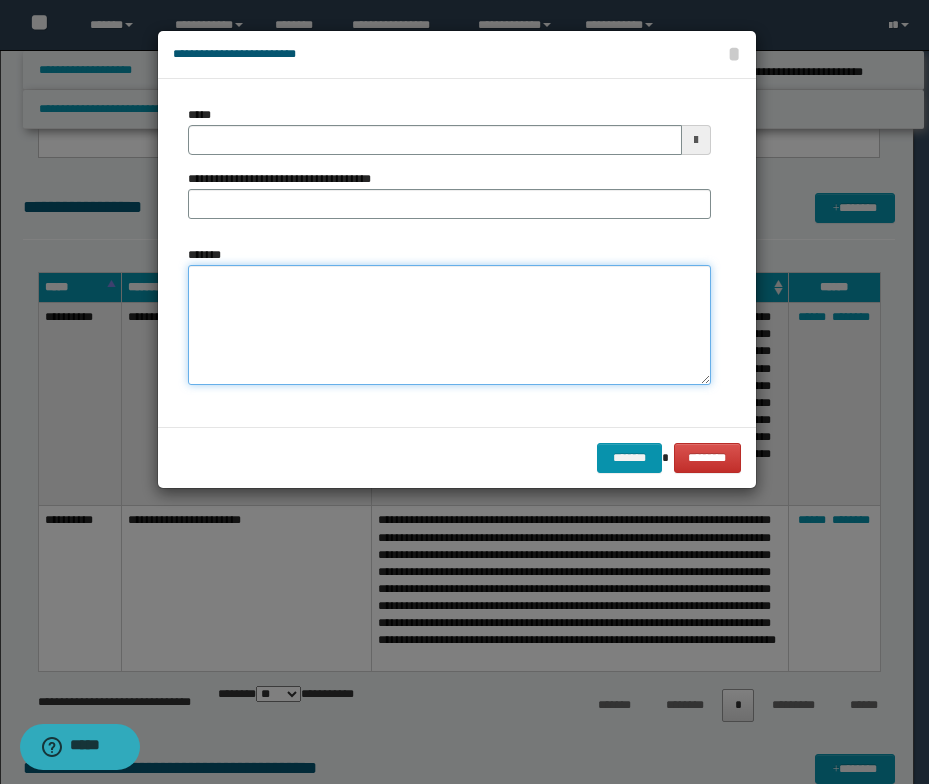 paste on "**********" 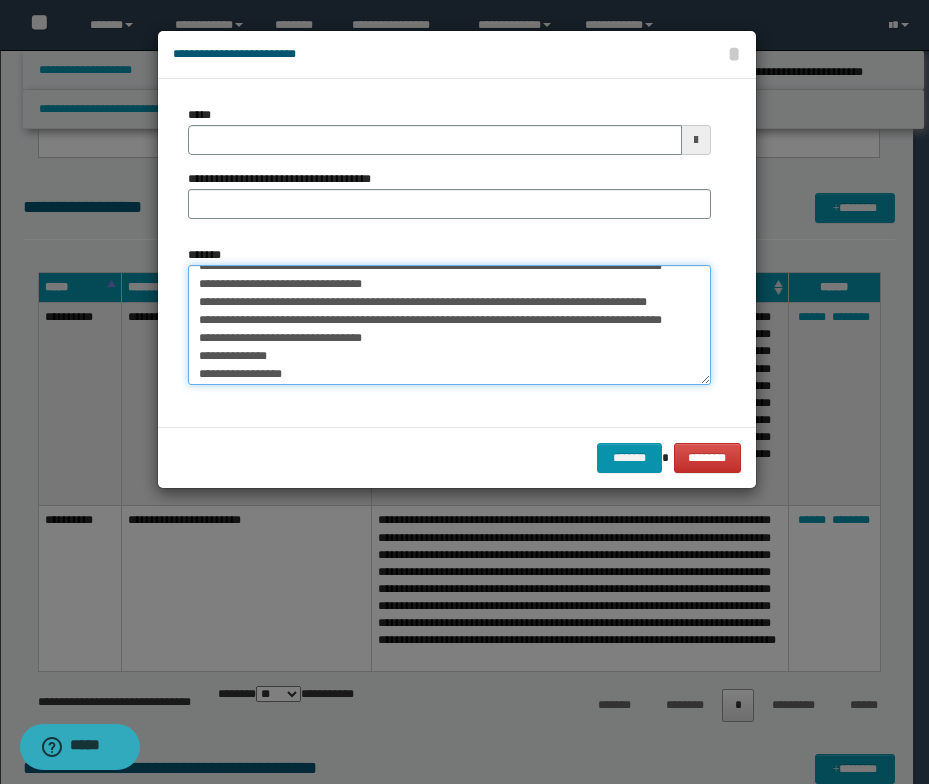 scroll, scrollTop: 0, scrollLeft: 0, axis: both 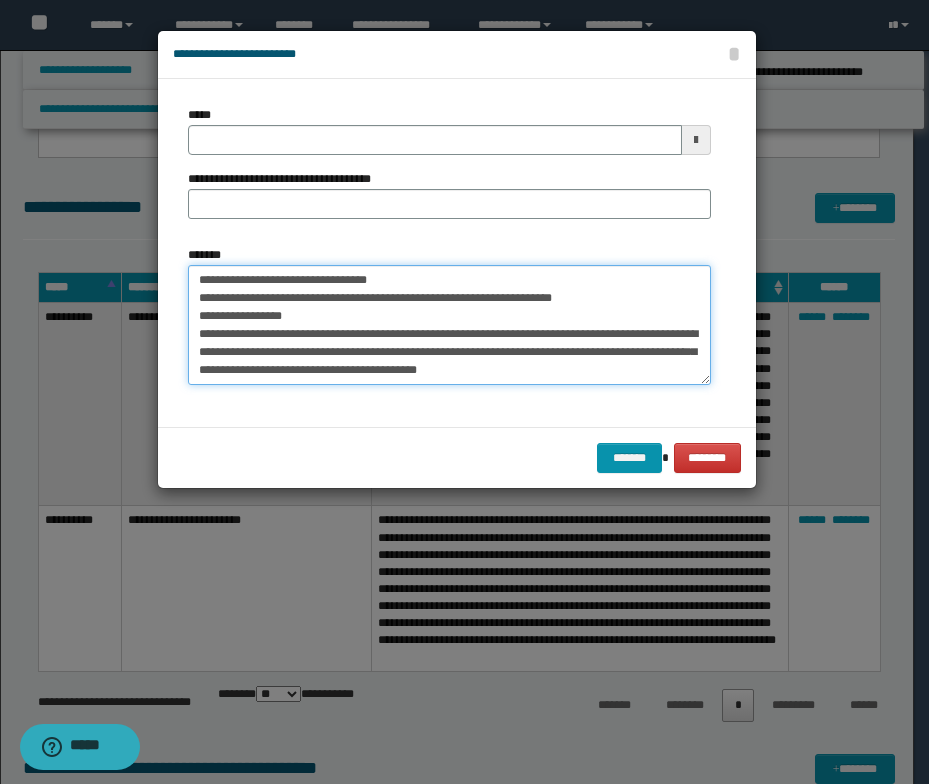 drag, startPoint x: 411, startPoint y: 277, endPoint x: 192, endPoint y: 284, distance: 219.11185 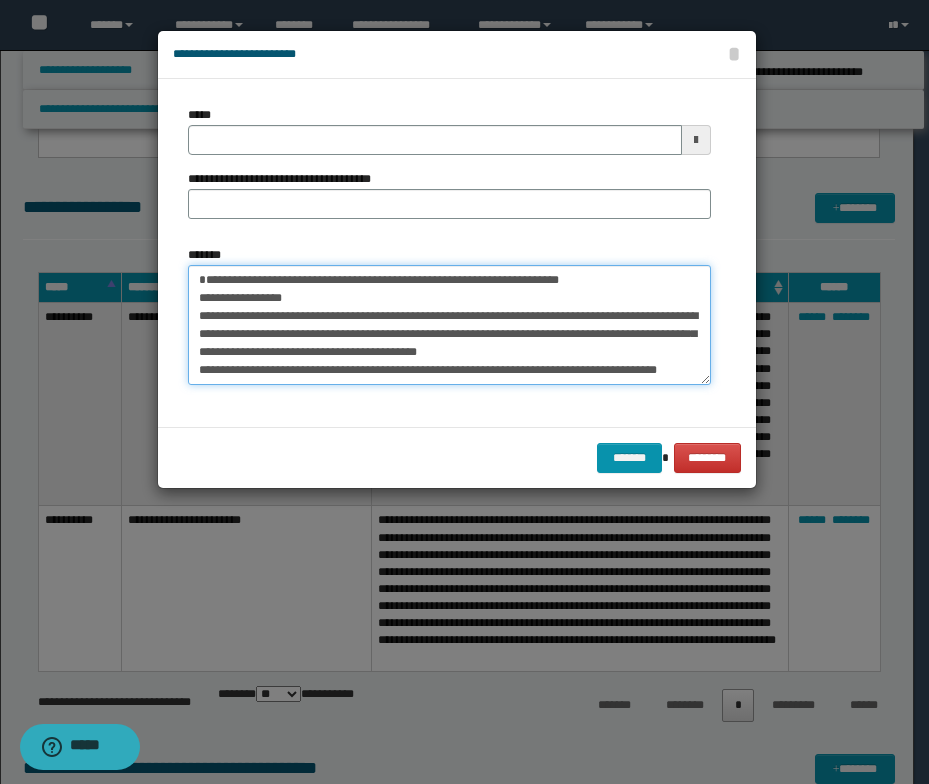 type on "**********" 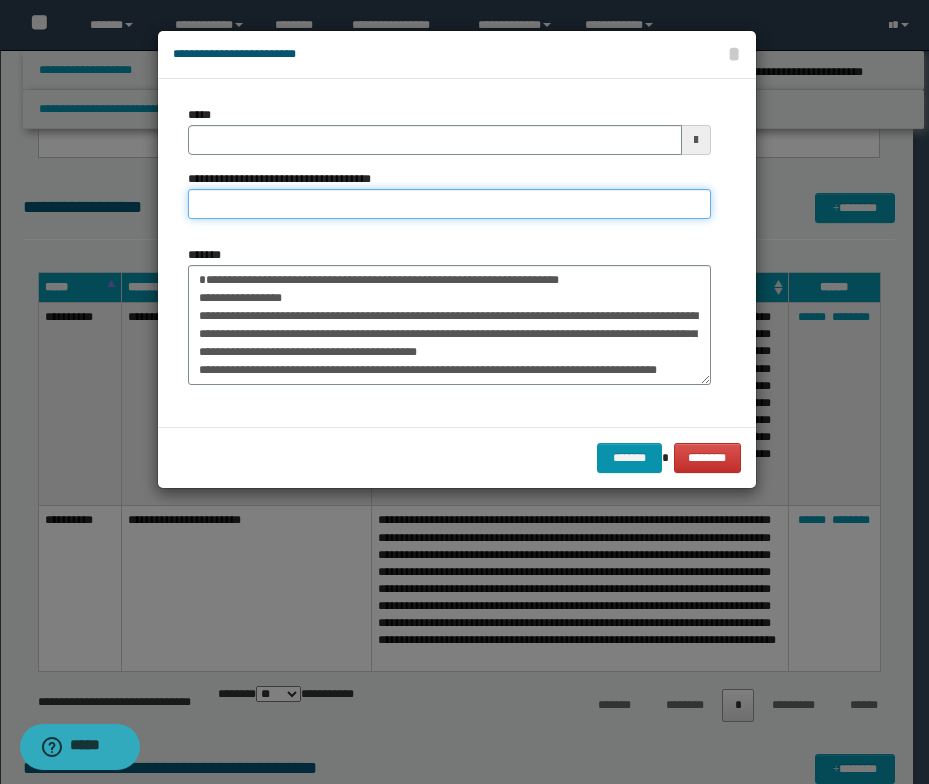 click on "**********" at bounding box center (449, 204) 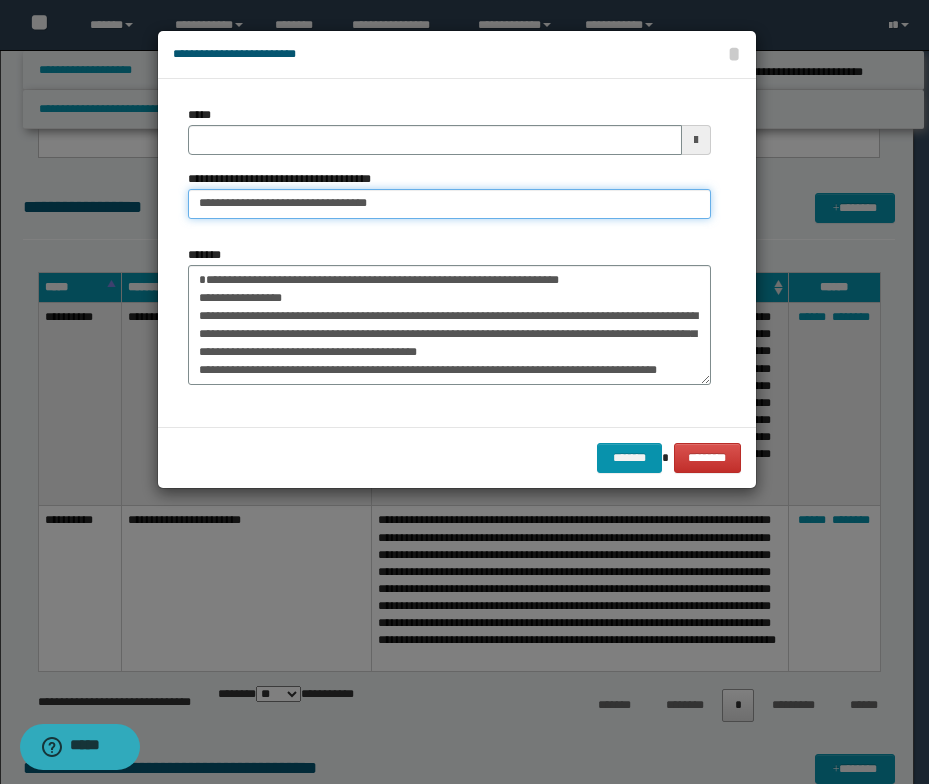 drag, startPoint x: 262, startPoint y: 204, endPoint x: 186, endPoint y: 202, distance: 76.02631 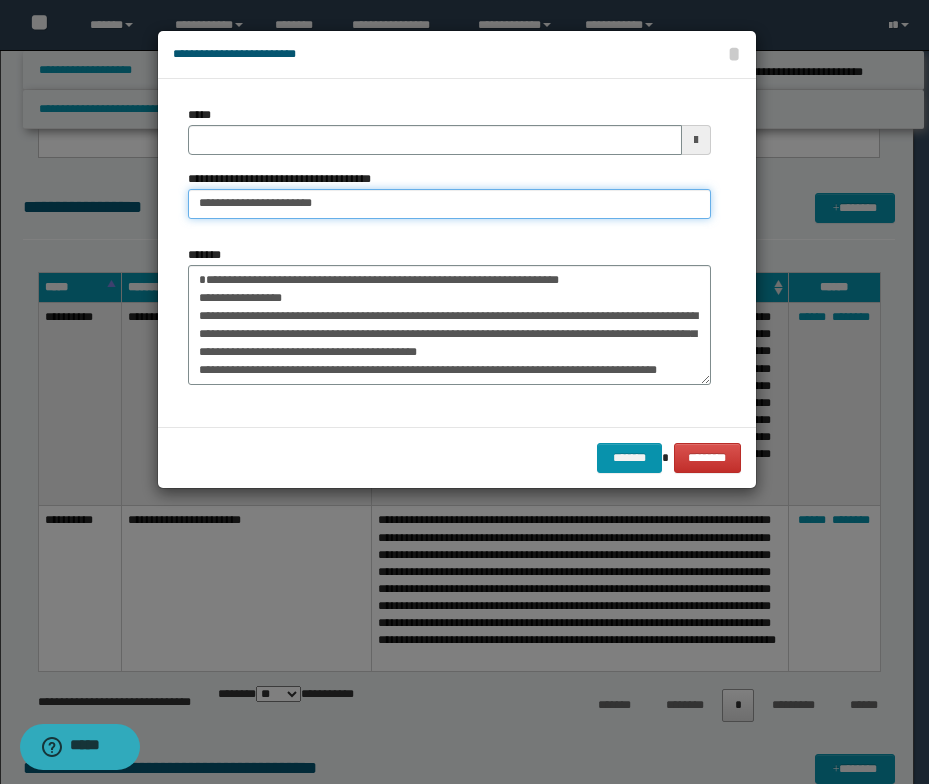 type 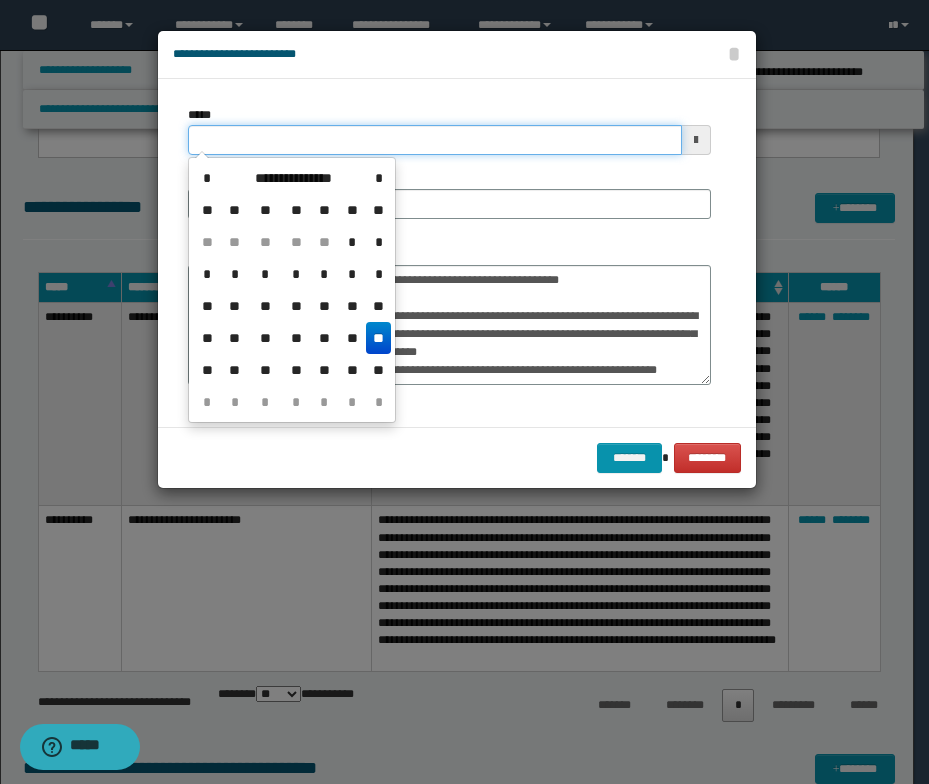 click on "*****" at bounding box center (435, 140) 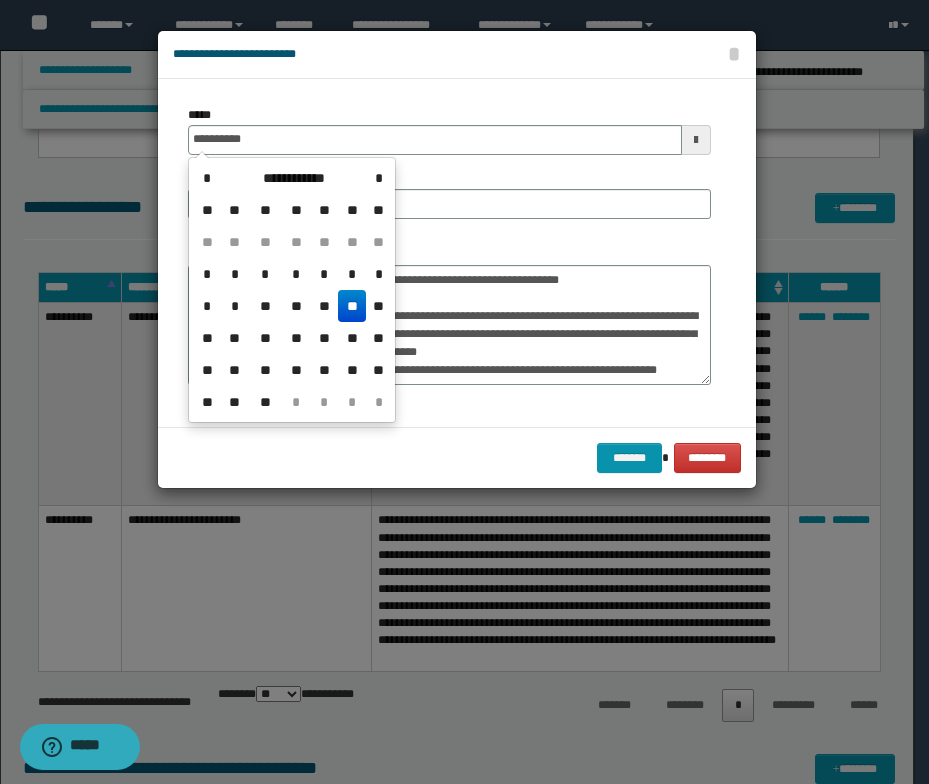 click on "**" at bounding box center (352, 306) 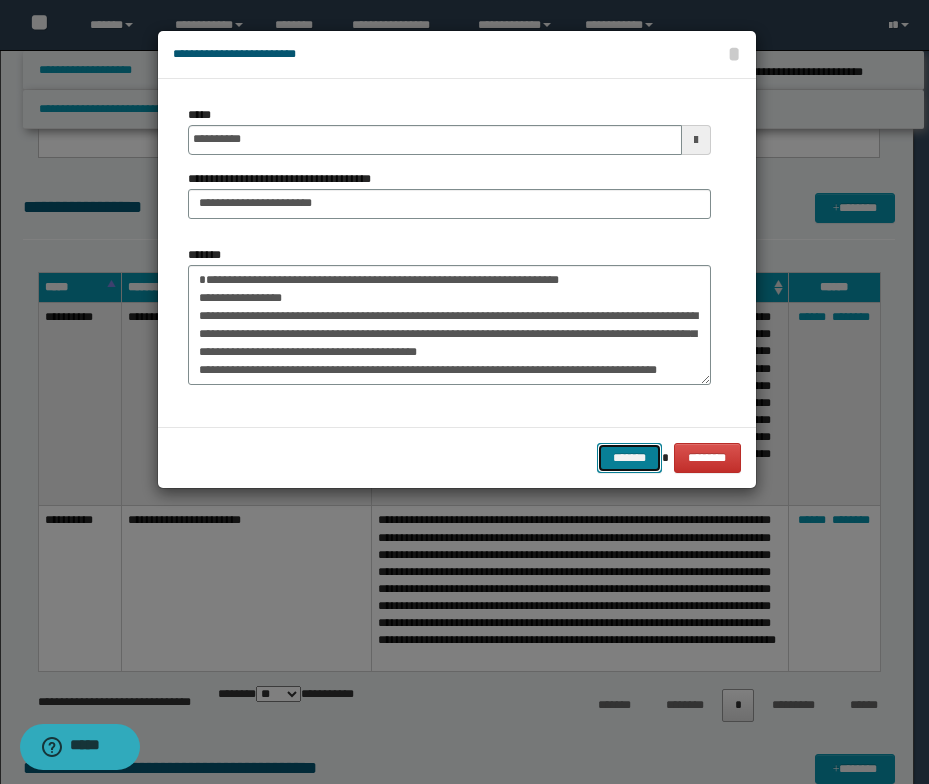 click on "*******" at bounding box center [629, 458] 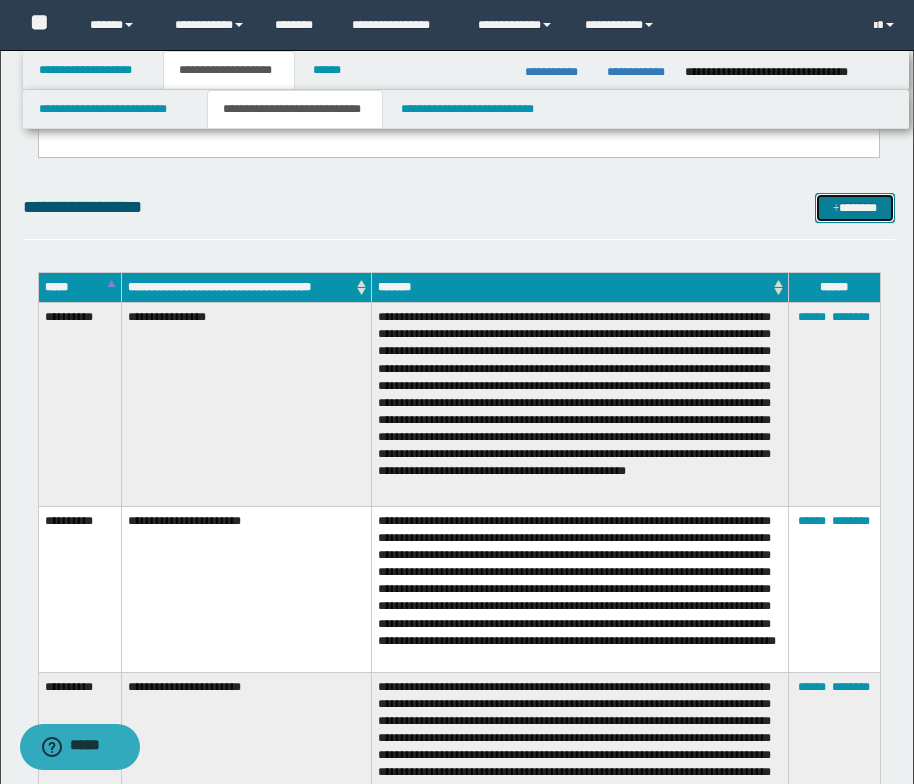click at bounding box center [836, 209] 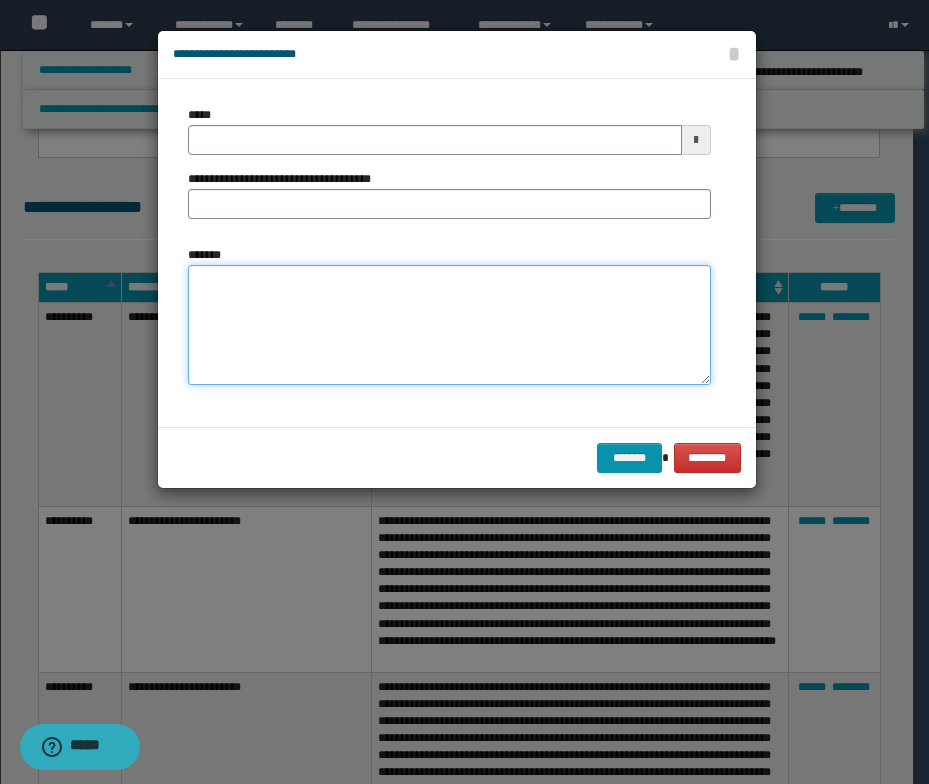 click on "*******" at bounding box center [449, 325] 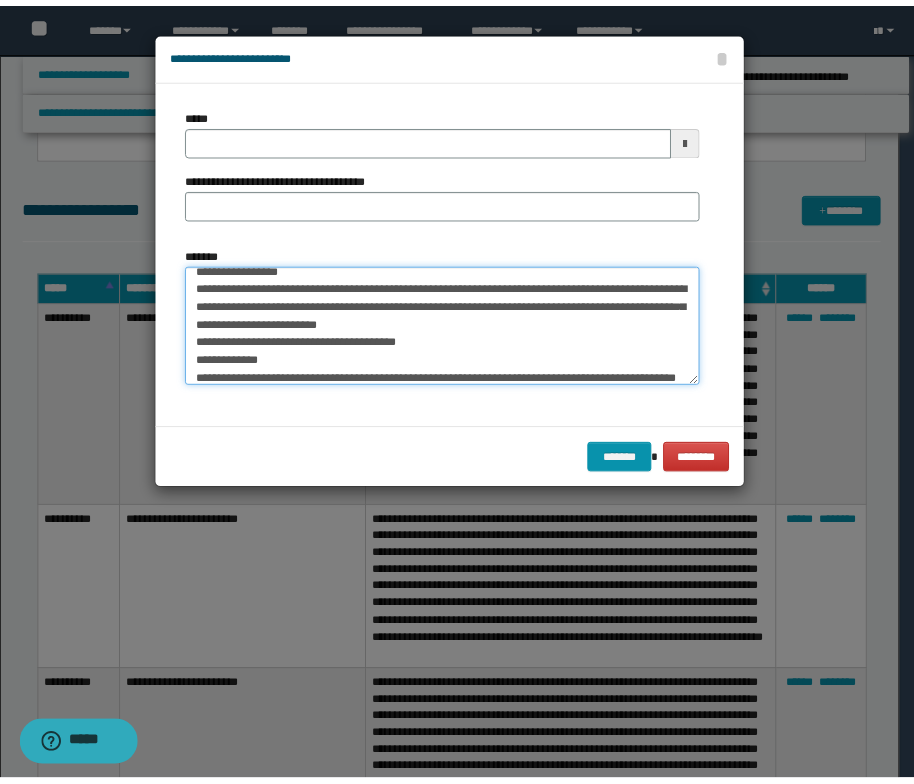 scroll, scrollTop: 0, scrollLeft: 0, axis: both 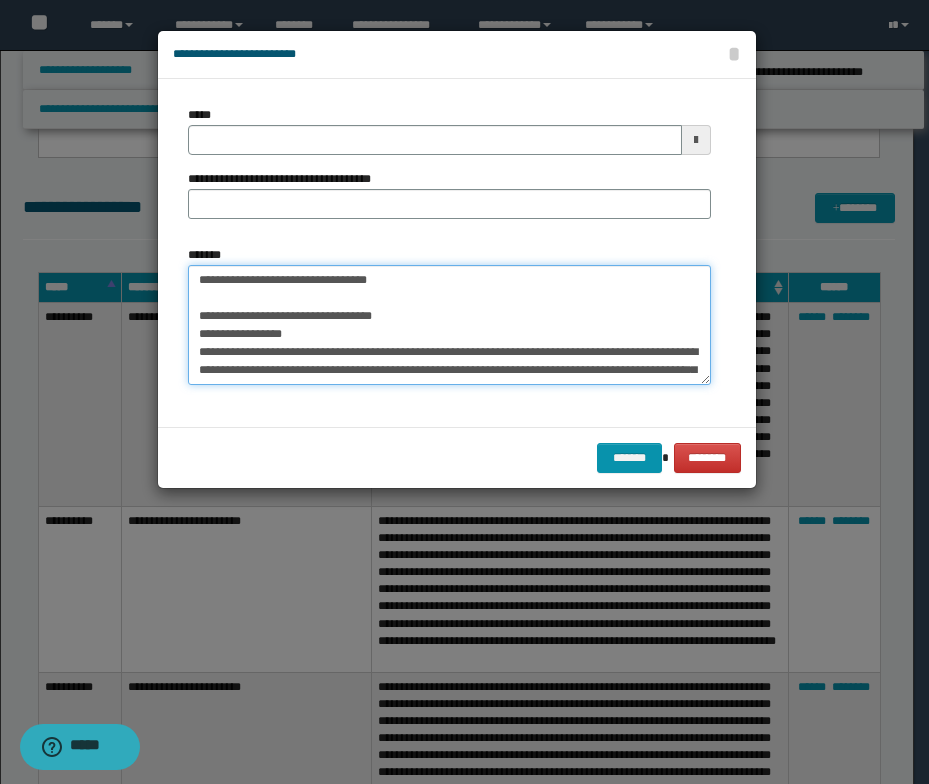 drag, startPoint x: 410, startPoint y: 277, endPoint x: 194, endPoint y: 274, distance: 216.02083 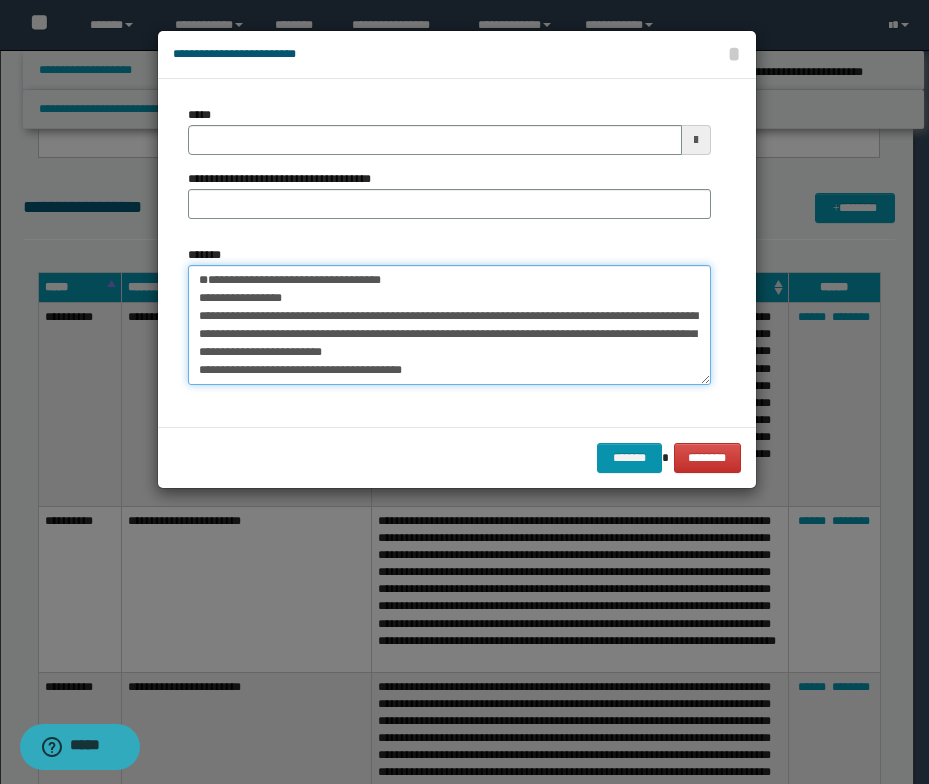 type on "**********" 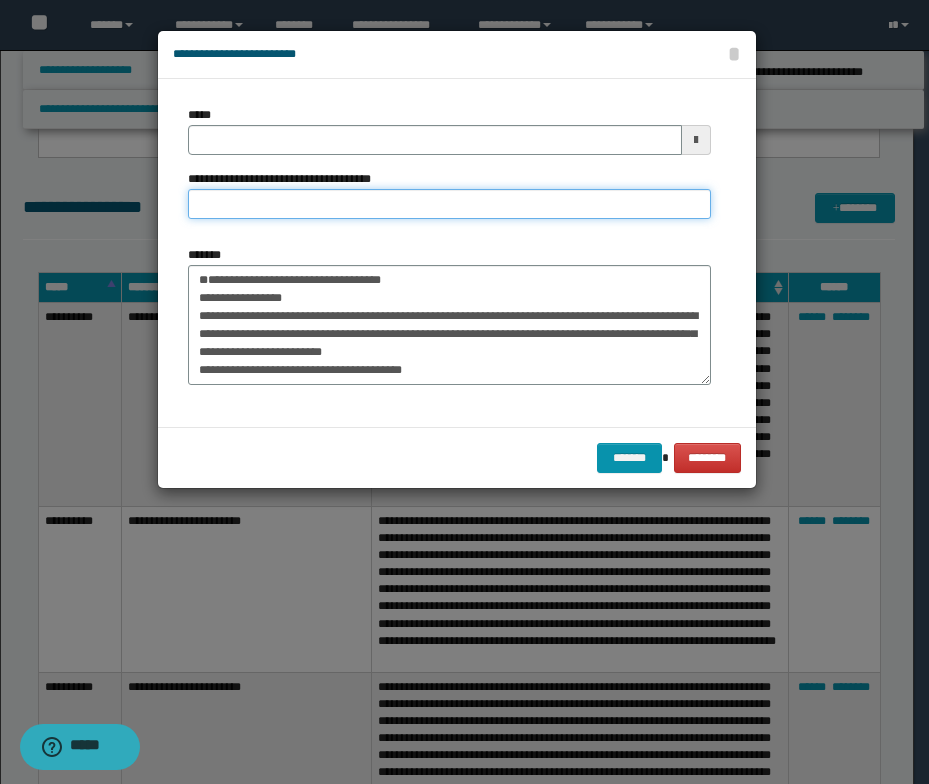 click on "**********" at bounding box center [449, 204] 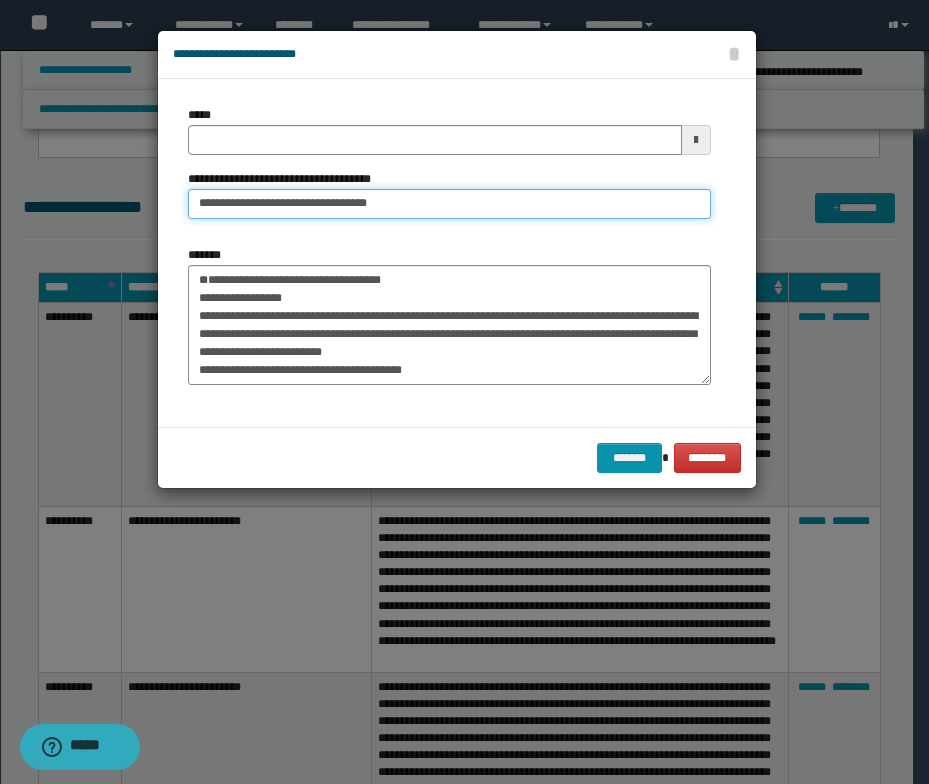 drag, startPoint x: 260, startPoint y: 199, endPoint x: 187, endPoint y: 200, distance: 73.00685 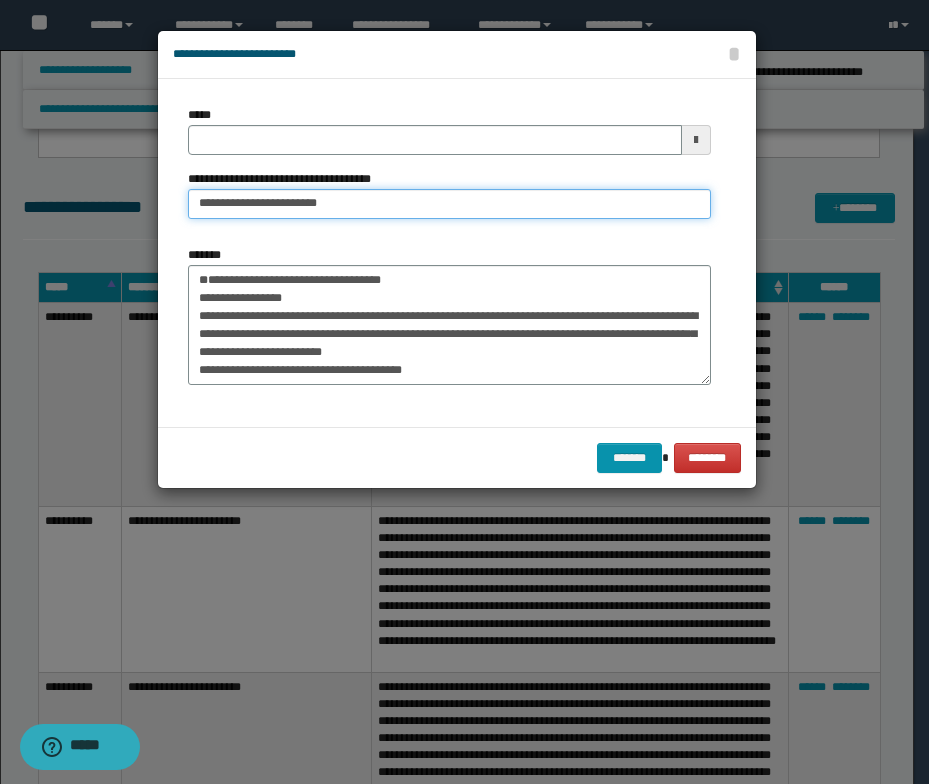 type 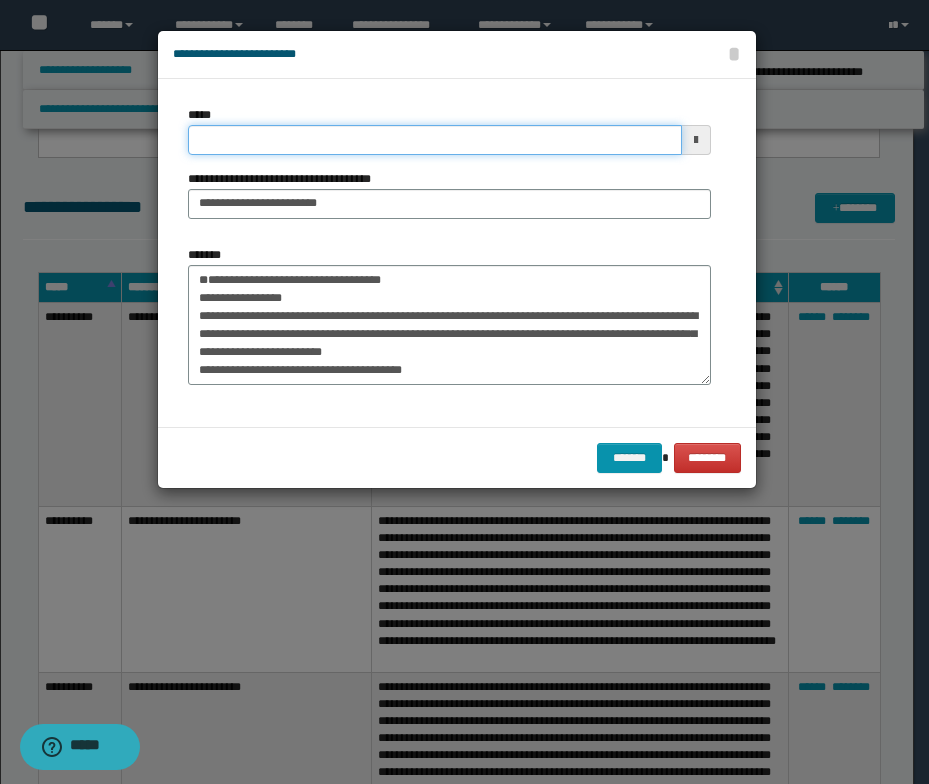 click on "*****" at bounding box center (435, 140) 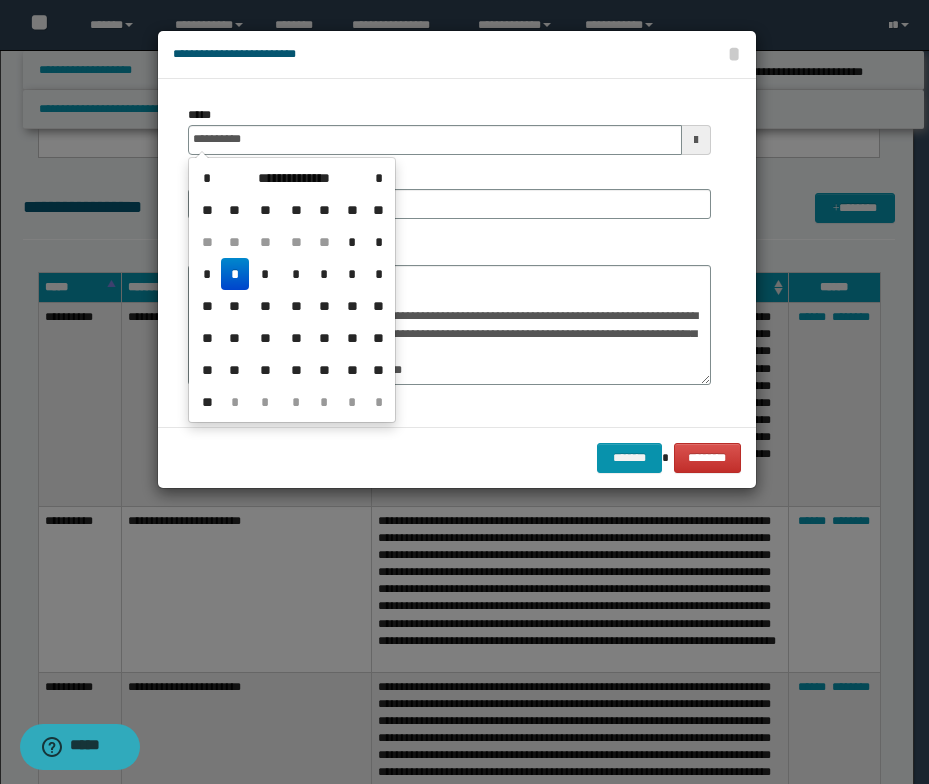 click on "*" at bounding box center (235, 274) 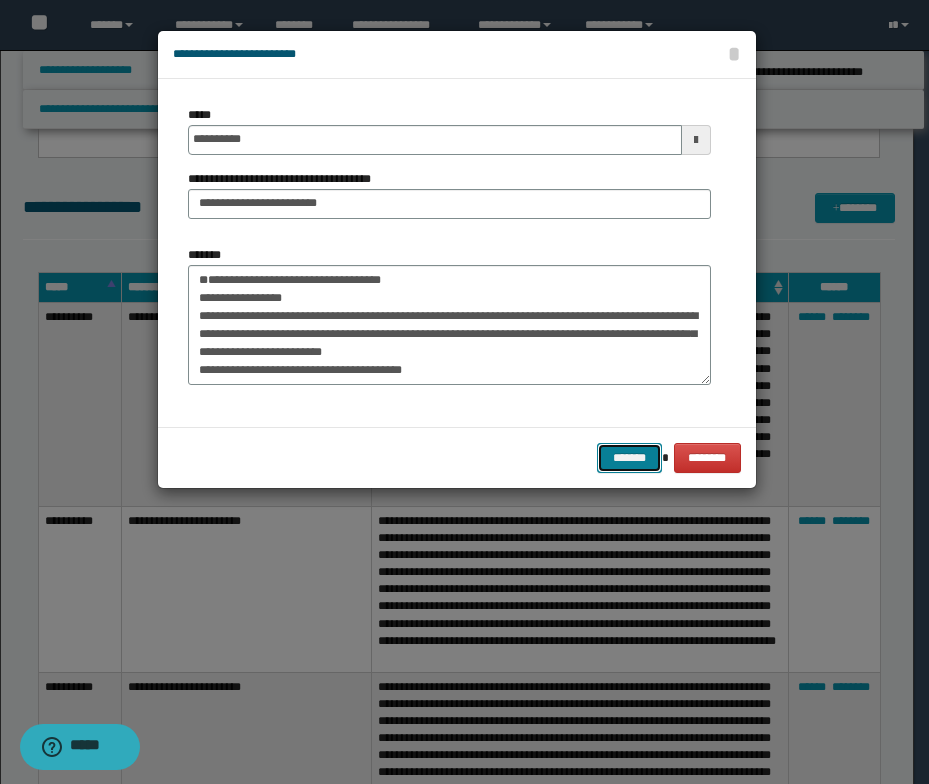 click on "*******" at bounding box center (629, 458) 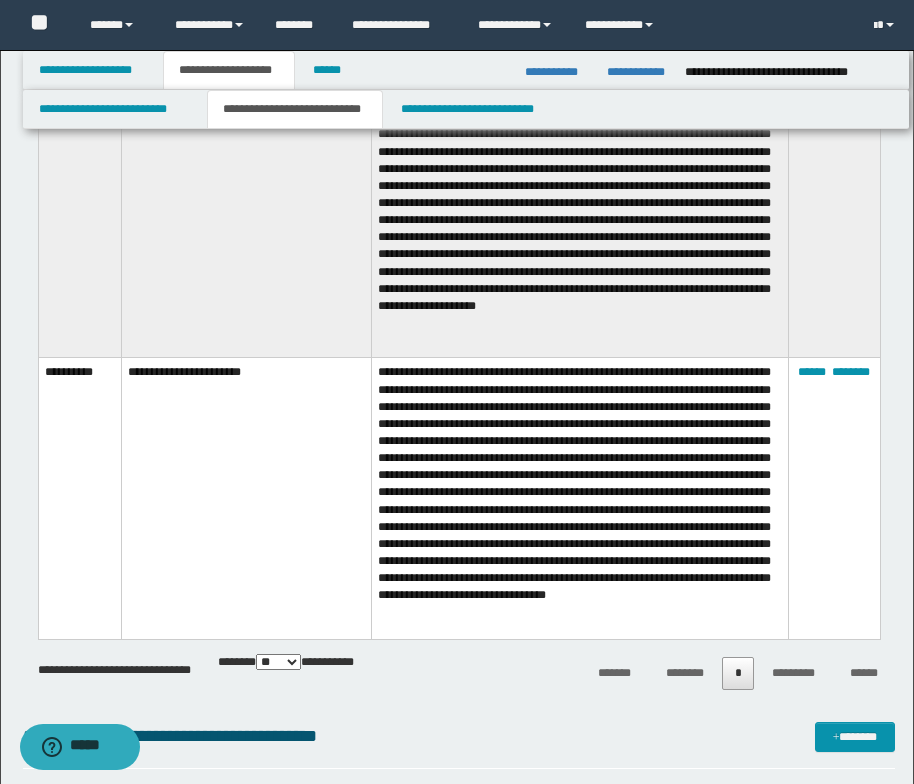 scroll, scrollTop: 3800, scrollLeft: 0, axis: vertical 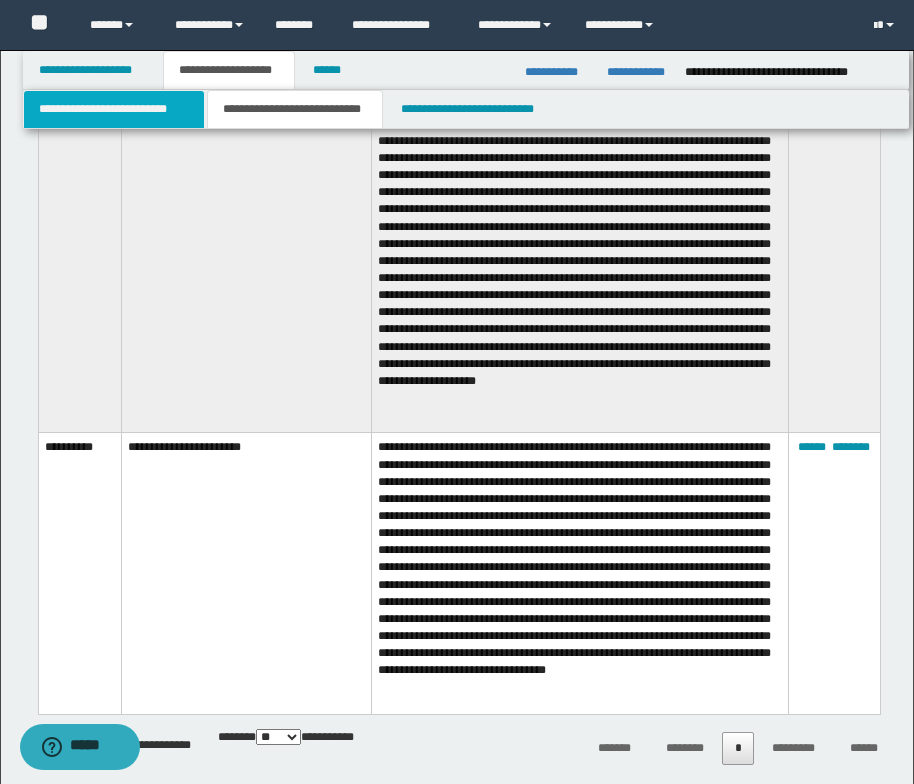 click on "**********" at bounding box center (114, 109) 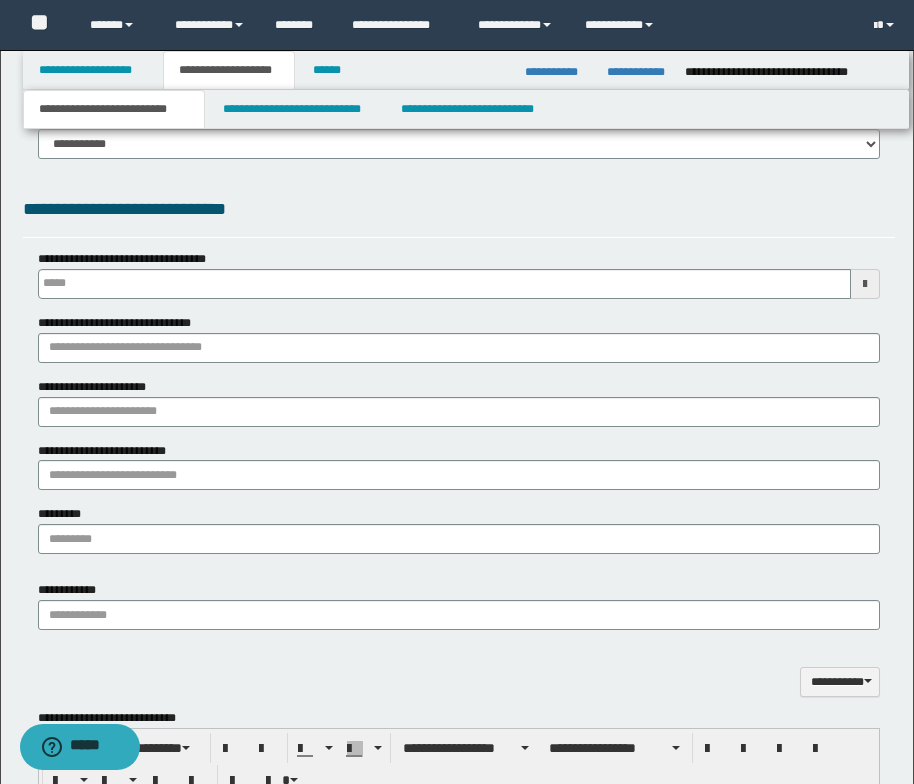 scroll, scrollTop: 300, scrollLeft: 0, axis: vertical 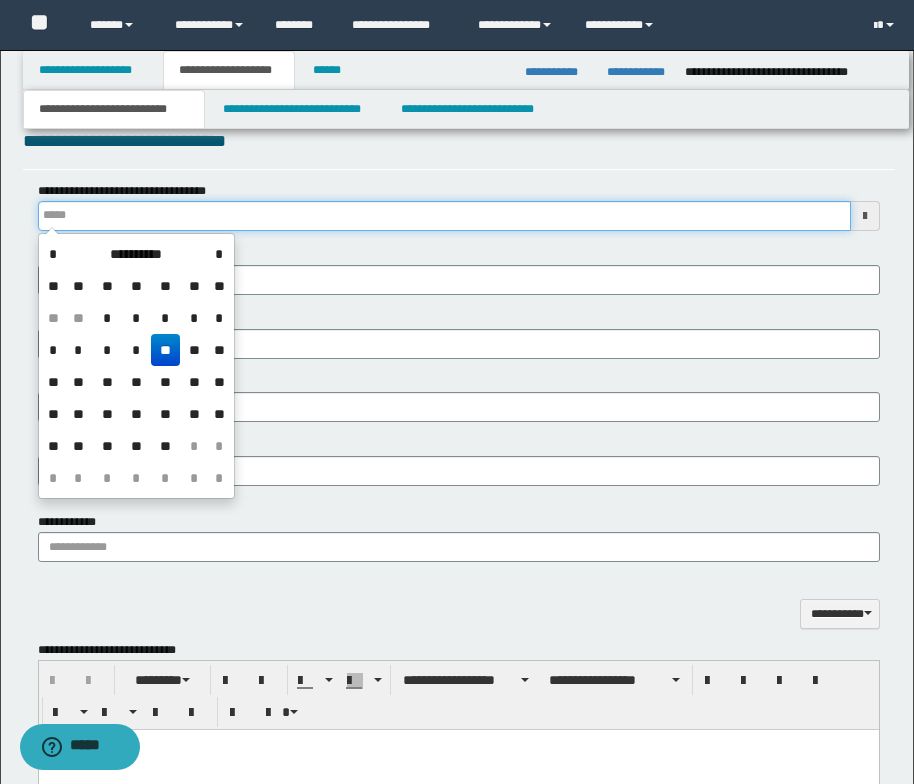 click on "**********" at bounding box center (444, 216) 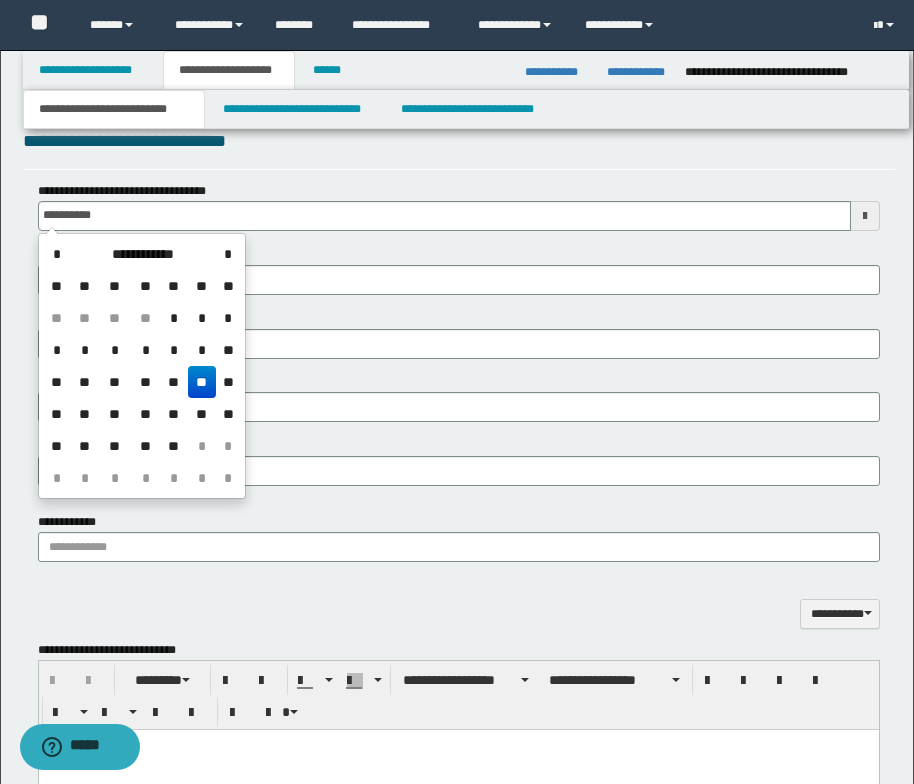 click on "**" at bounding box center (202, 382) 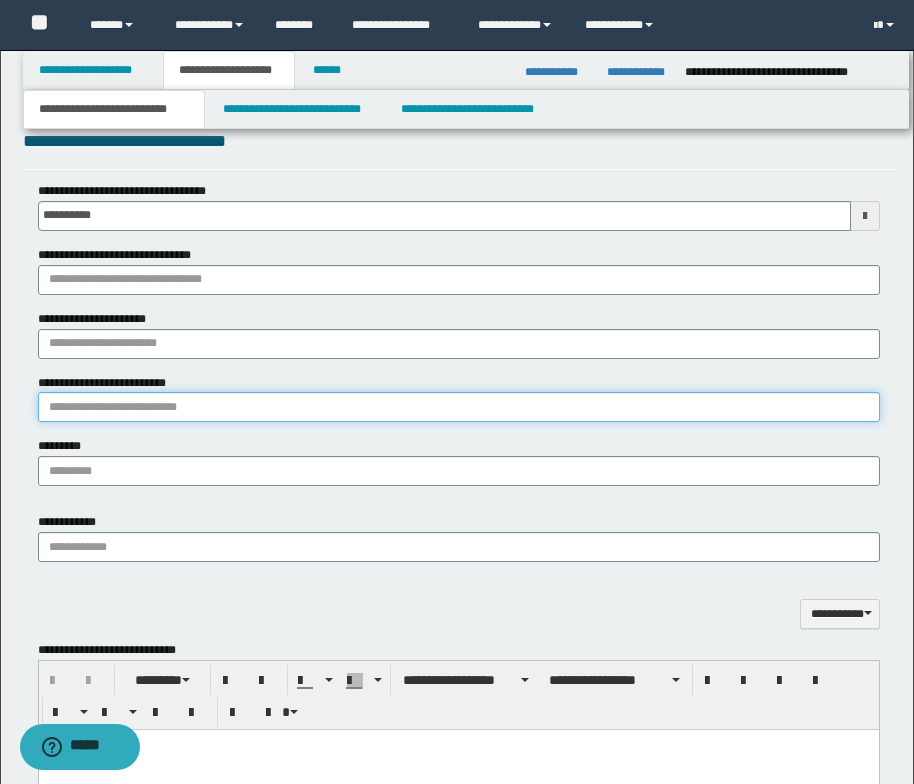 click on "**********" at bounding box center (459, 407) 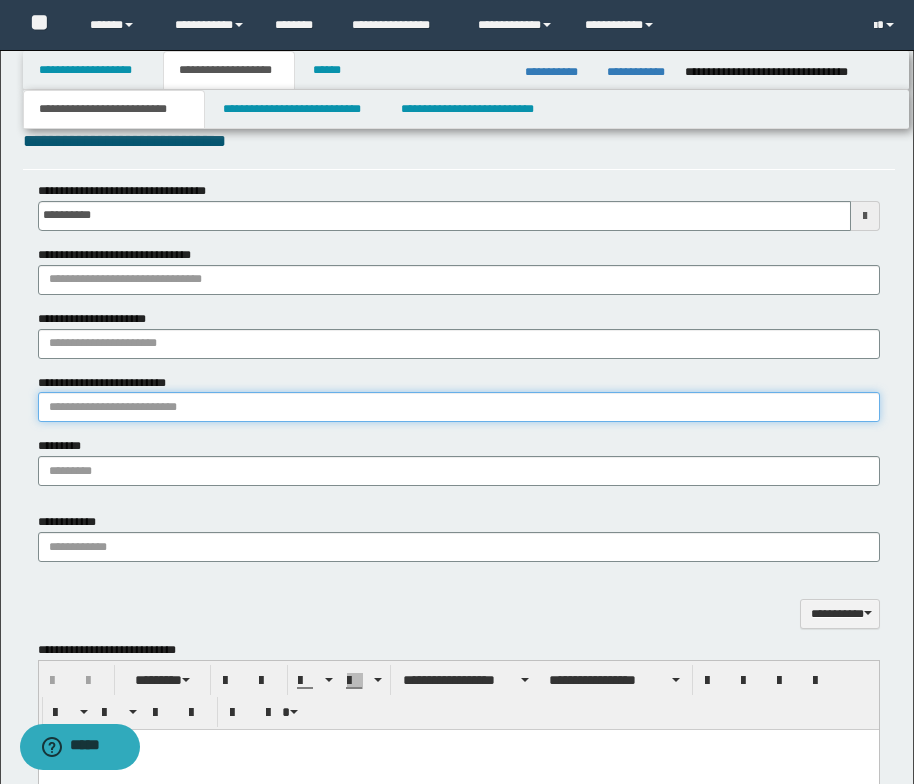 paste on "**********" 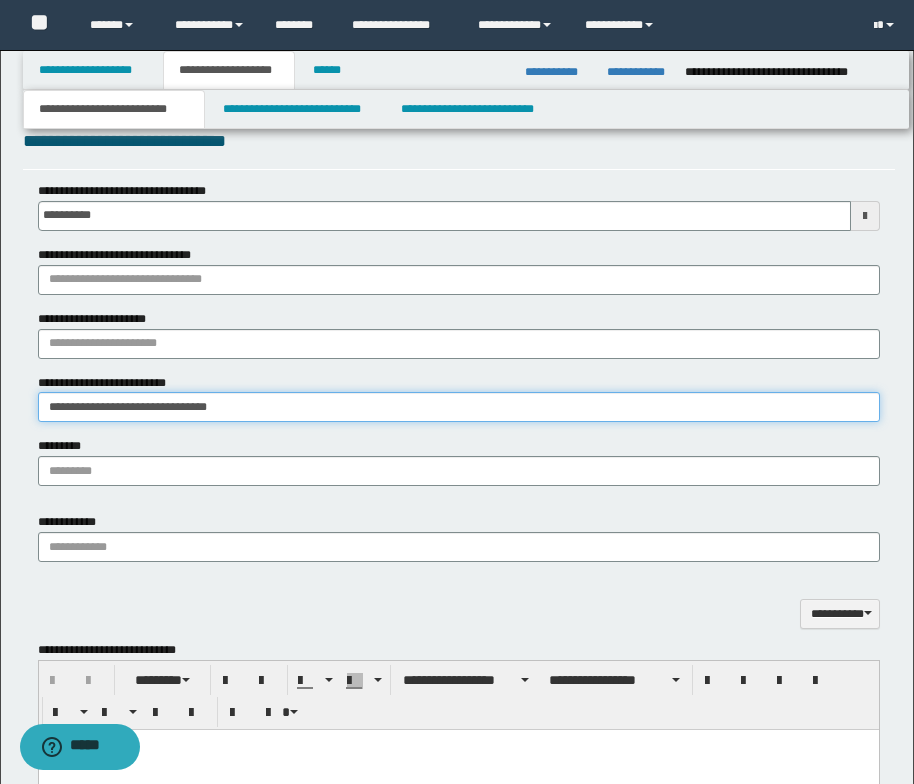 type on "**********" 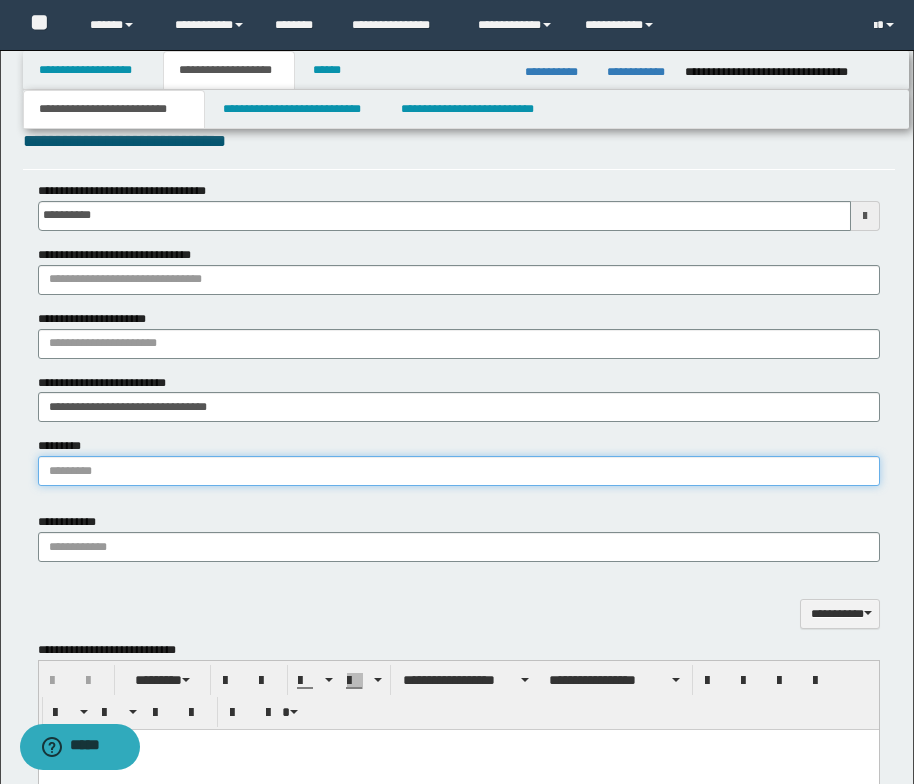 click on "*********" at bounding box center (459, 471) 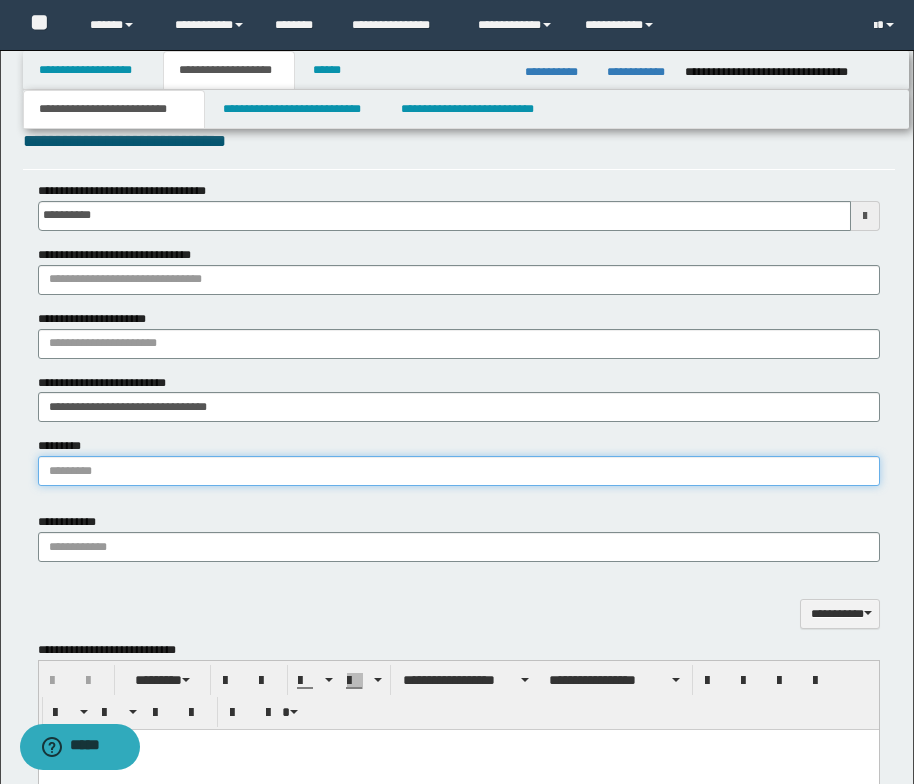 paste on "**********" 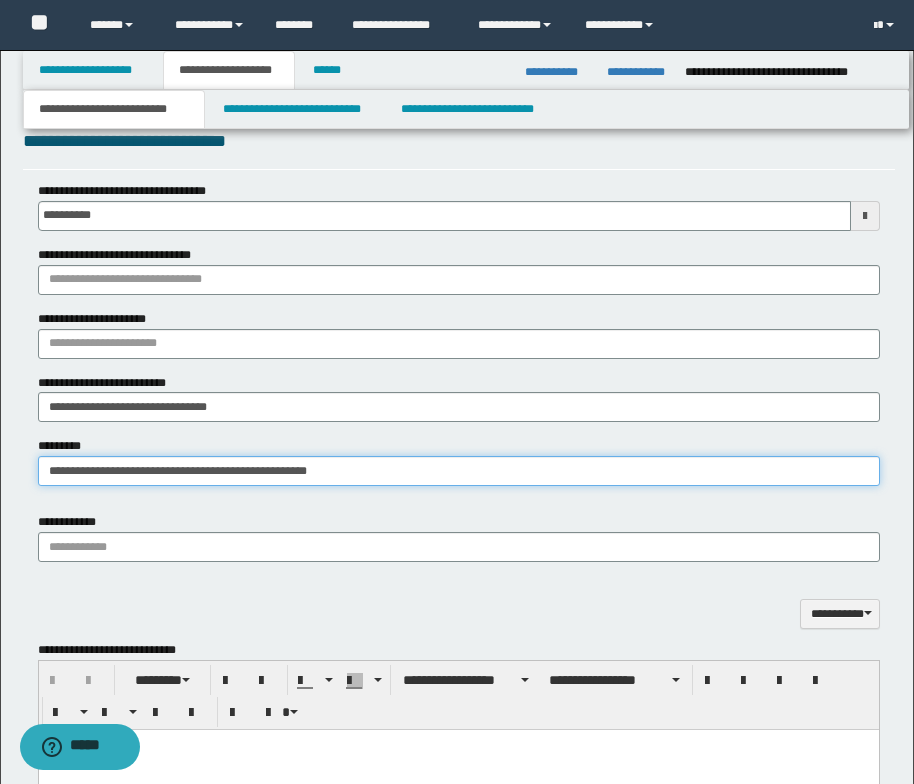 type on "**********" 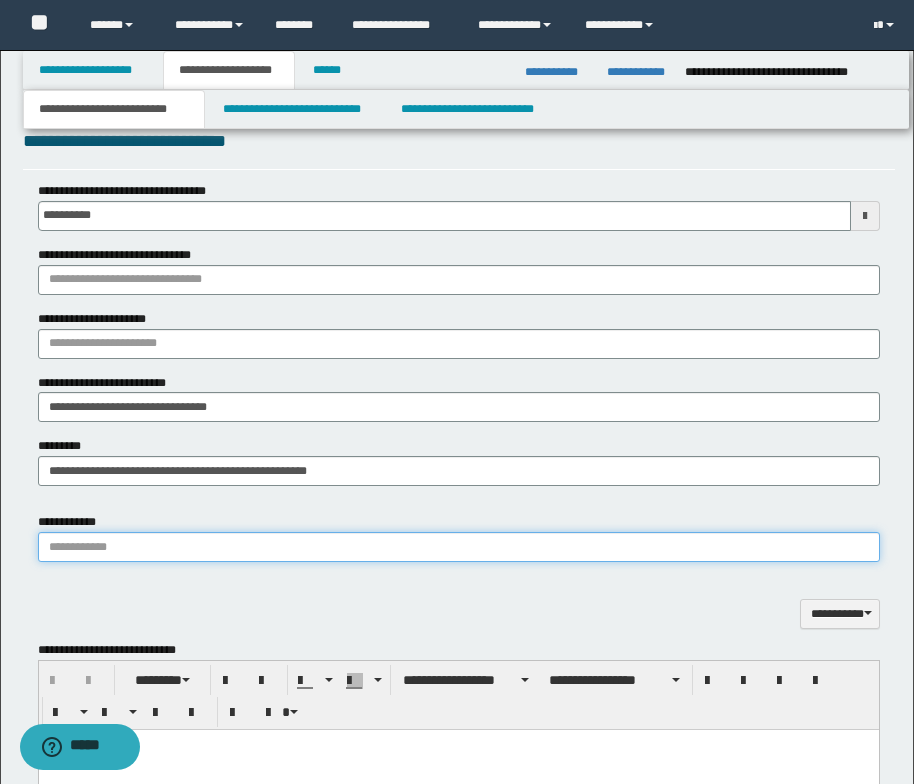 click on "**********" at bounding box center (459, 547) 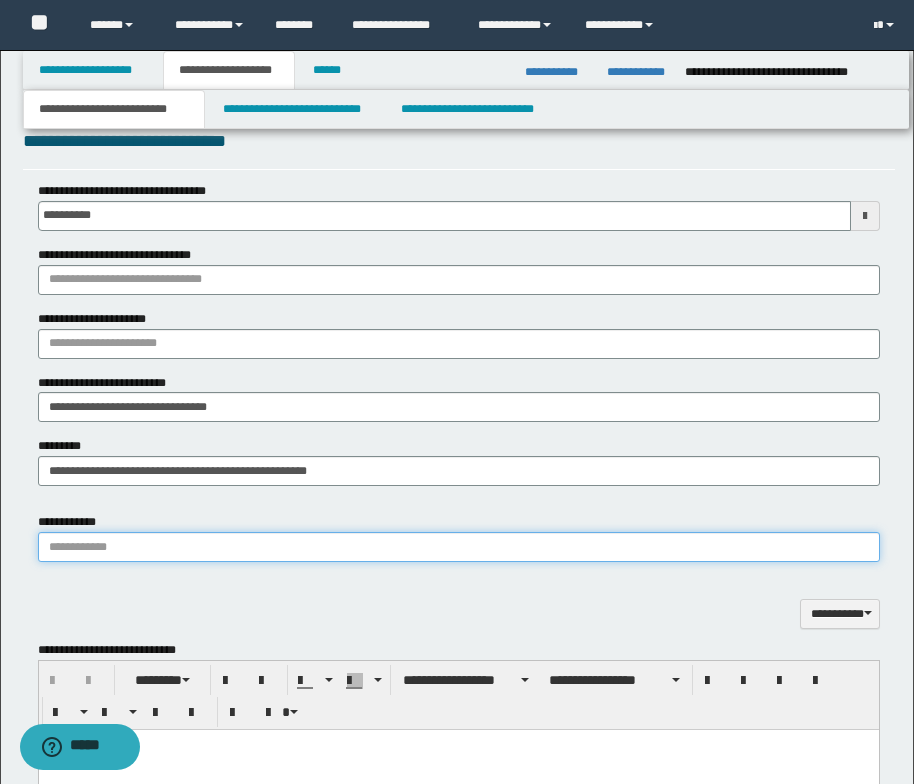 paste on "**********" 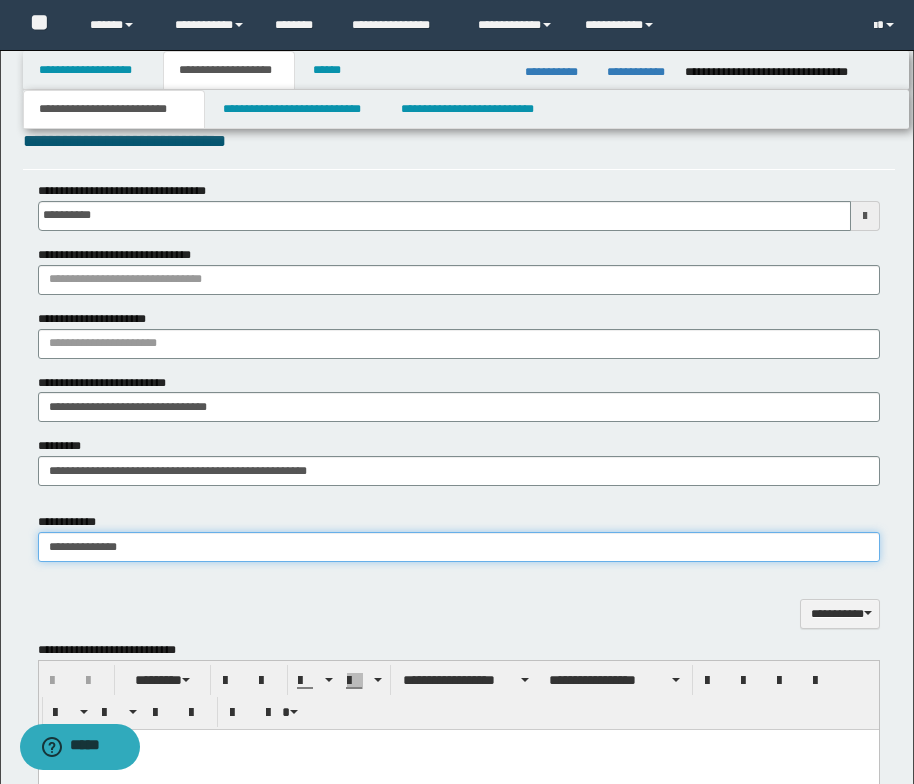 type on "**********" 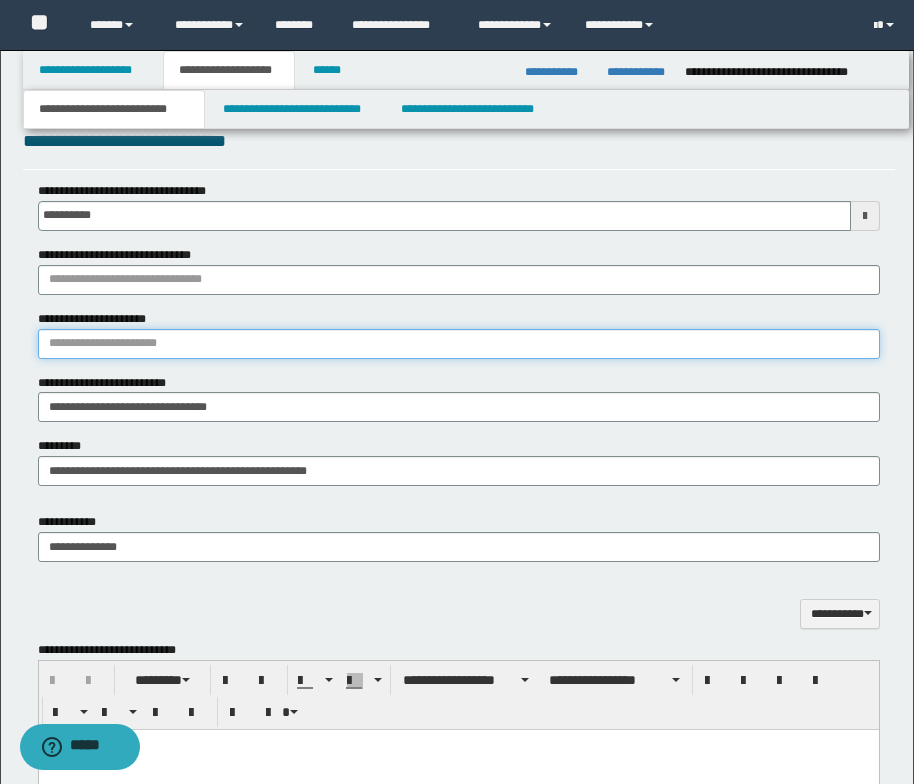 click on "**********" at bounding box center (459, 344) 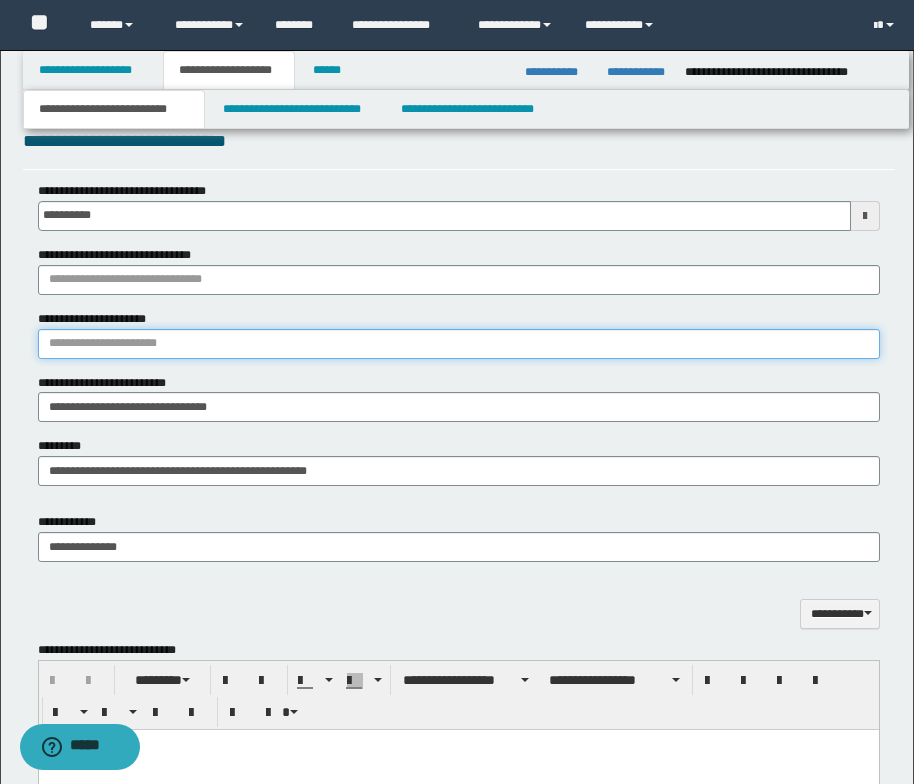 paste on "**********" 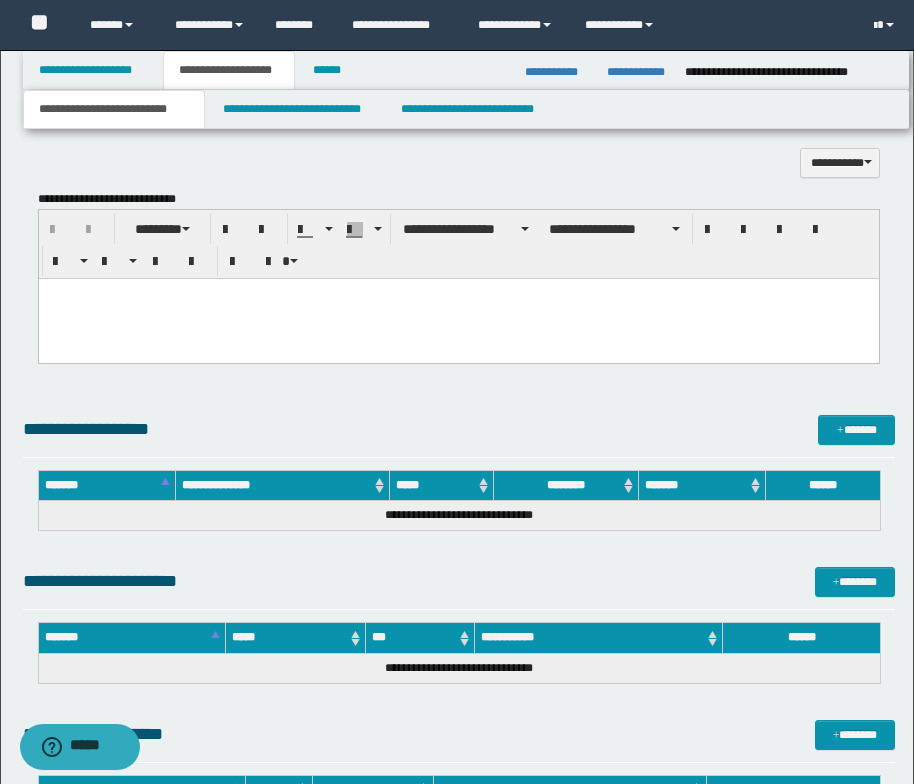 scroll, scrollTop: 712, scrollLeft: 0, axis: vertical 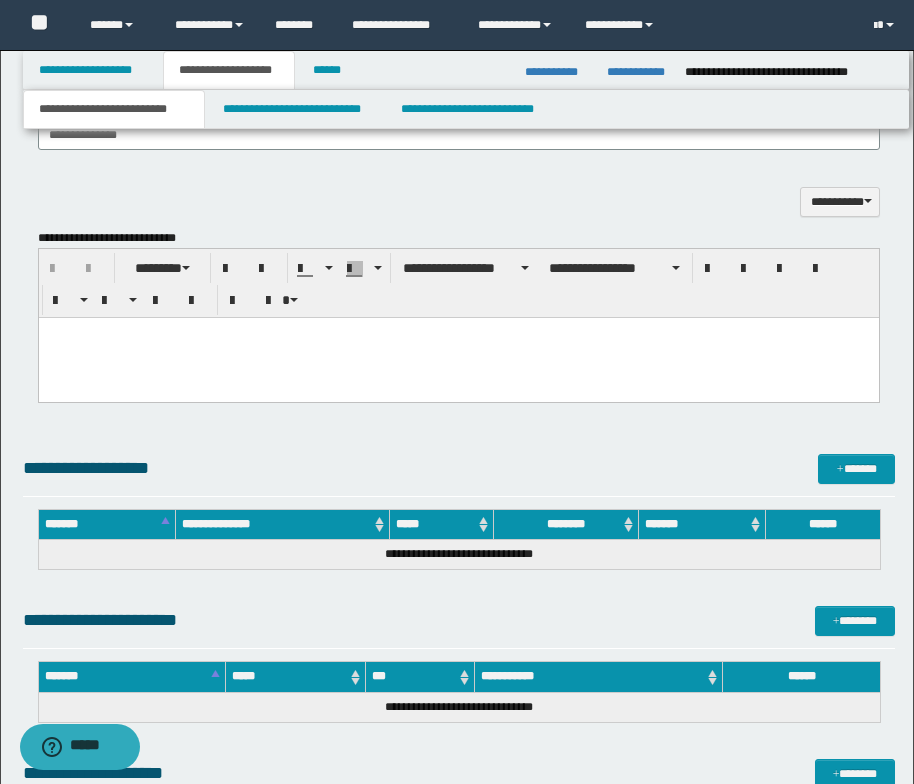 type on "**********" 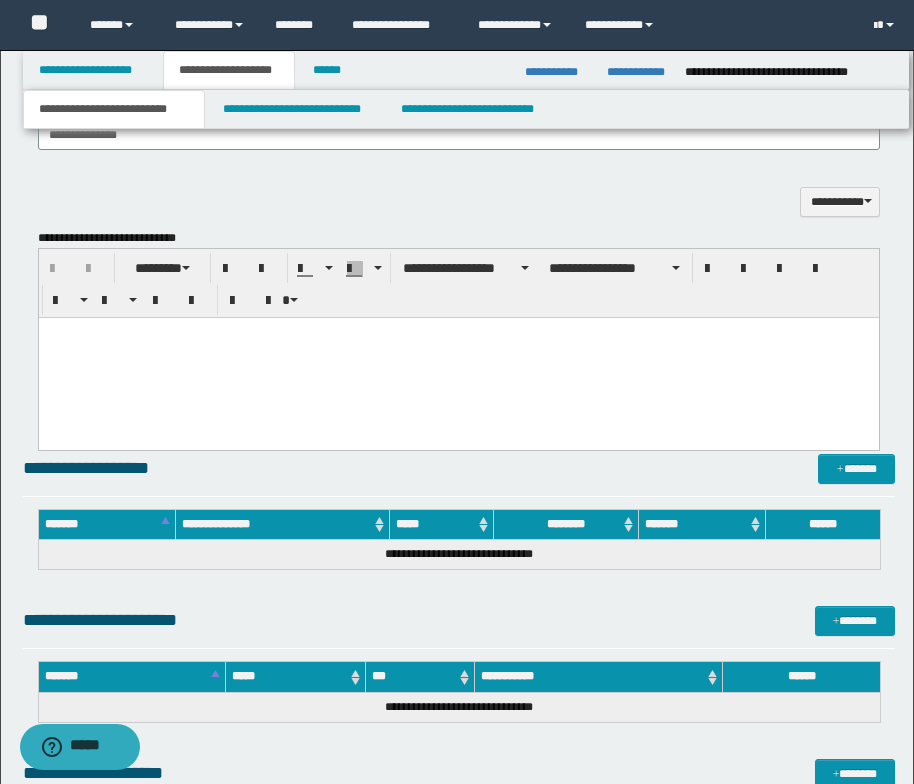 click at bounding box center [458, 332] 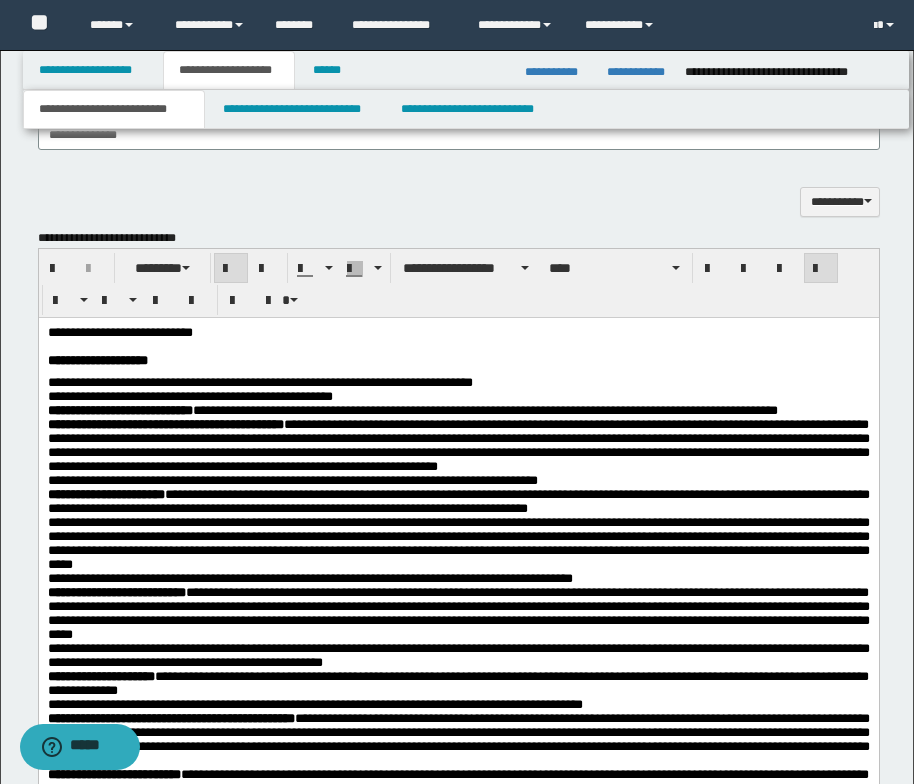 click on "**********" at bounding box center [458, 2049] 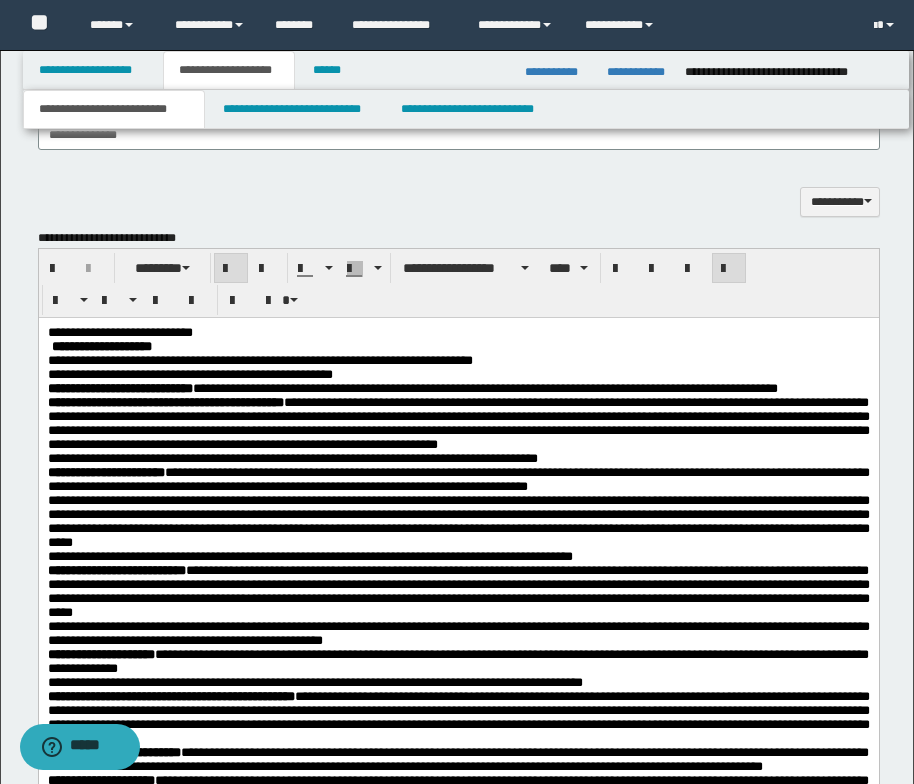 type 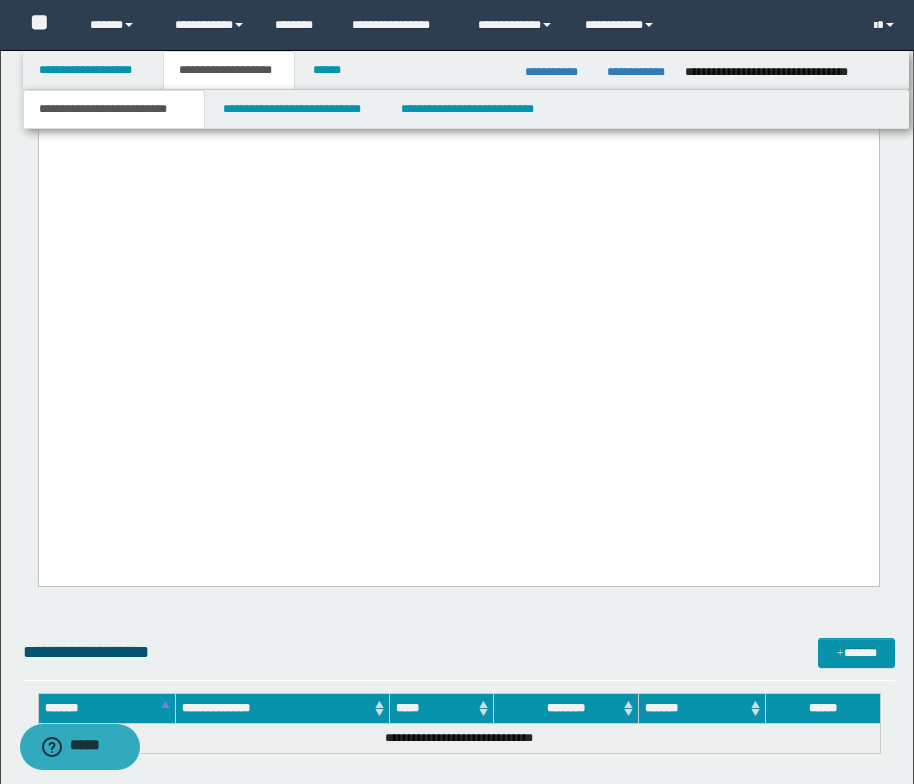scroll, scrollTop: 4512, scrollLeft: 0, axis: vertical 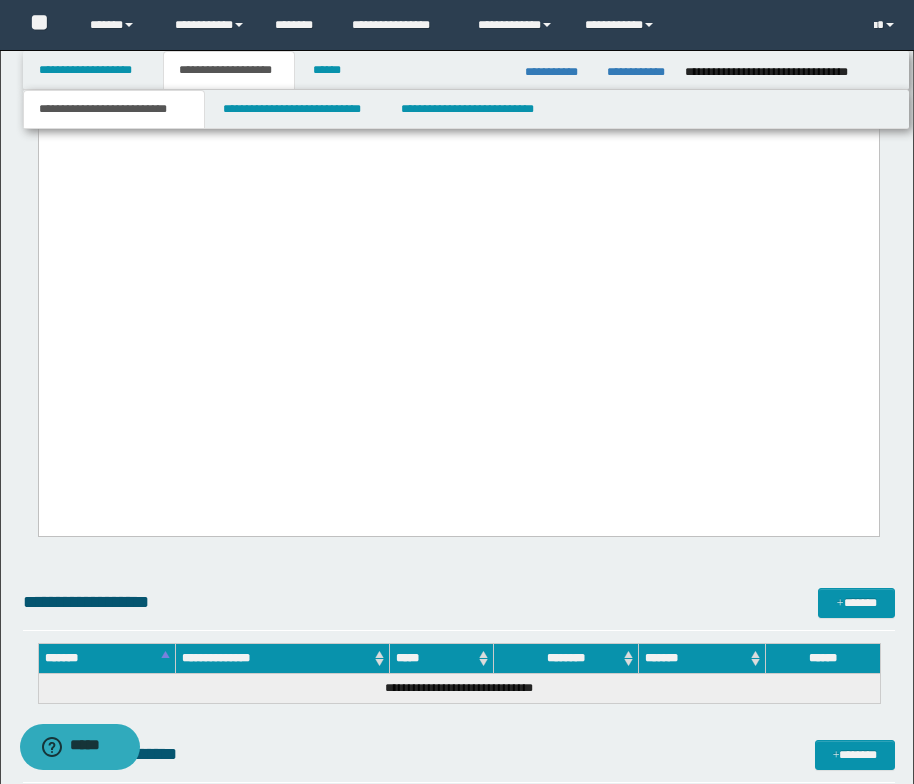drag, startPoint x: 45, startPoint y: -3470, endPoint x: 516, endPoint y: 584, distance: 4081.269 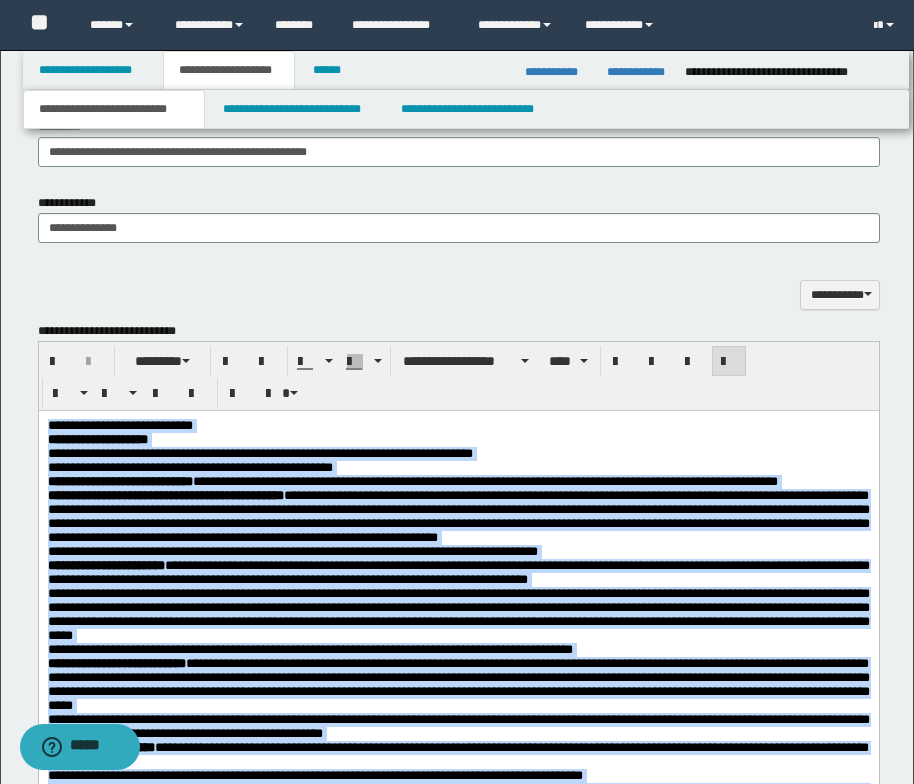 scroll, scrollTop: 512, scrollLeft: 0, axis: vertical 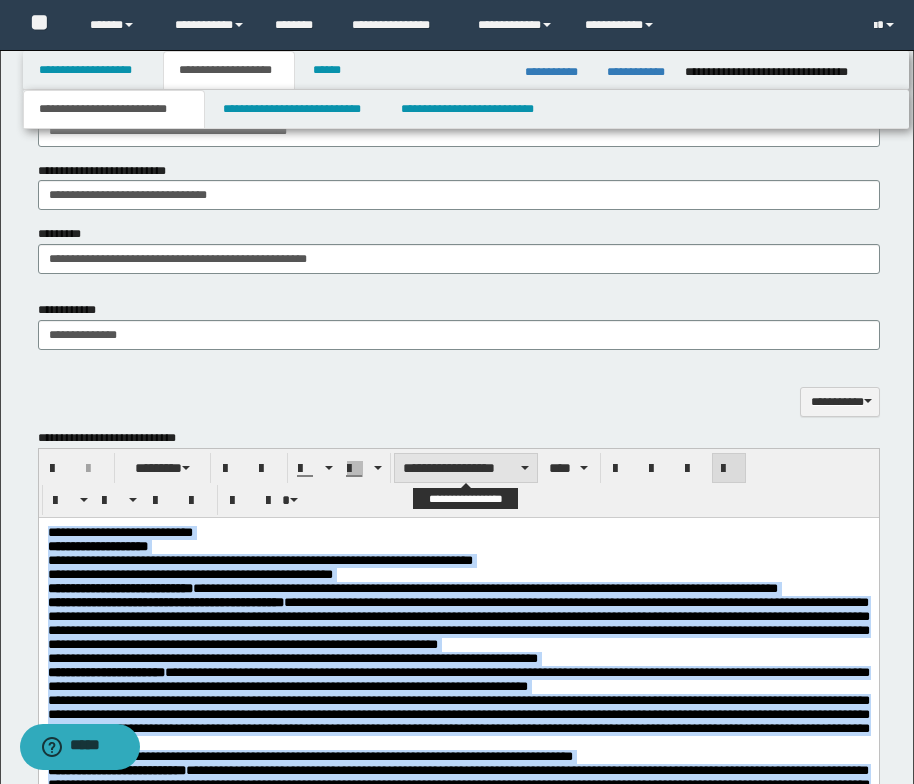 click at bounding box center (525, 468) 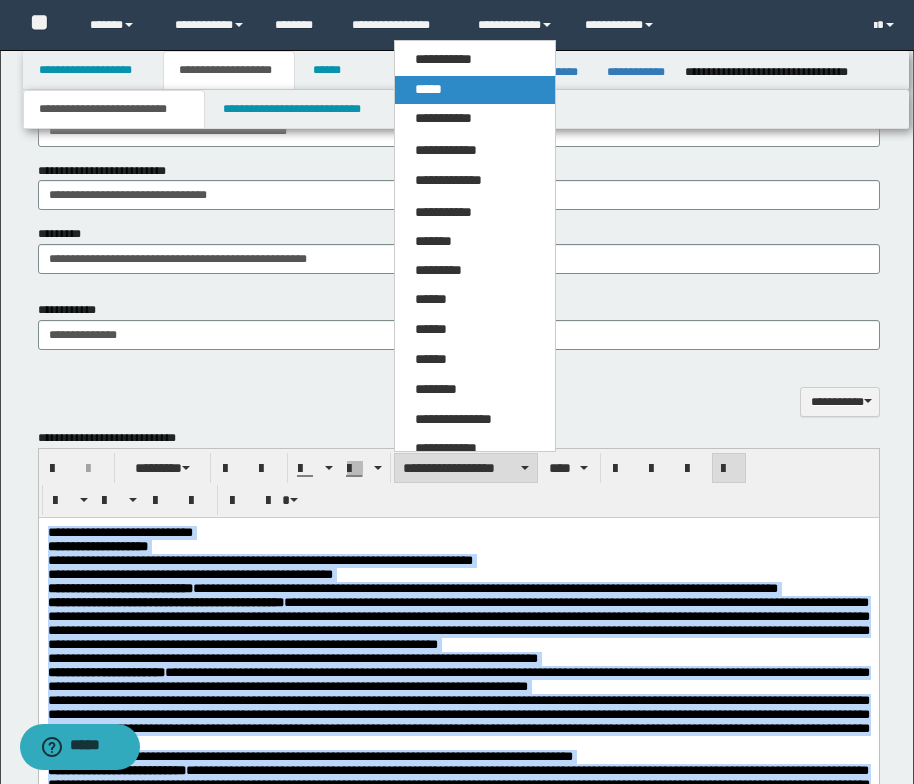 click on "*****" at bounding box center (475, 90) 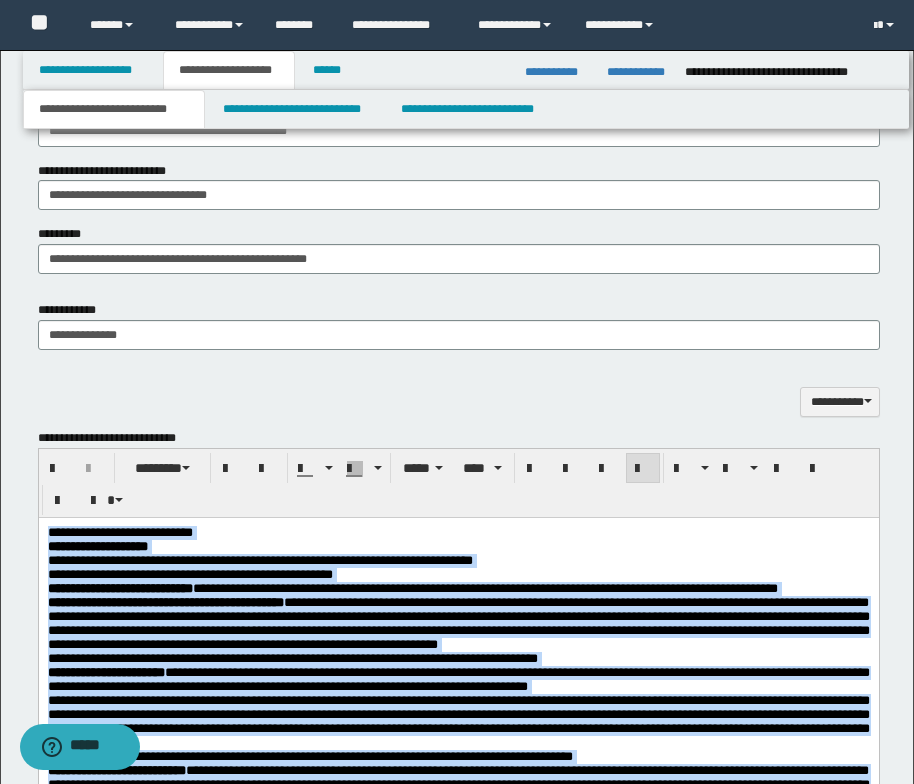 click on "**********" at bounding box center (458, 532) 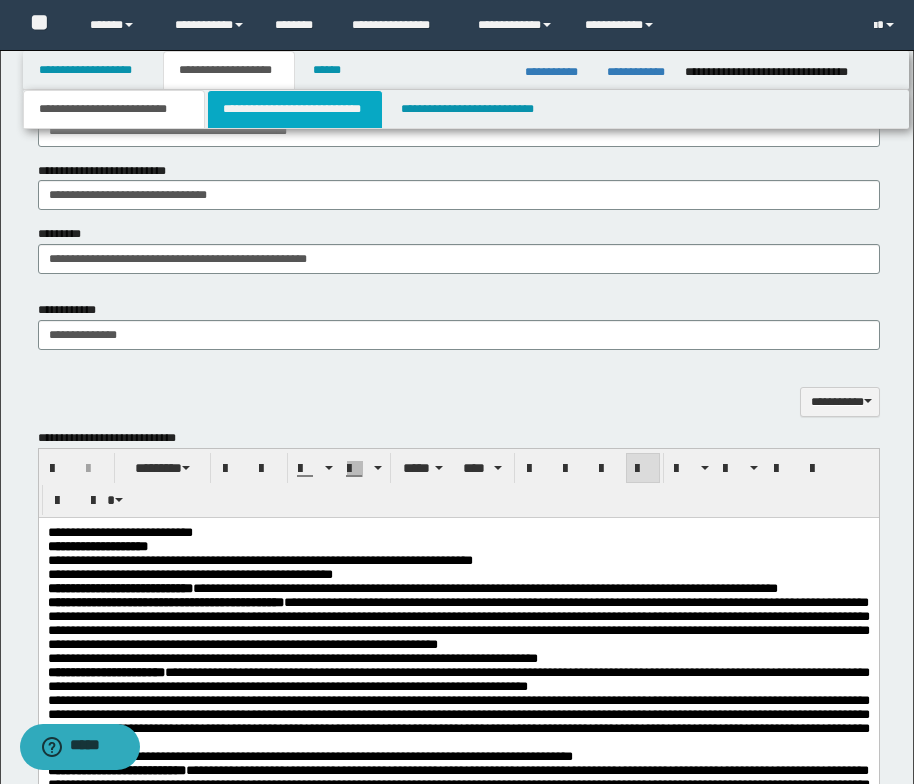 click on "**********" at bounding box center [295, 109] 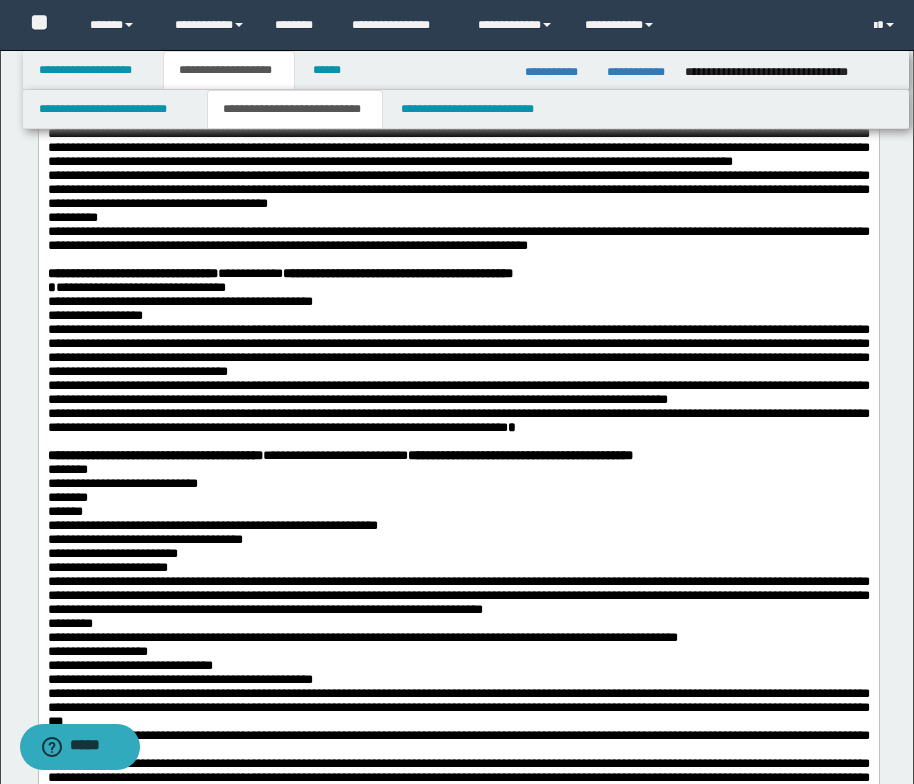 scroll, scrollTop: 812, scrollLeft: 0, axis: vertical 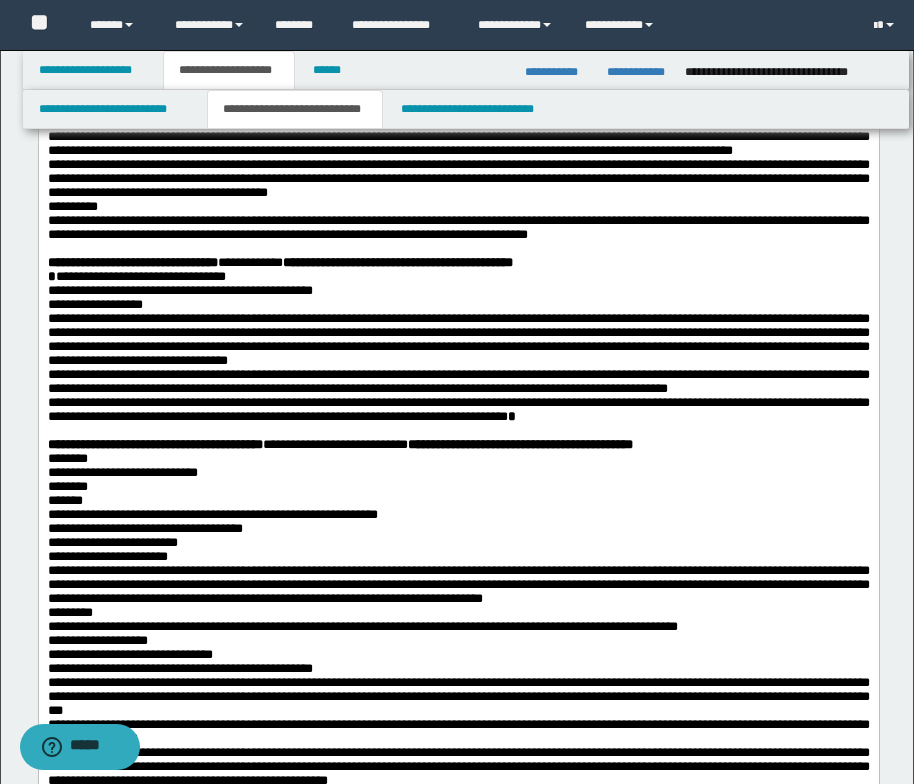 click on "**********" at bounding box center [458, 59] 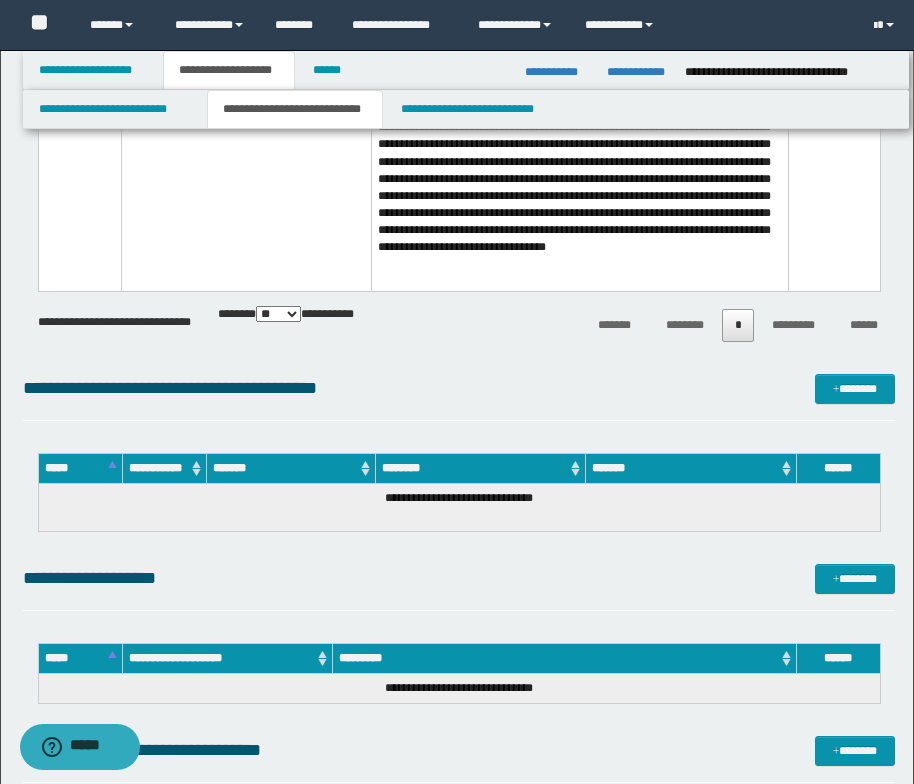 scroll, scrollTop: 4412, scrollLeft: 0, axis: vertical 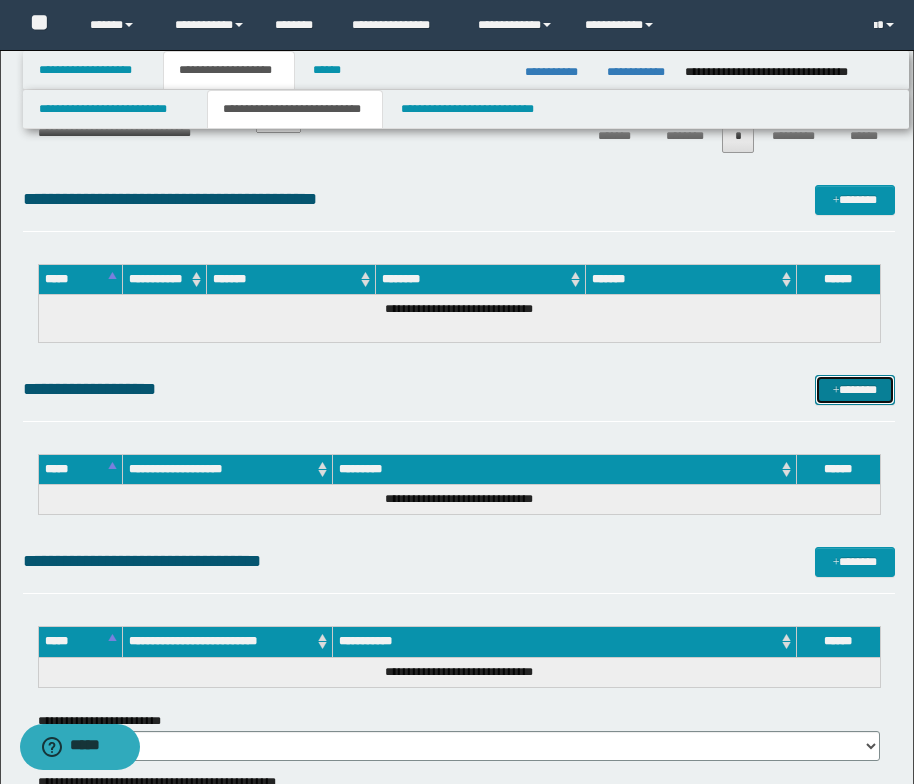 click on "*******" at bounding box center (855, 390) 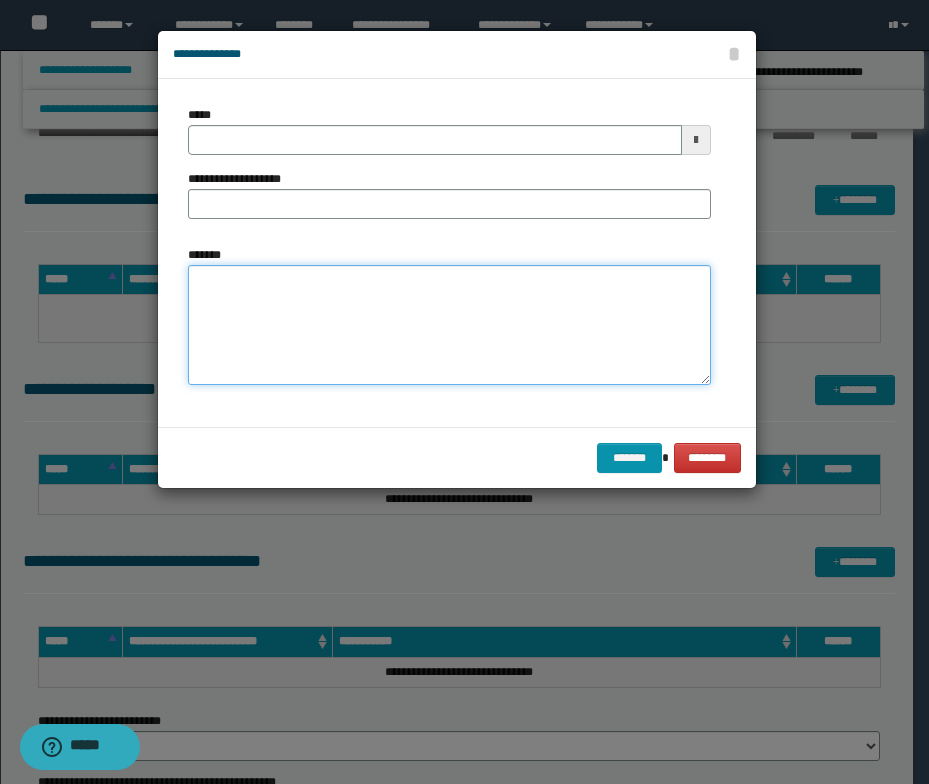 click on "*******" at bounding box center [449, 325] 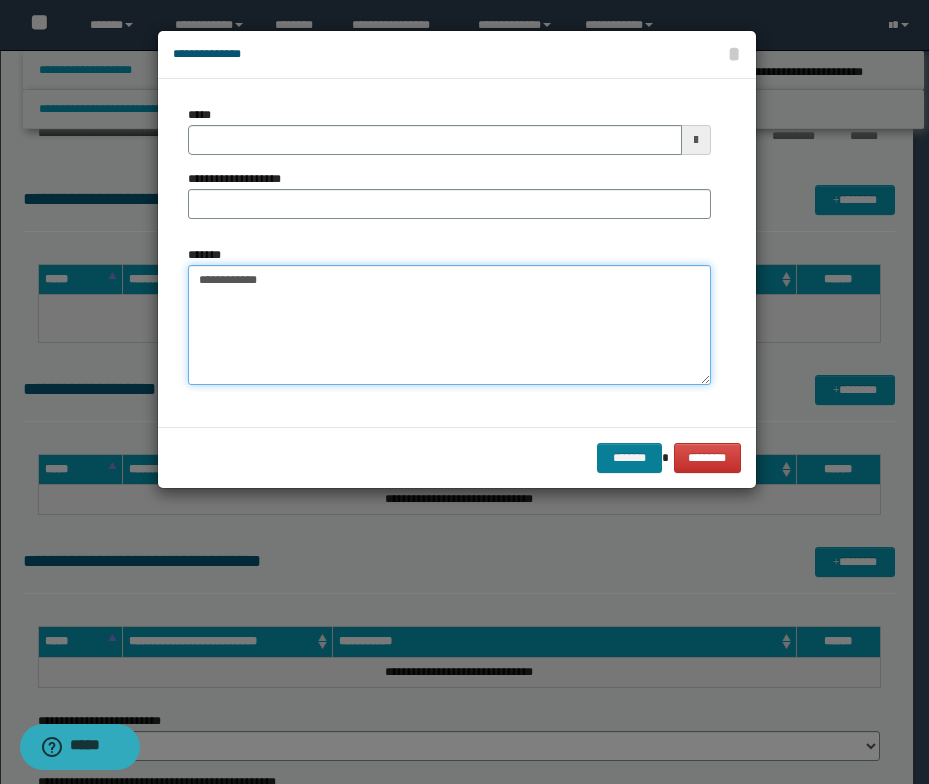 type on "**********" 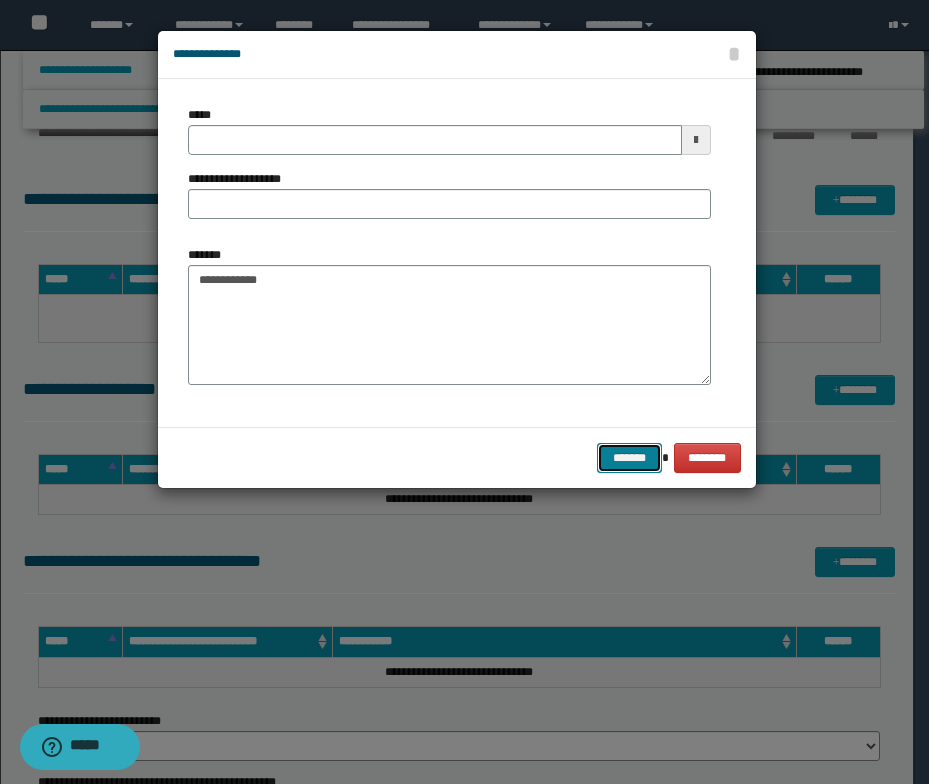 click on "*******" at bounding box center (629, 458) 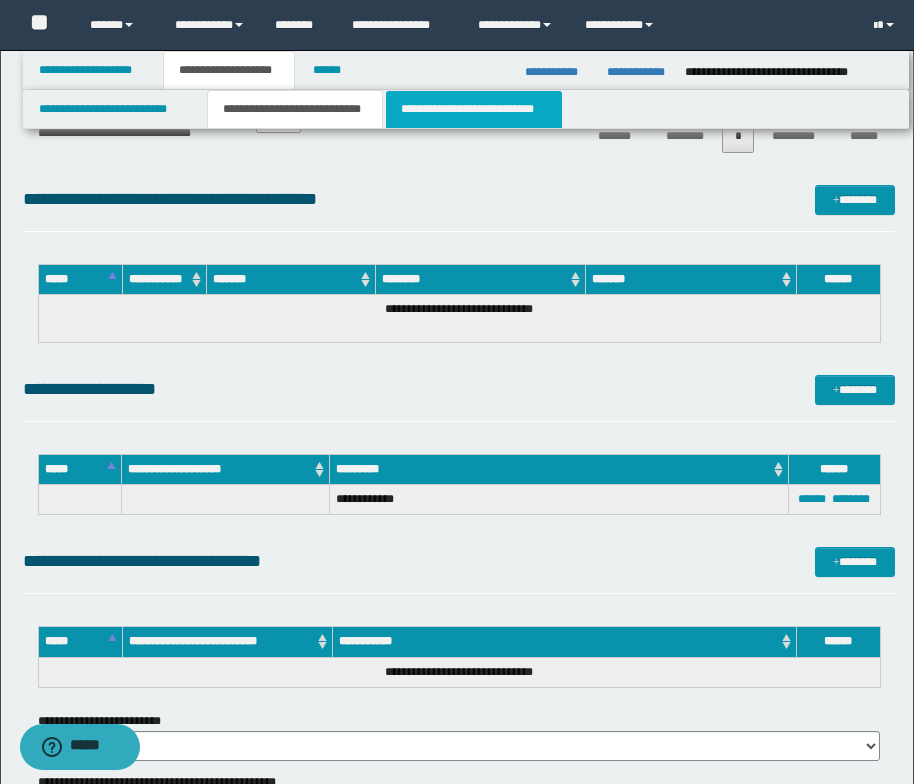 click on "**********" at bounding box center [474, 109] 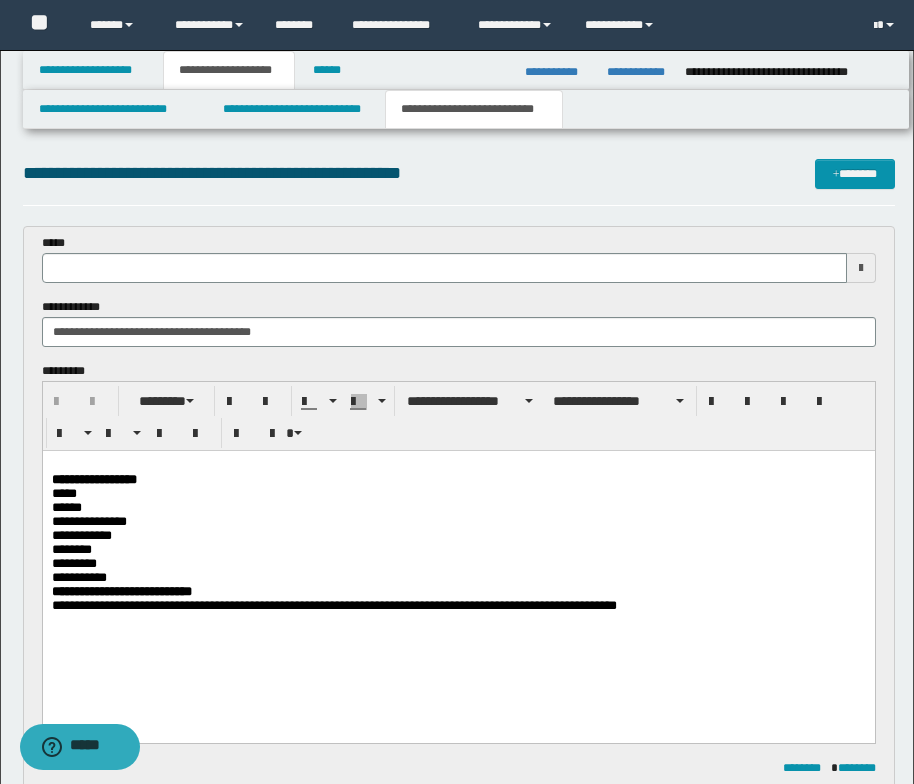 scroll, scrollTop: 0, scrollLeft: 0, axis: both 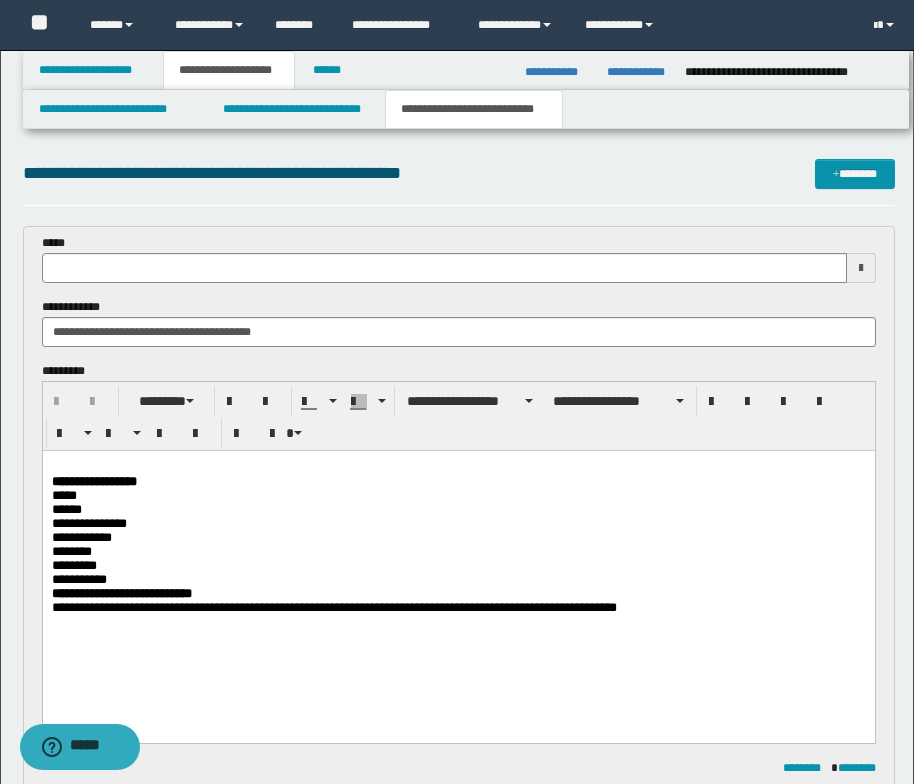 click at bounding box center (458, 467) 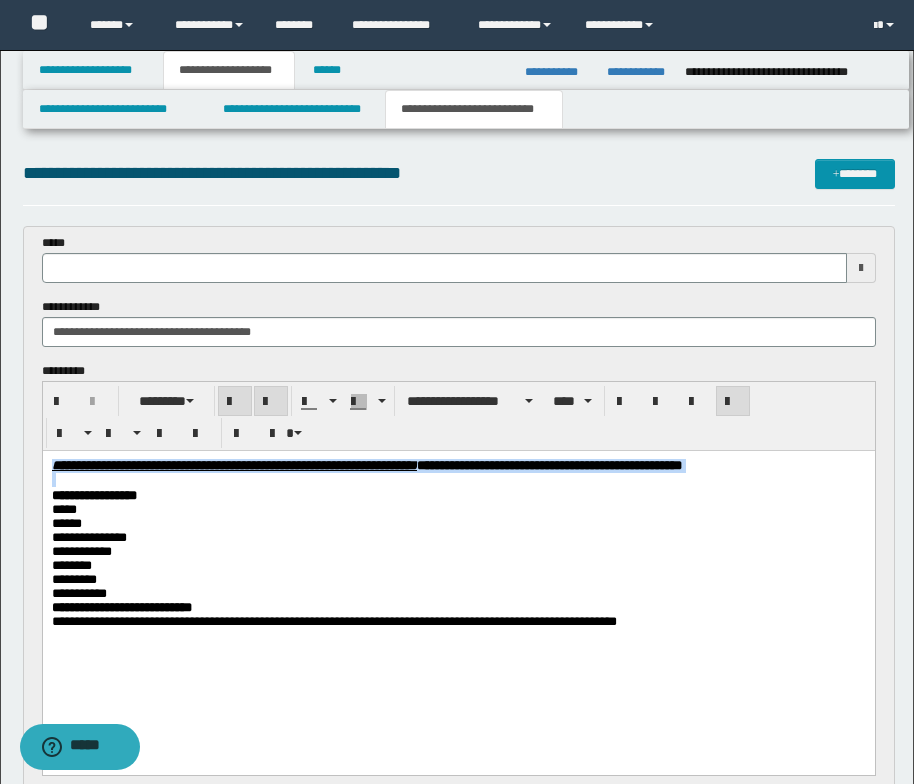drag, startPoint x: 165, startPoint y: 495, endPoint x: 50, endPoint y: 454, distance: 122.09013 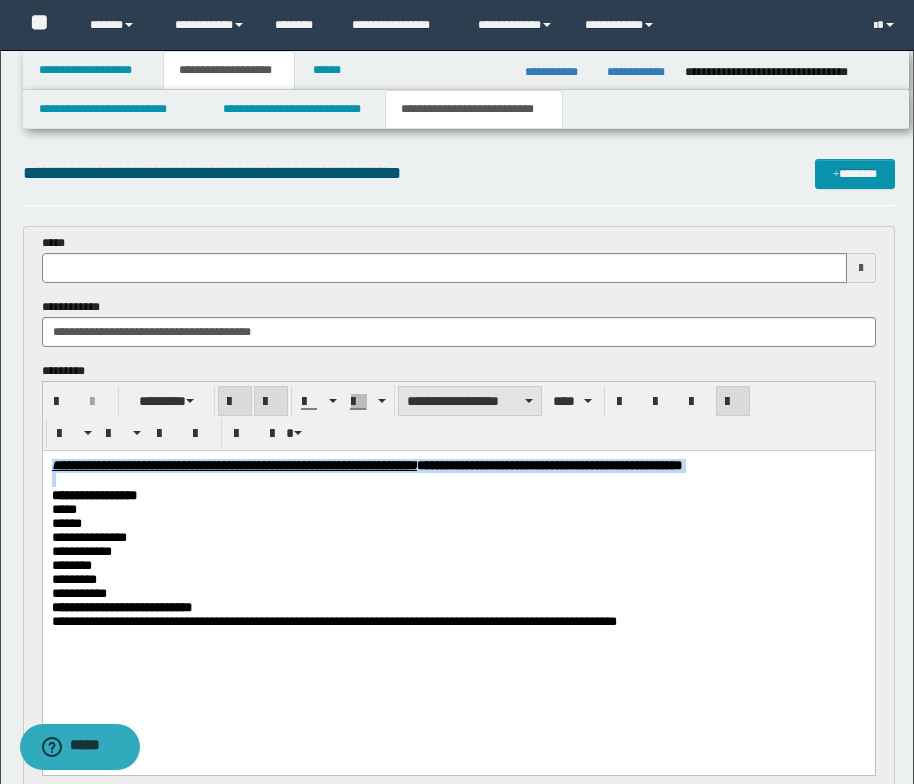 click on "**********" at bounding box center (470, 401) 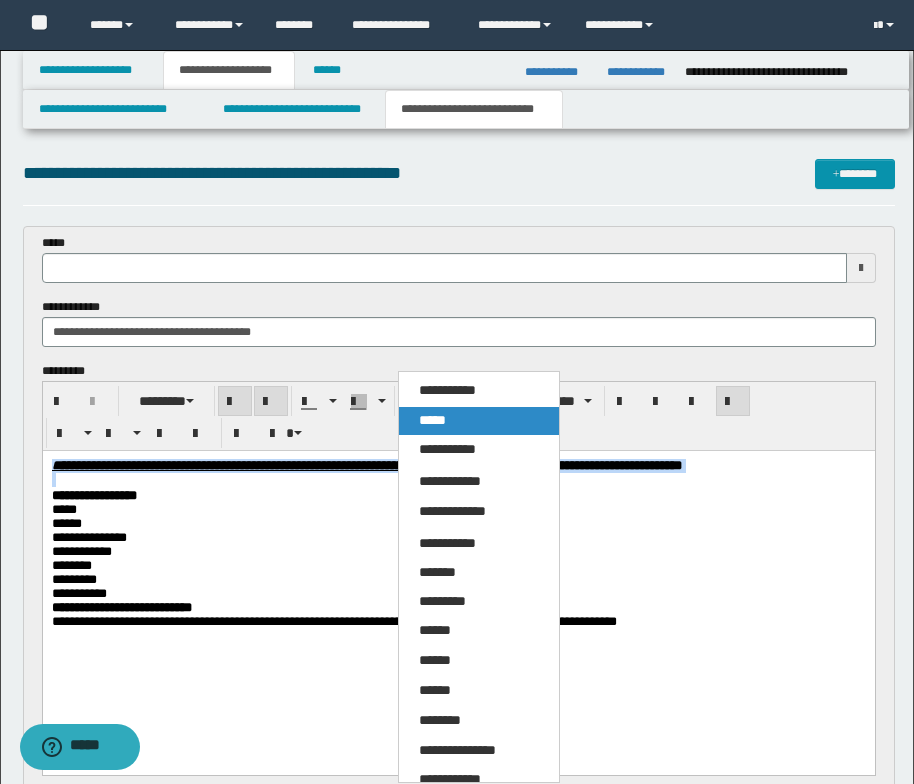 click on "*****" at bounding box center [479, 421] 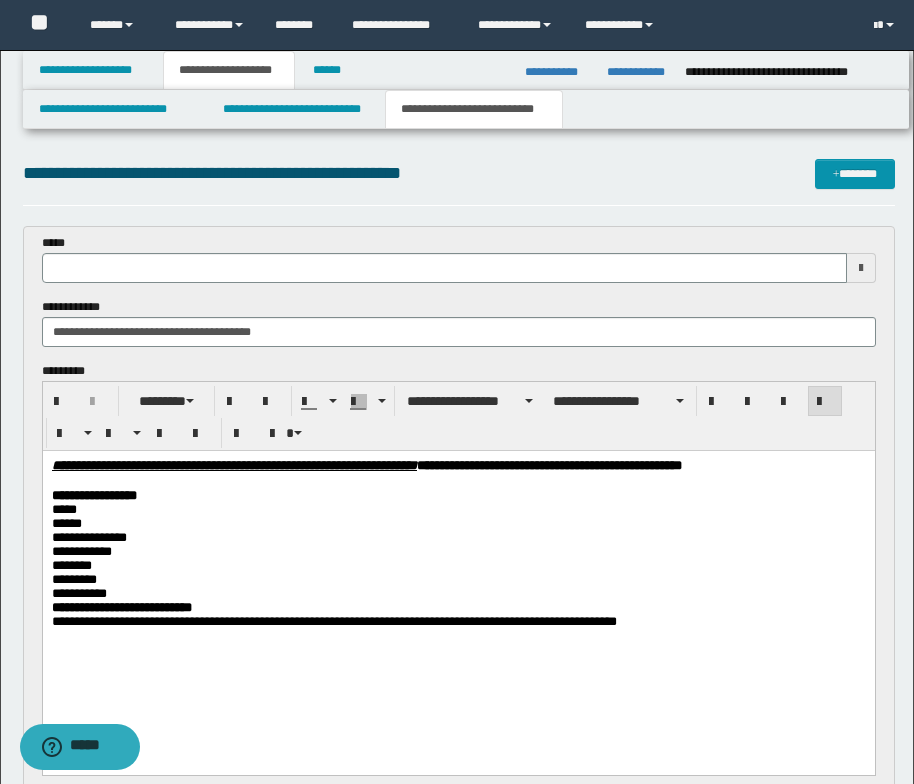 click on "******" at bounding box center [458, 524] 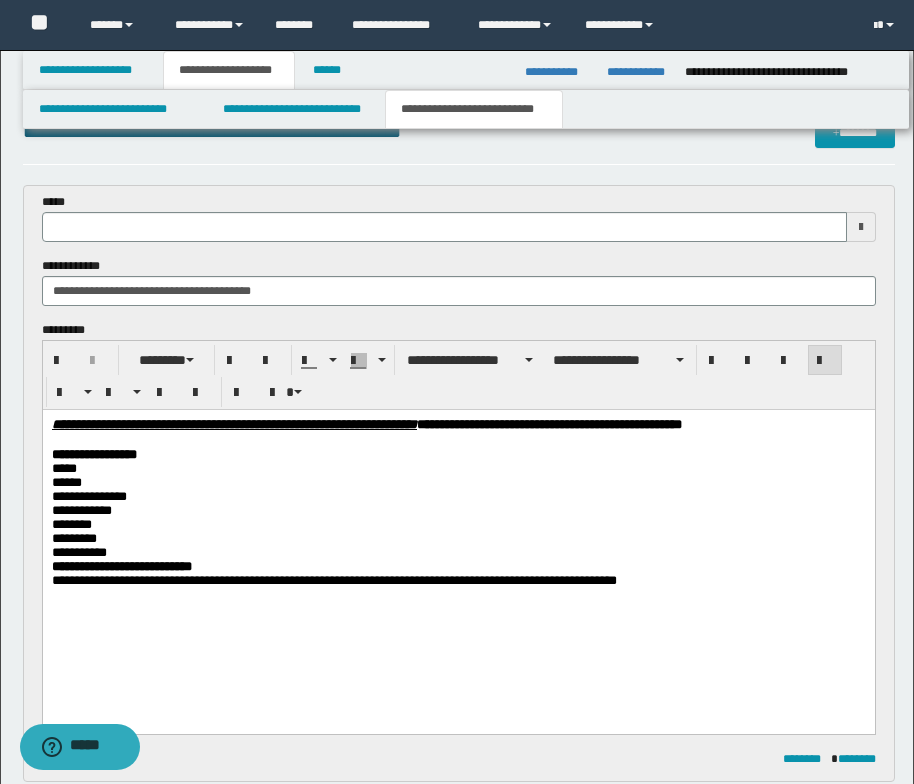 scroll, scrollTop: 0, scrollLeft: 0, axis: both 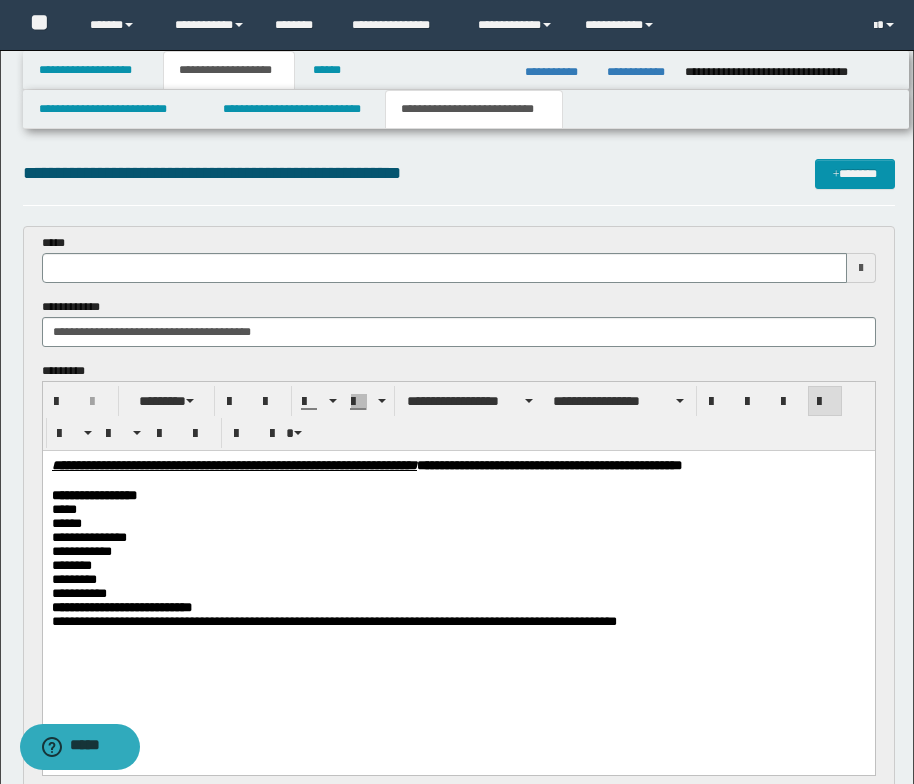 type 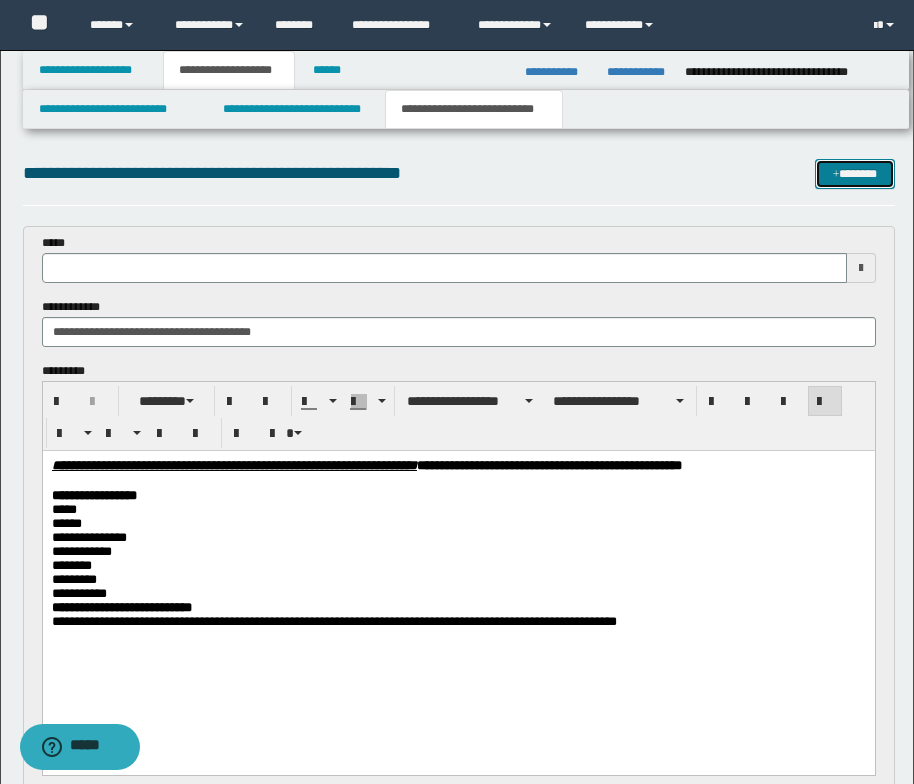 click at bounding box center (836, 175) 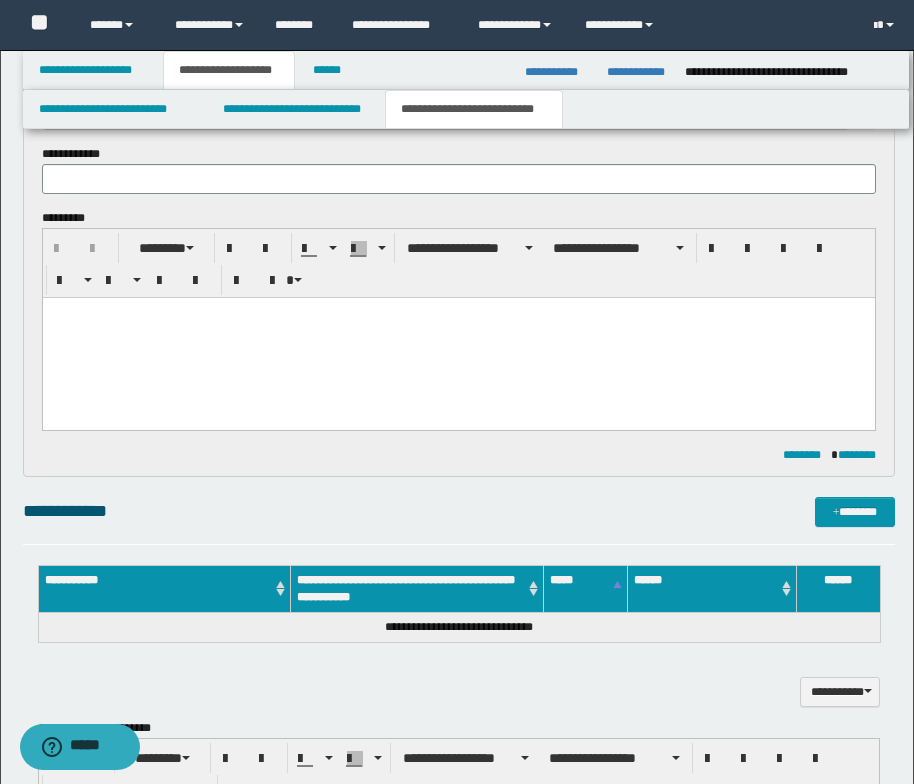 scroll, scrollTop: 0, scrollLeft: 0, axis: both 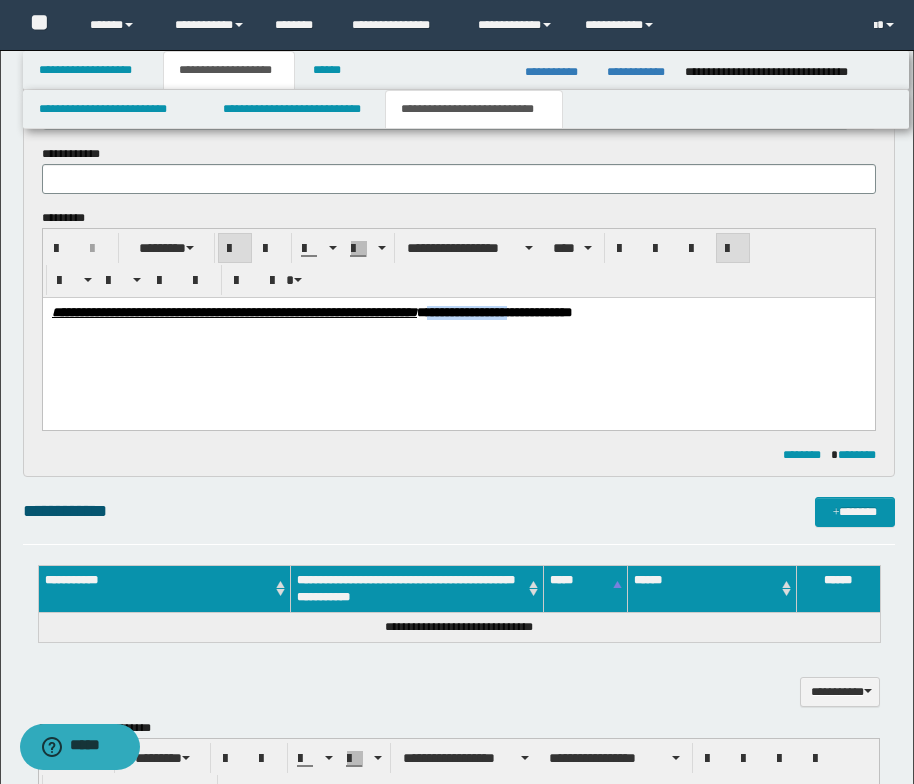 drag, startPoint x: 724, startPoint y: 313, endPoint x: 621, endPoint y: 312, distance: 103.00485 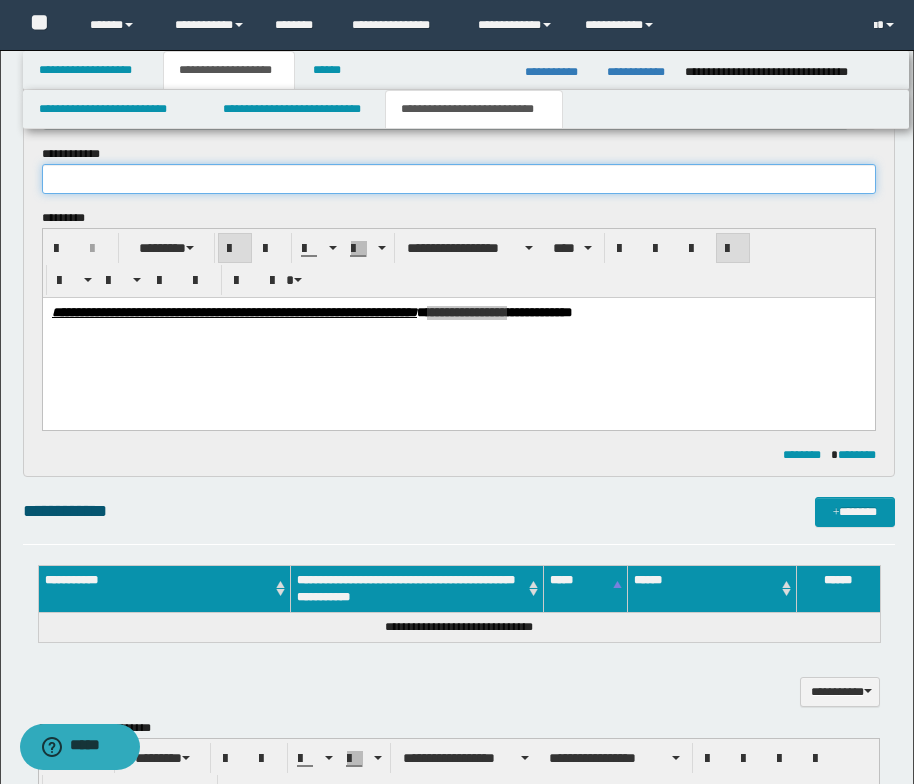 click at bounding box center [459, 179] 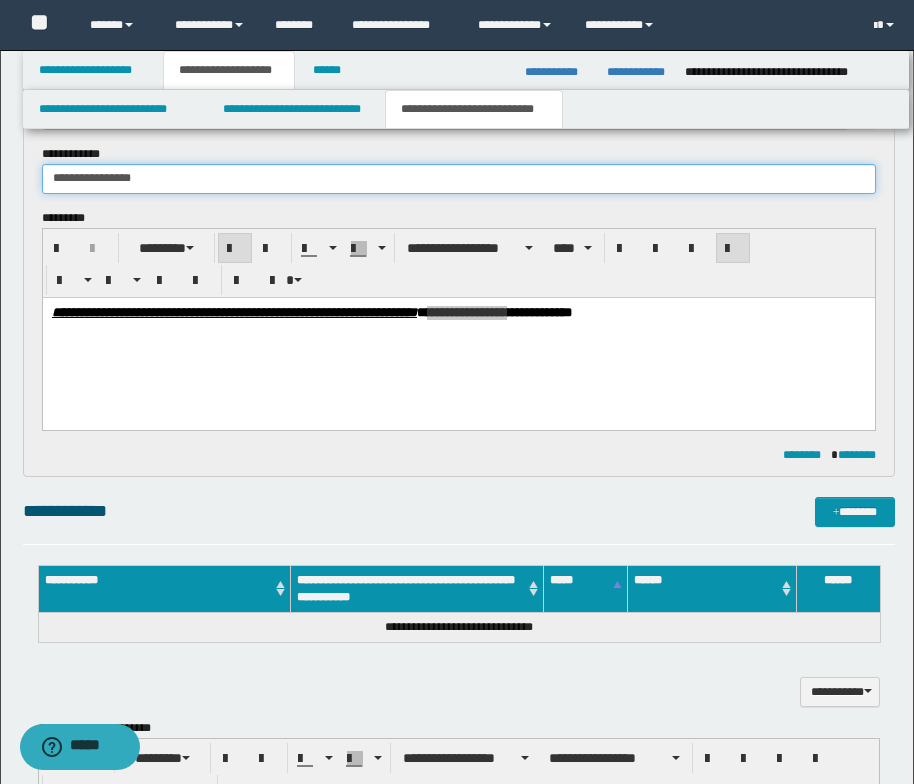 type on "**********" 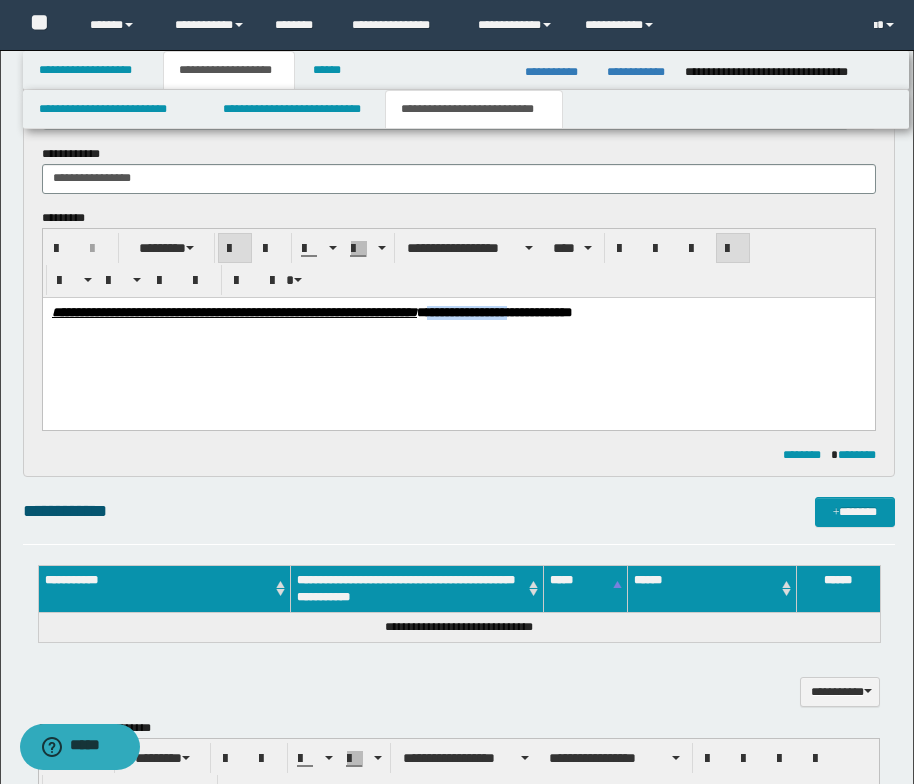 click on "**********" at bounding box center [458, 337] 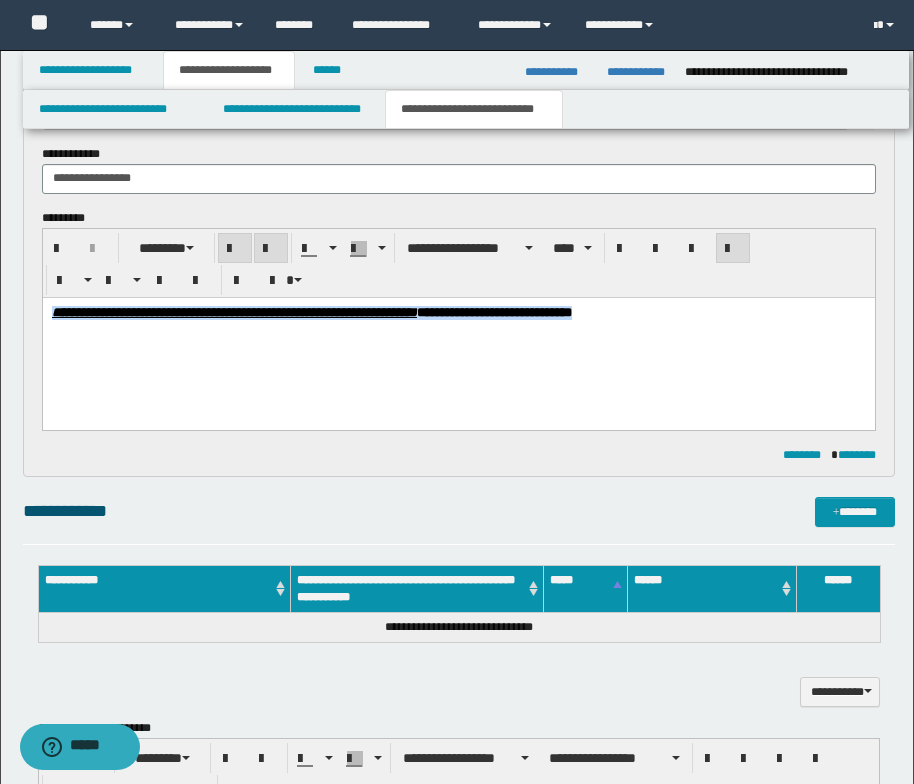 drag, startPoint x: 804, startPoint y: 315, endPoint x: 80, endPoint y: 583, distance: 772.0104 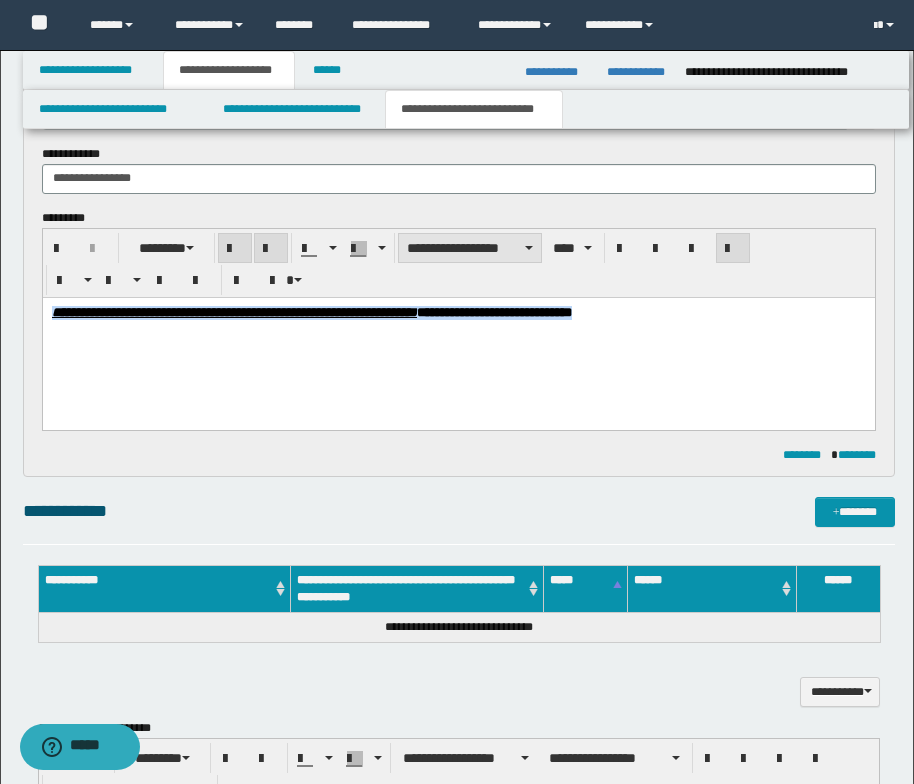 click on "**********" at bounding box center [470, 248] 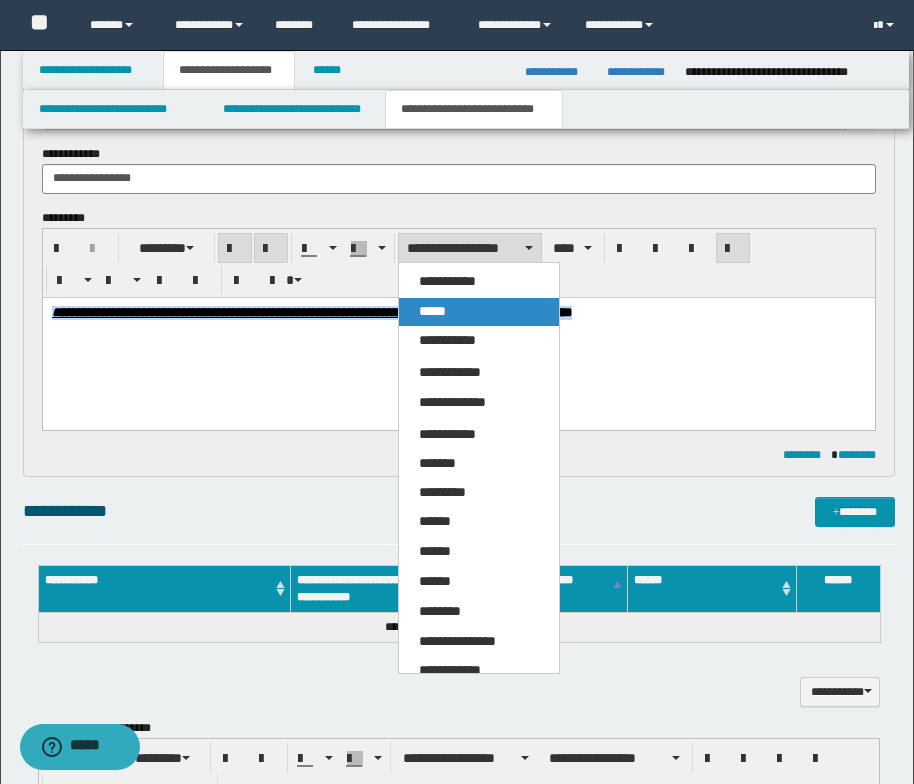 click on "*****" at bounding box center [479, 312] 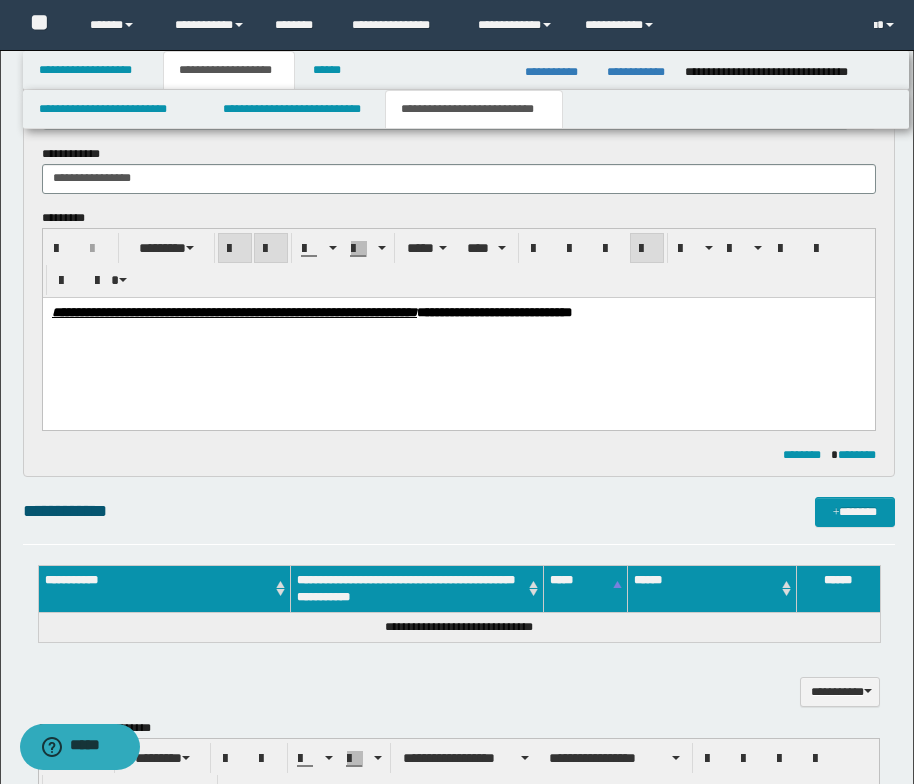 click on "**********" at bounding box center (458, 337) 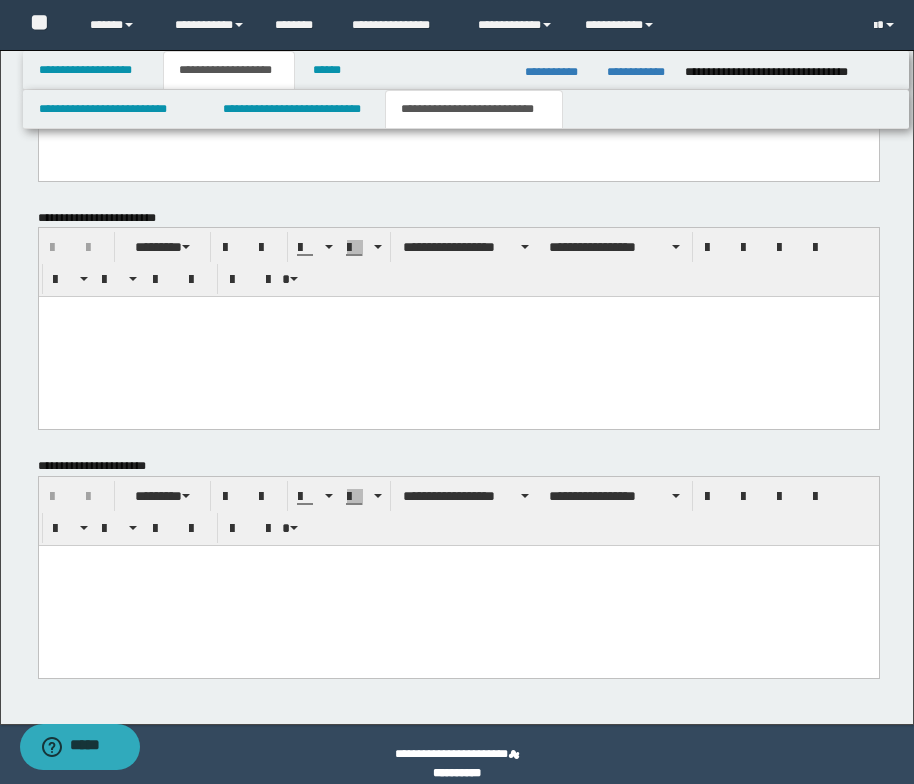 scroll, scrollTop: 1548, scrollLeft: 0, axis: vertical 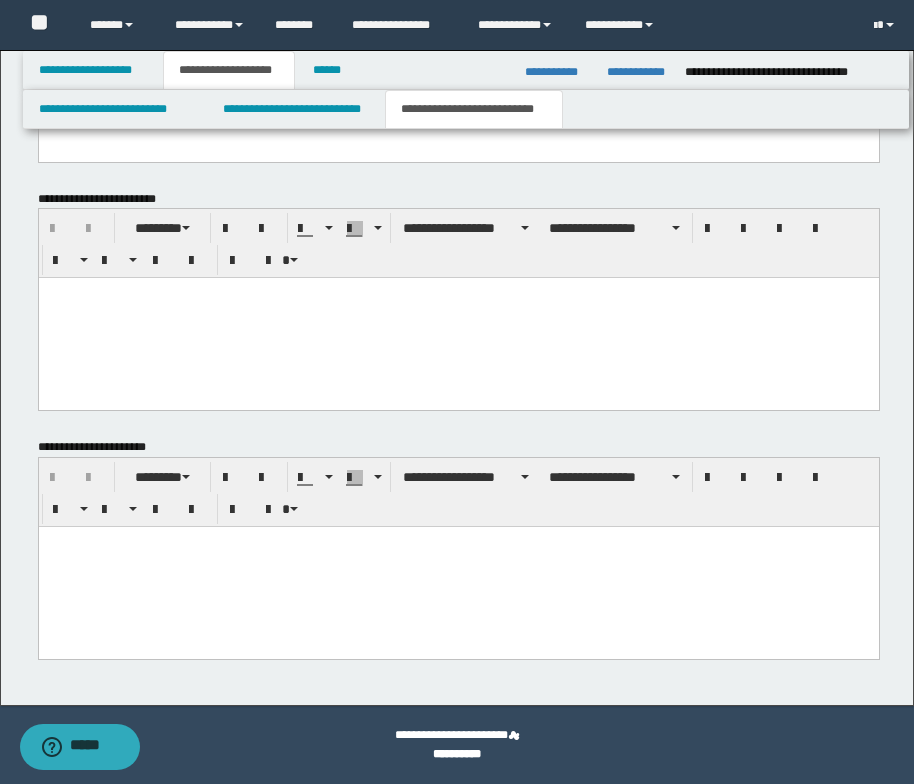 click at bounding box center (458, 542) 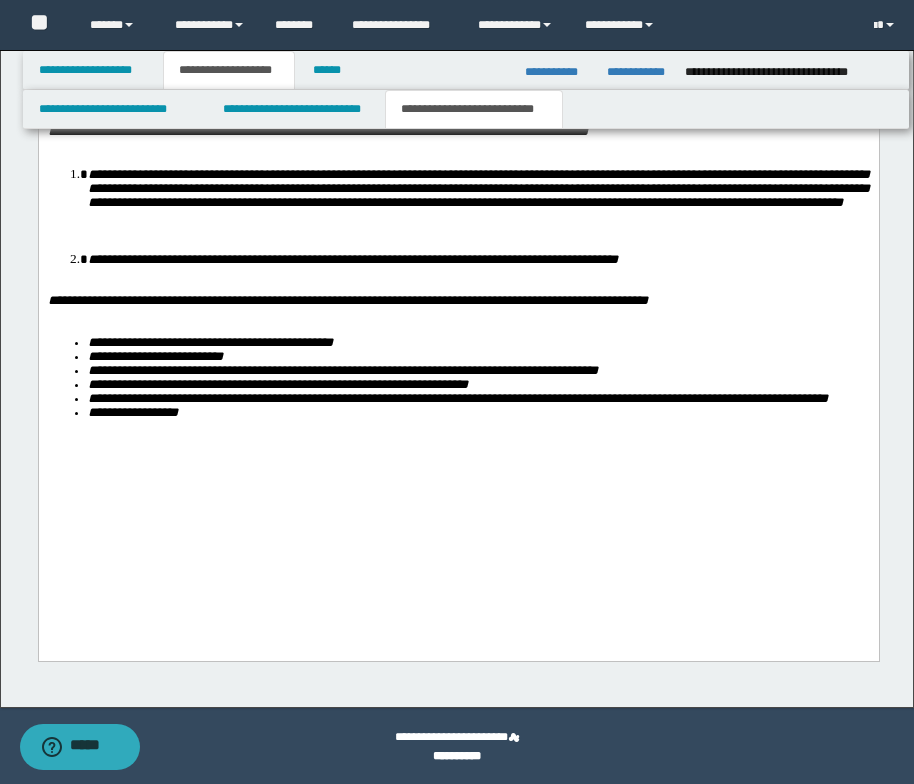 scroll, scrollTop: 2168, scrollLeft: 0, axis: vertical 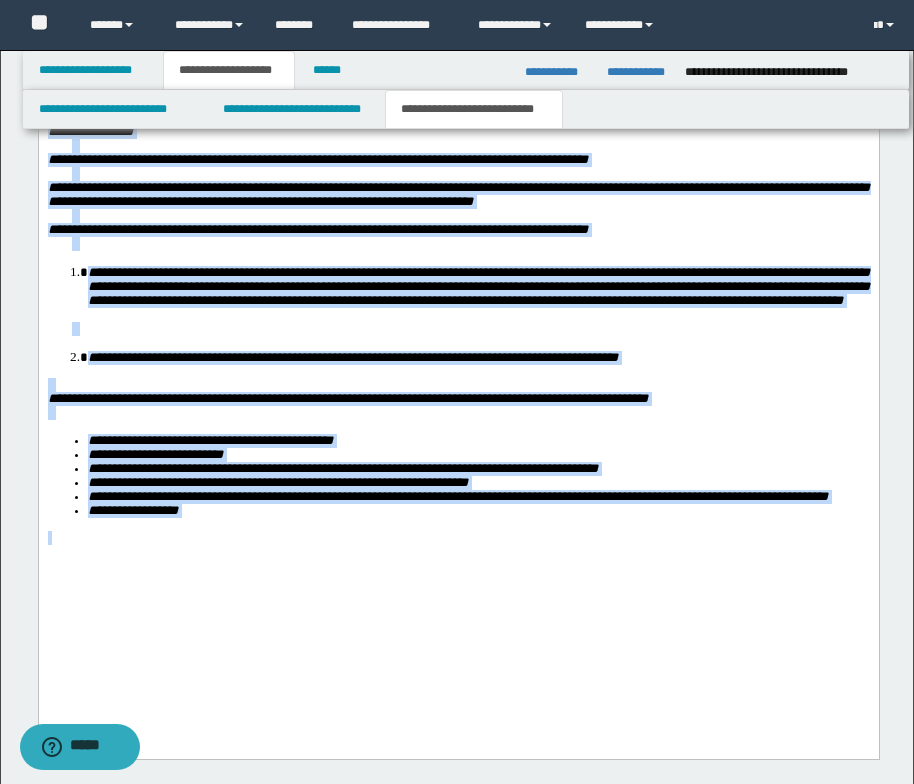 drag, startPoint x: 46, startPoint y: -83, endPoint x: 209, endPoint y: 689, distance: 789.02026 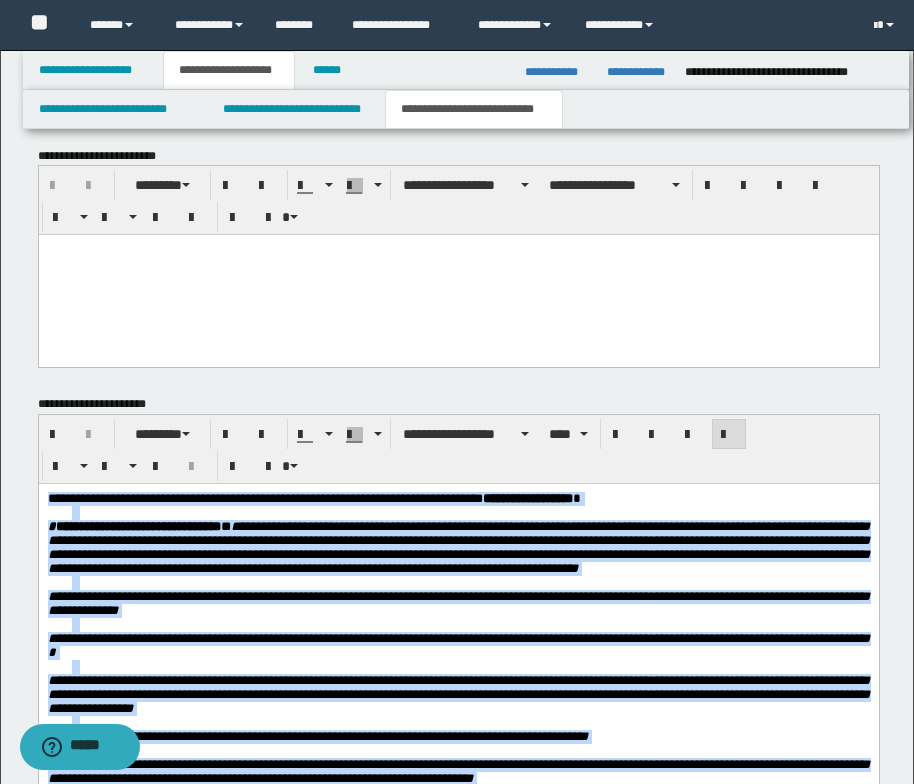 scroll, scrollTop: 1468, scrollLeft: 0, axis: vertical 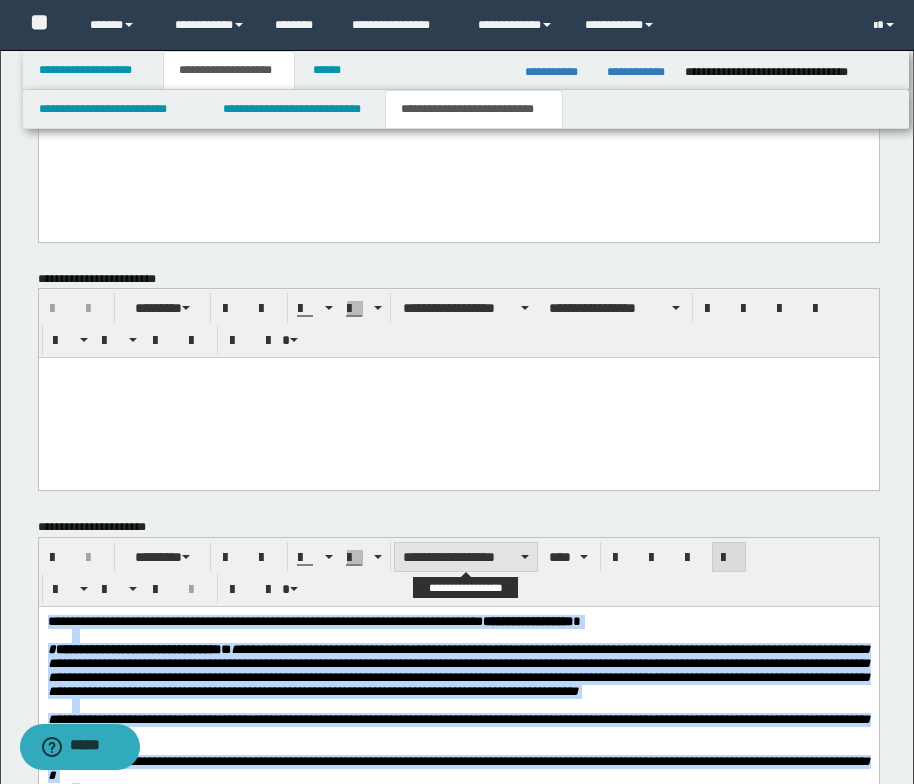click on "**********" at bounding box center (466, 557) 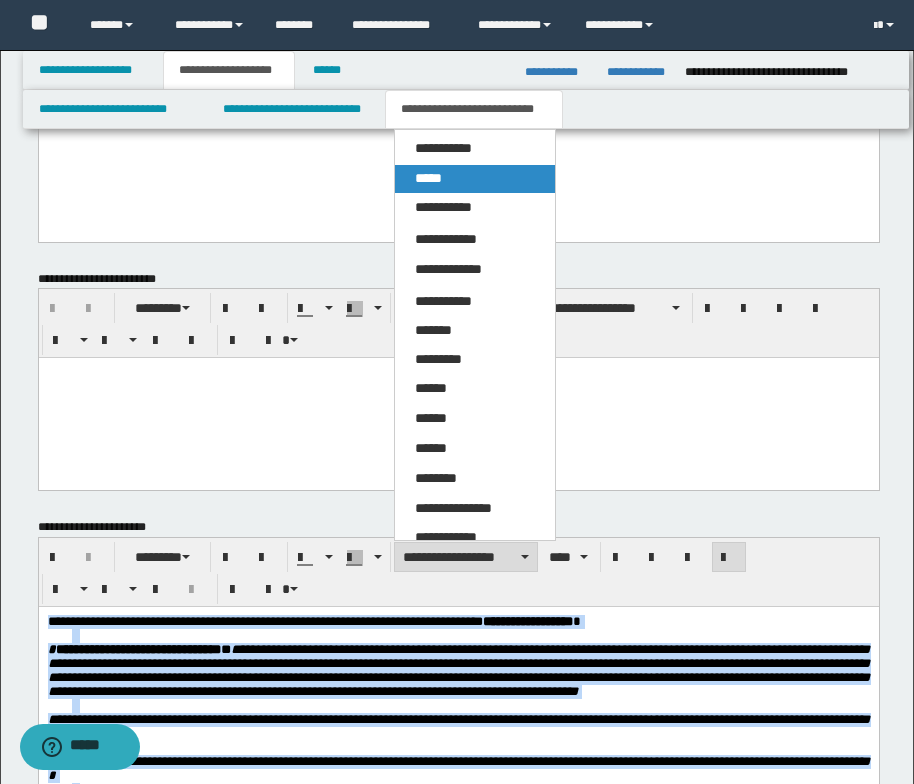click on "*****" at bounding box center [475, 179] 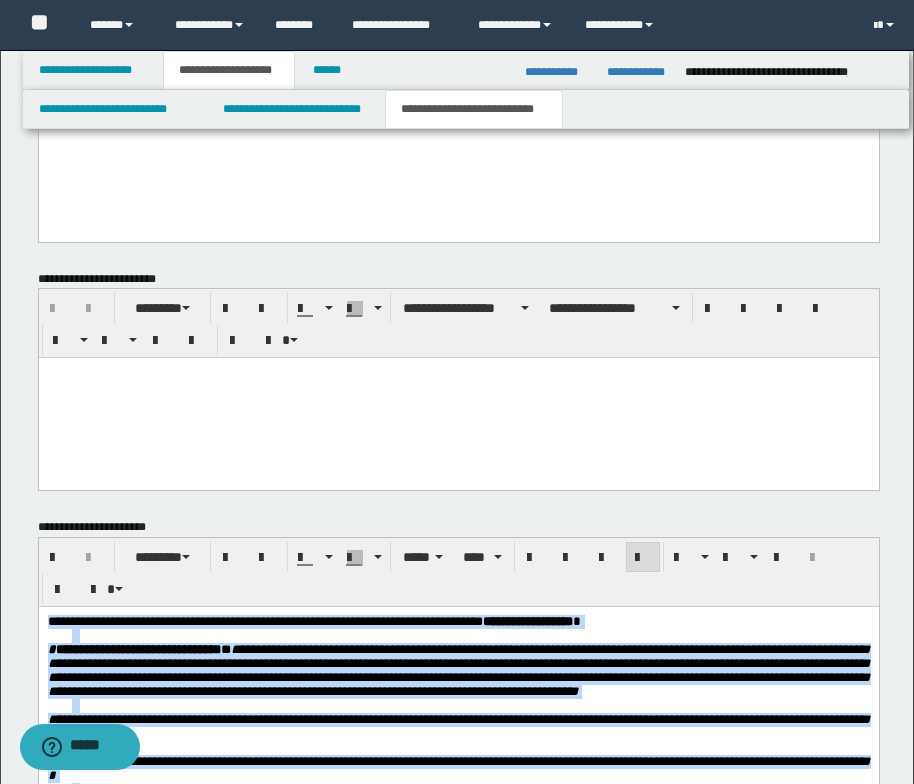 click on "**********" at bounding box center (458, 622) 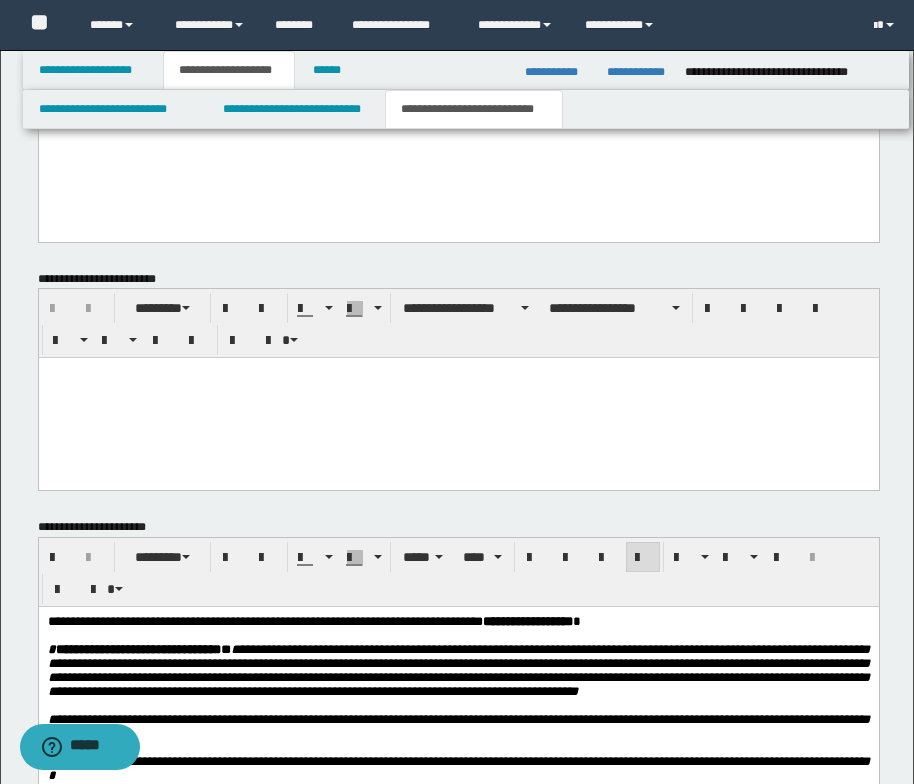 scroll, scrollTop: 1168, scrollLeft: 0, axis: vertical 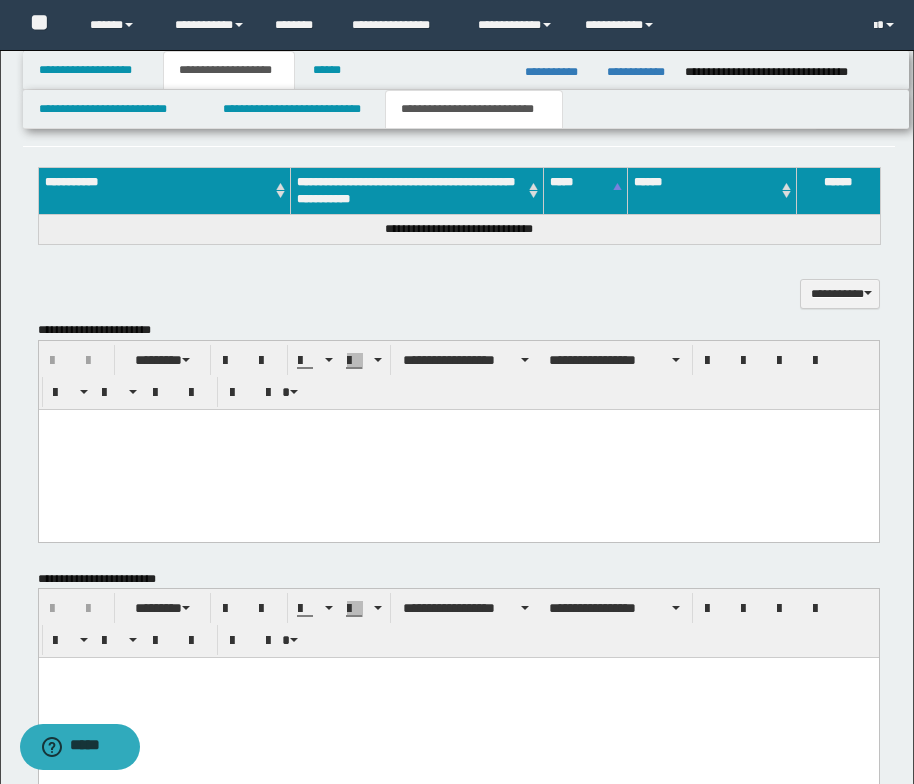 click at bounding box center (458, 449) 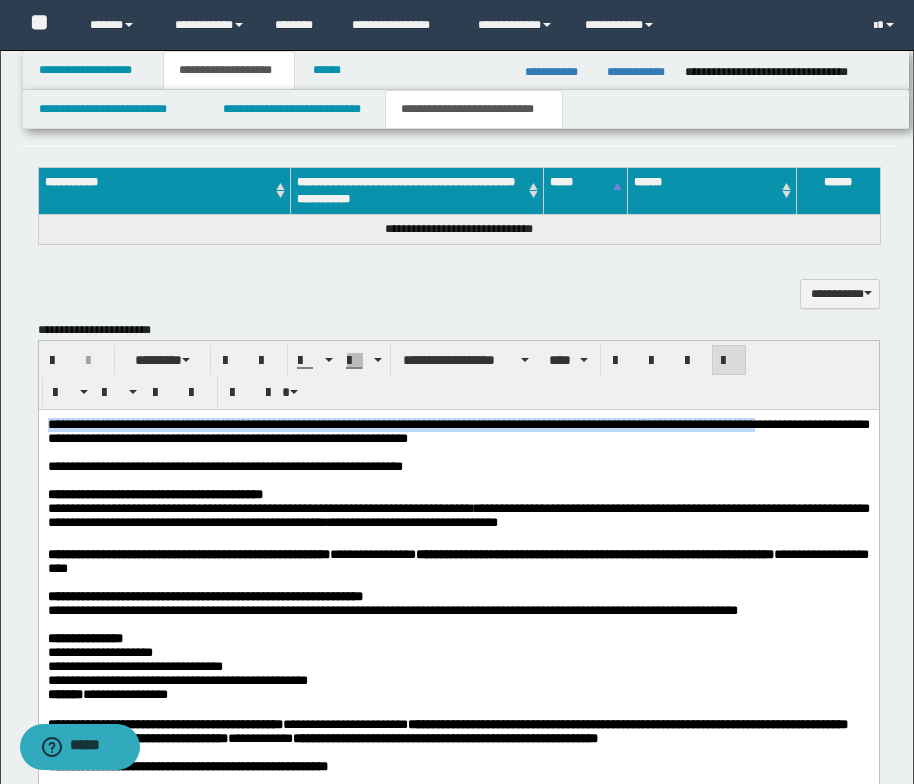 drag, startPoint x: 45, startPoint y: 421, endPoint x: 64, endPoint y: 448, distance: 33.01515 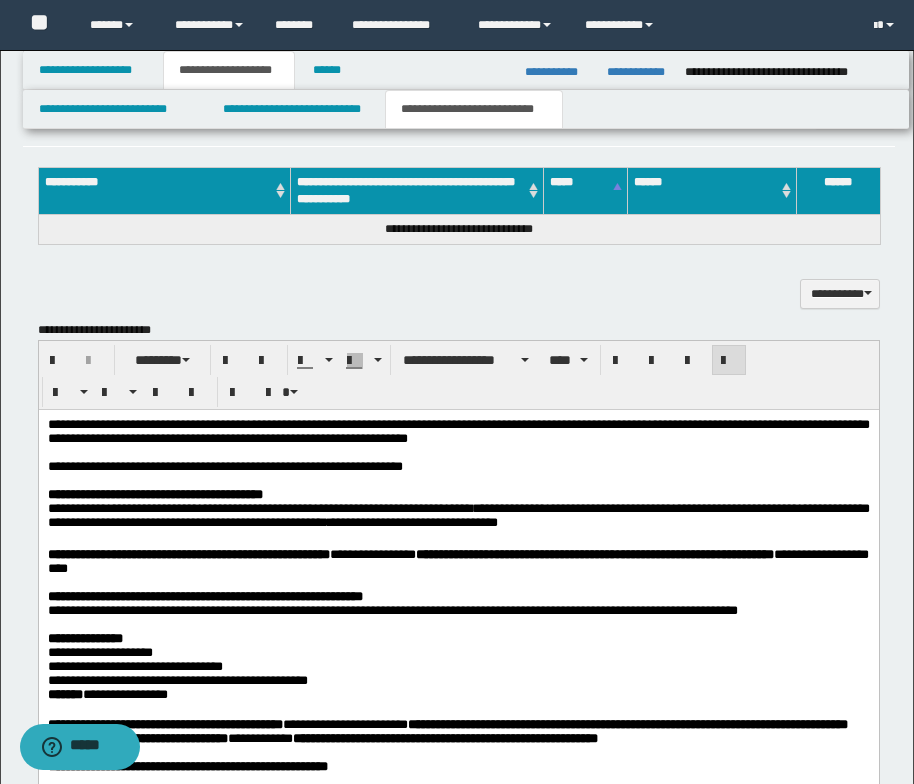click on "**********" at bounding box center (458, 731) 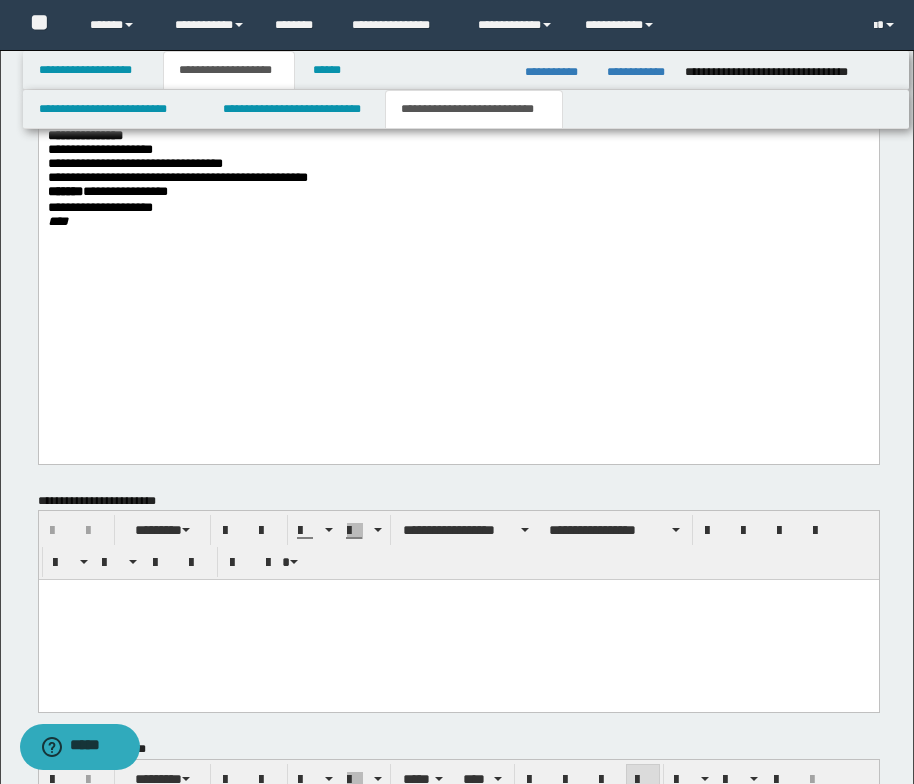scroll, scrollTop: 2013, scrollLeft: 0, axis: vertical 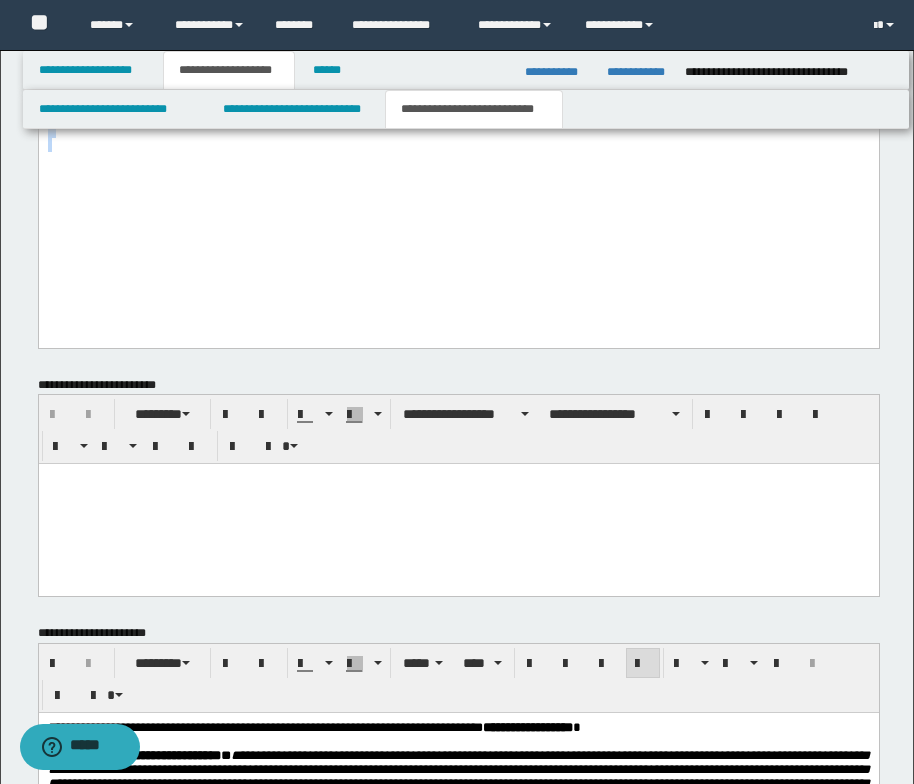 drag, startPoint x: 46, startPoint y: -421, endPoint x: 233, endPoint y: 598, distance: 1036.0164 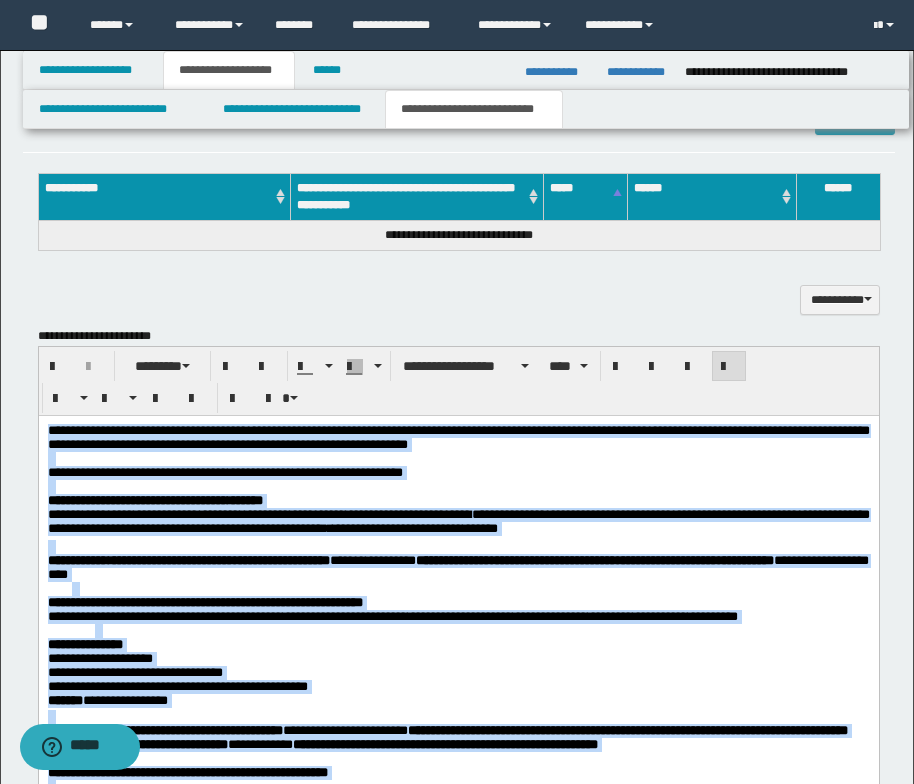 scroll, scrollTop: 1113, scrollLeft: 0, axis: vertical 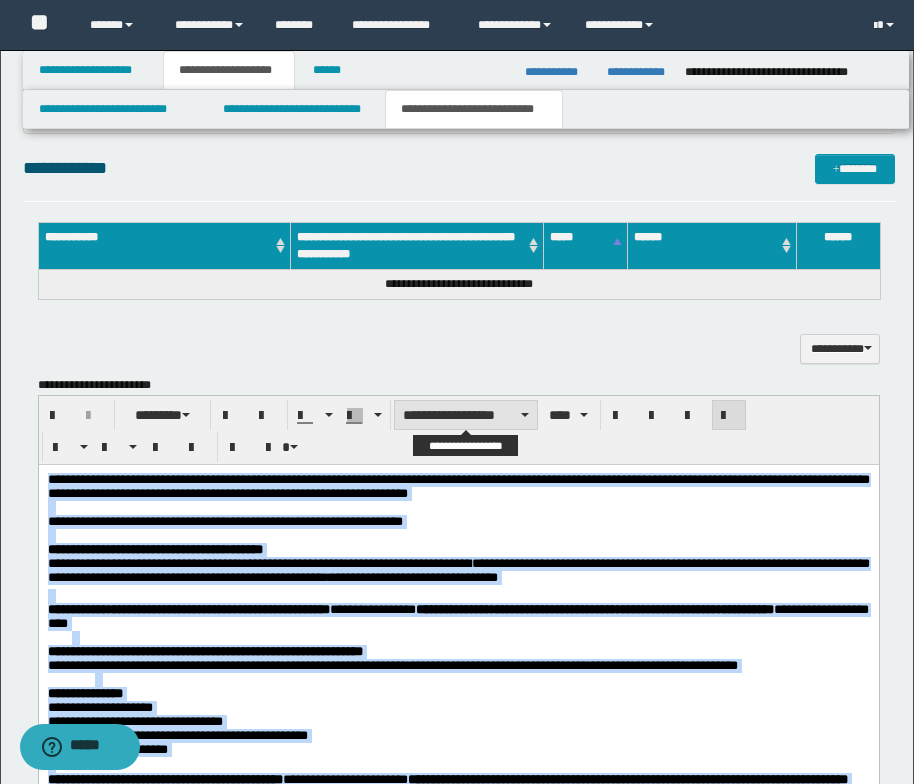 click on "**********" at bounding box center (466, 415) 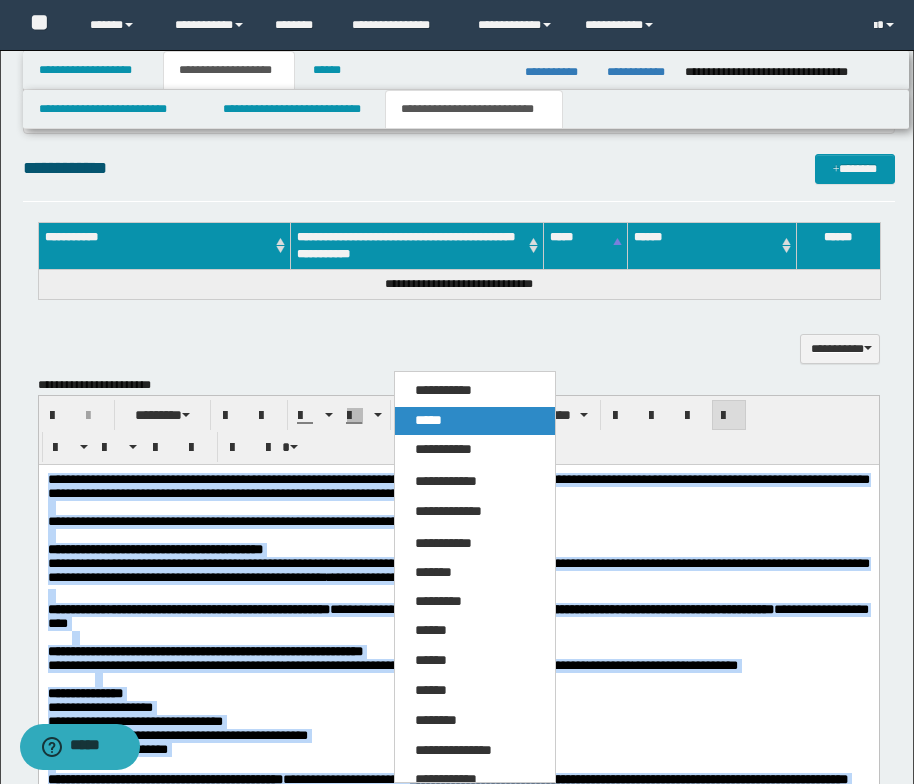 click on "*****" at bounding box center (475, 421) 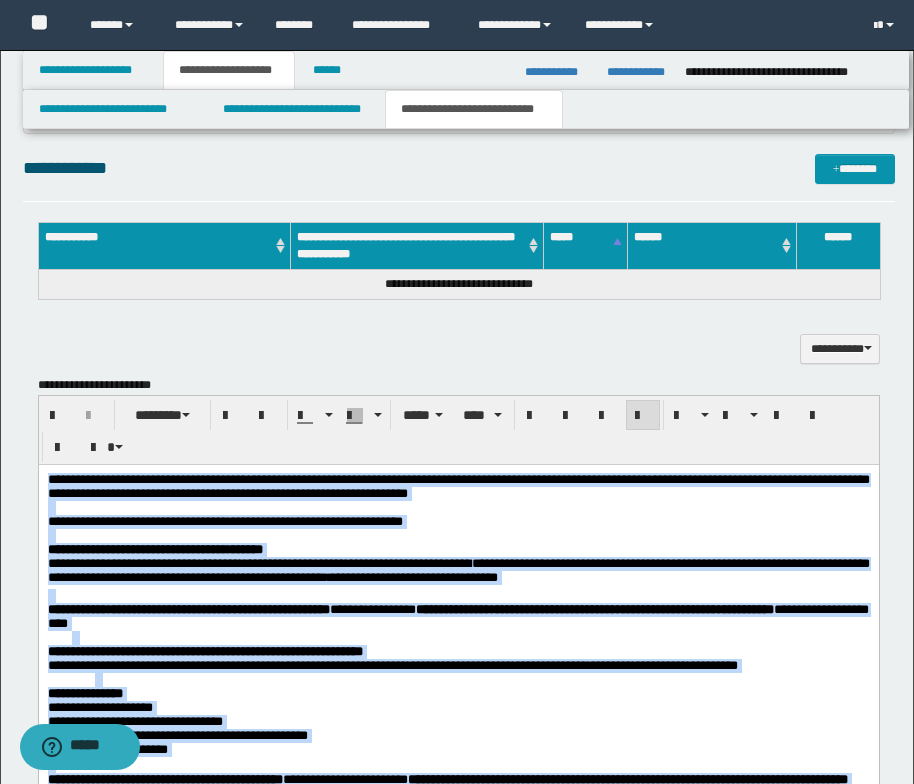 click at bounding box center [458, 535] 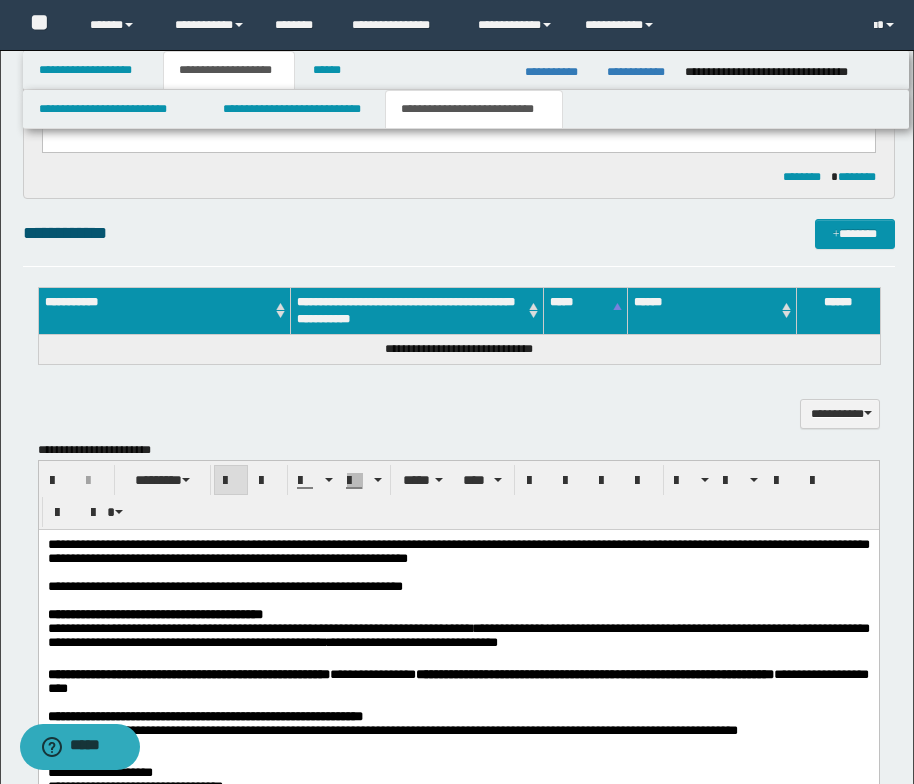 scroll, scrollTop: 1013, scrollLeft: 0, axis: vertical 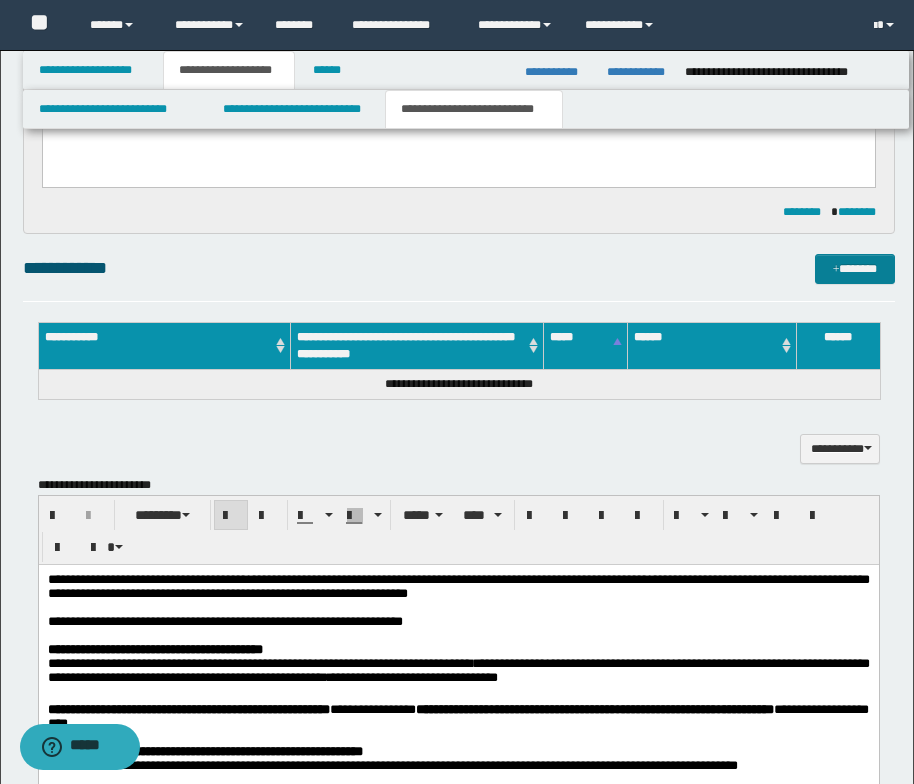 click at bounding box center (836, 270) 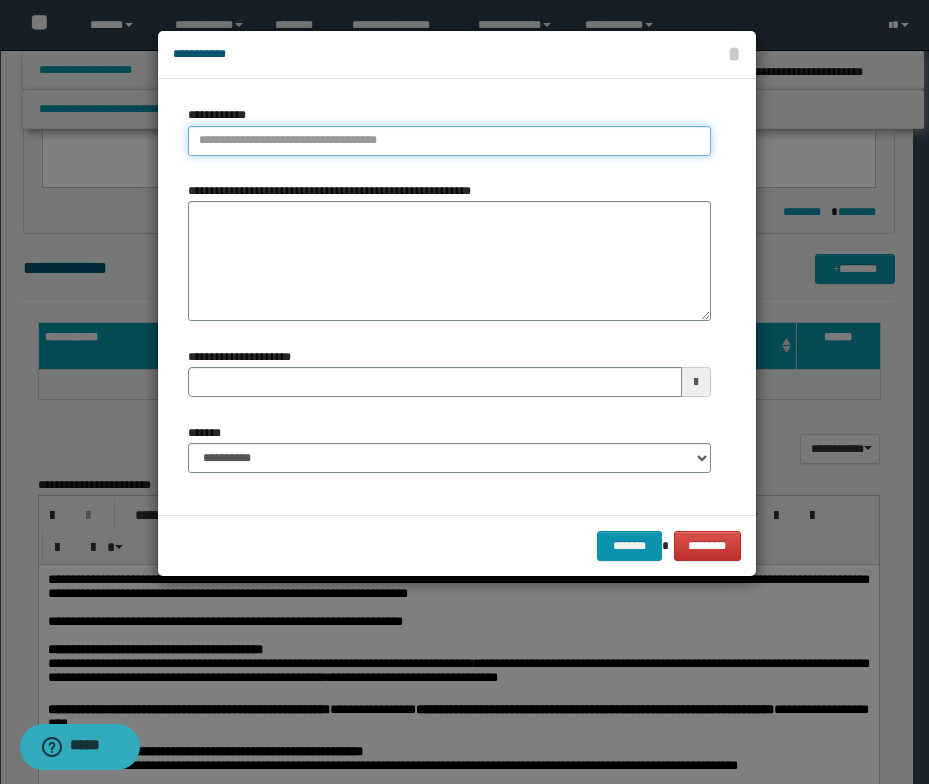 click on "**********" at bounding box center [449, 141] 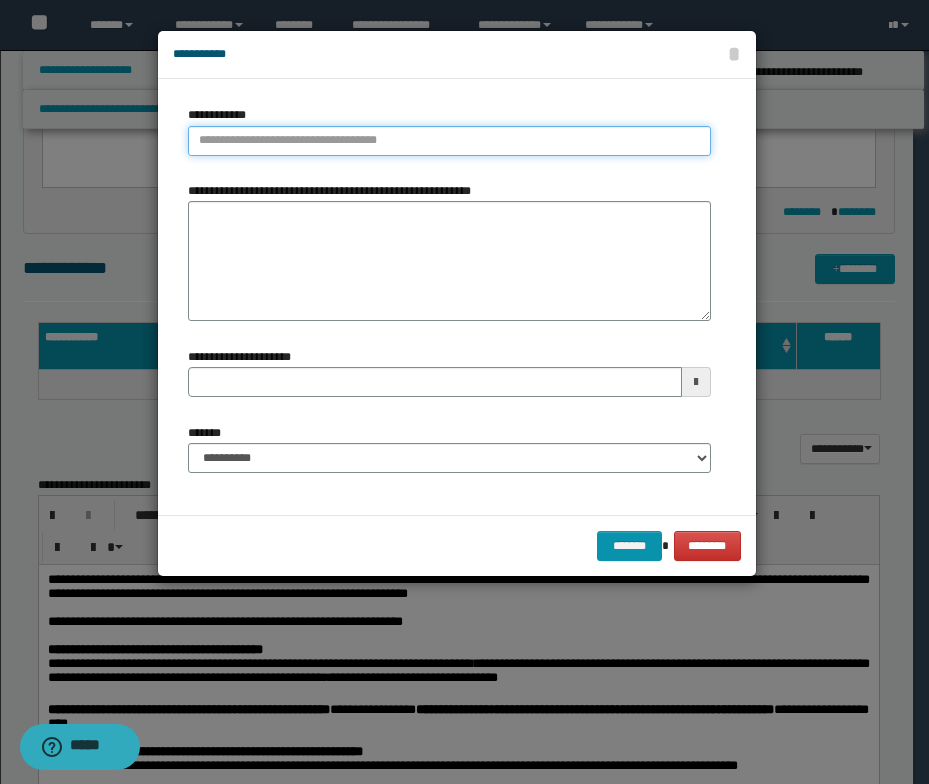 paste on "****" 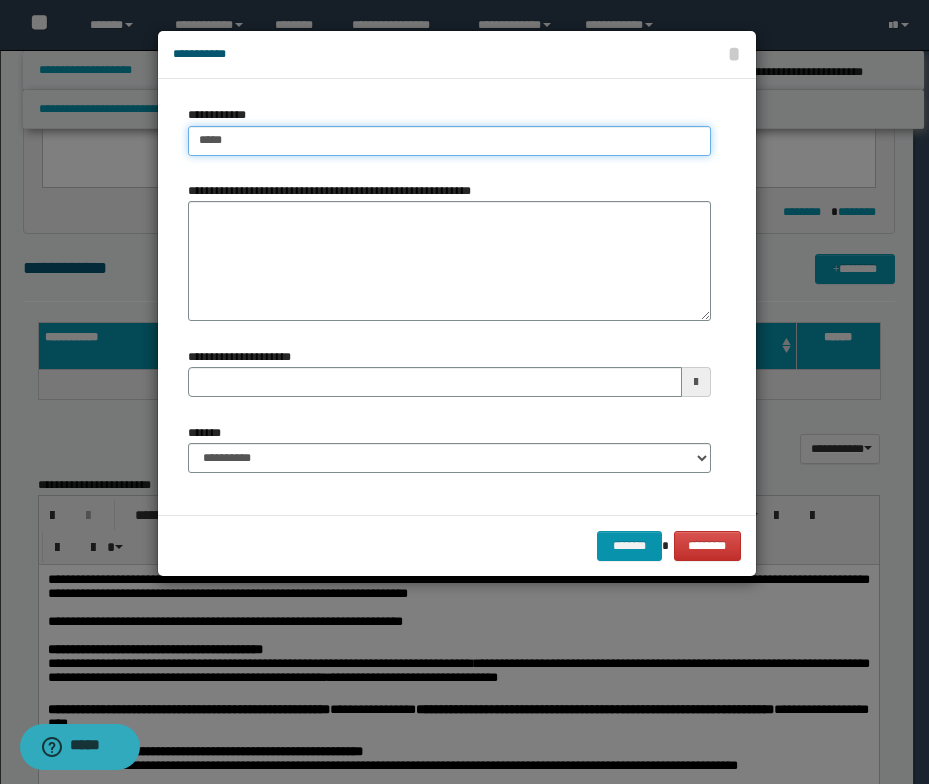 type on "****" 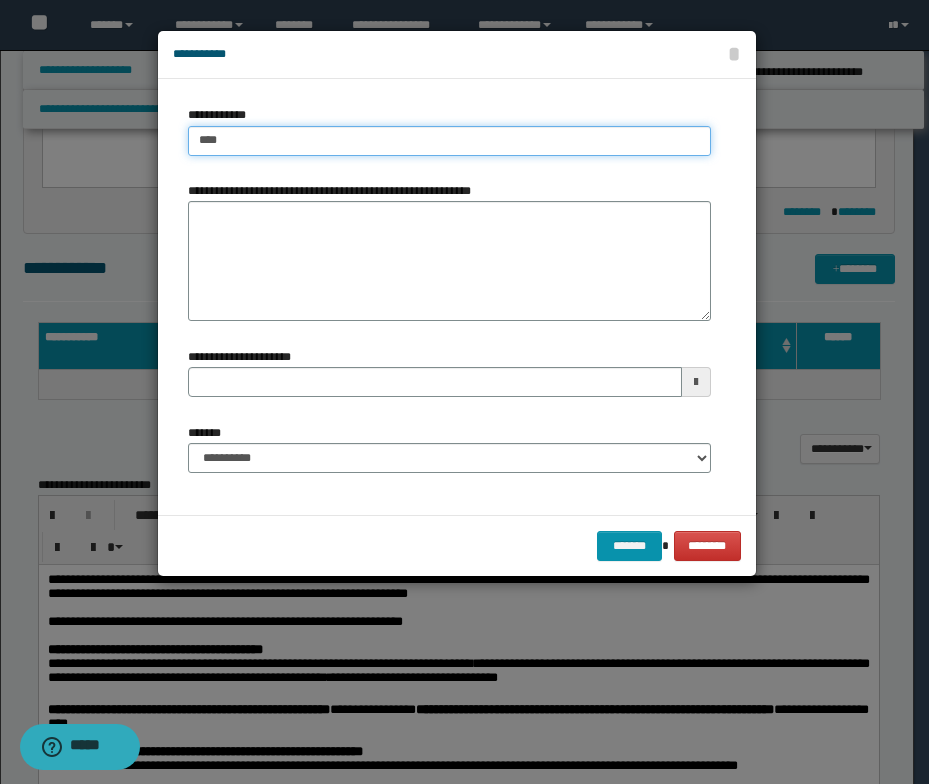 type on "****" 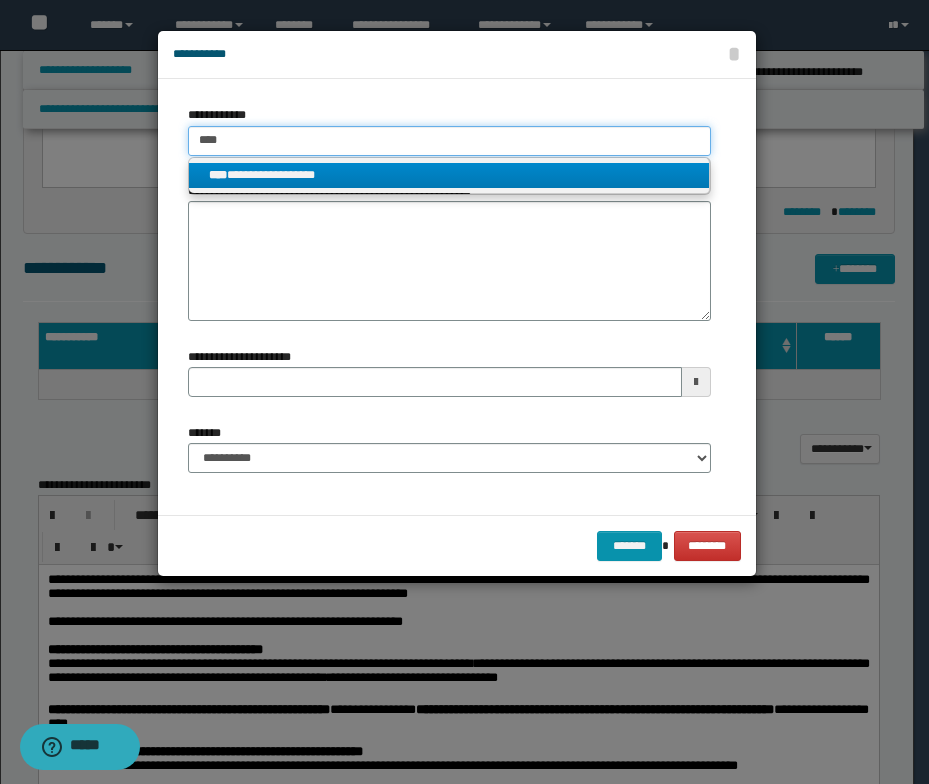 type on "****" 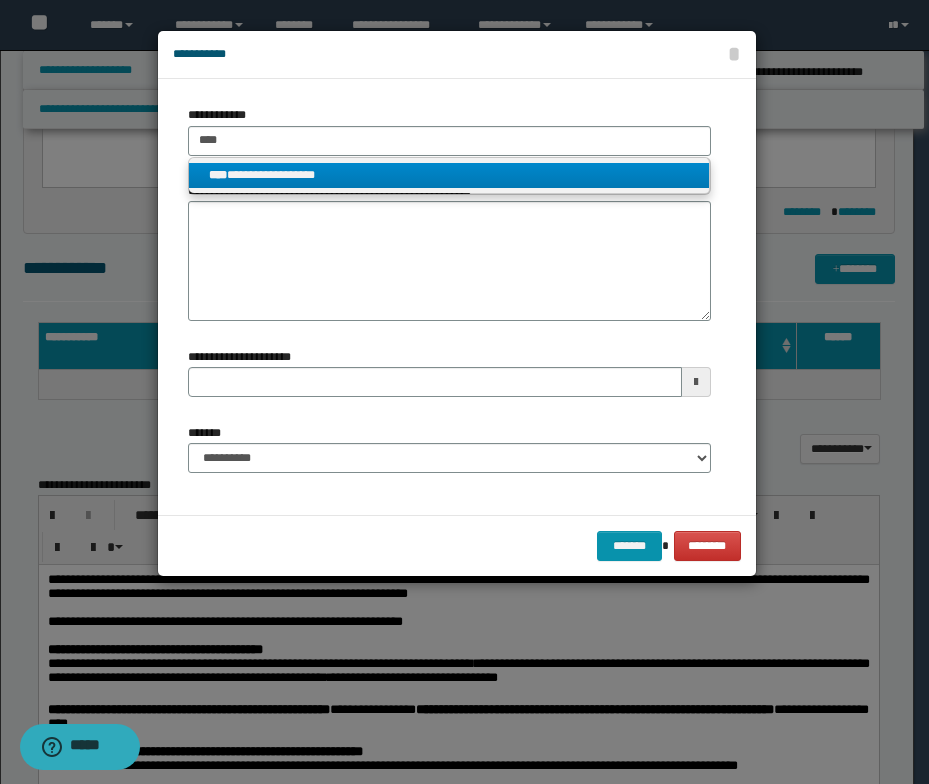 click on "**********" at bounding box center [449, 175] 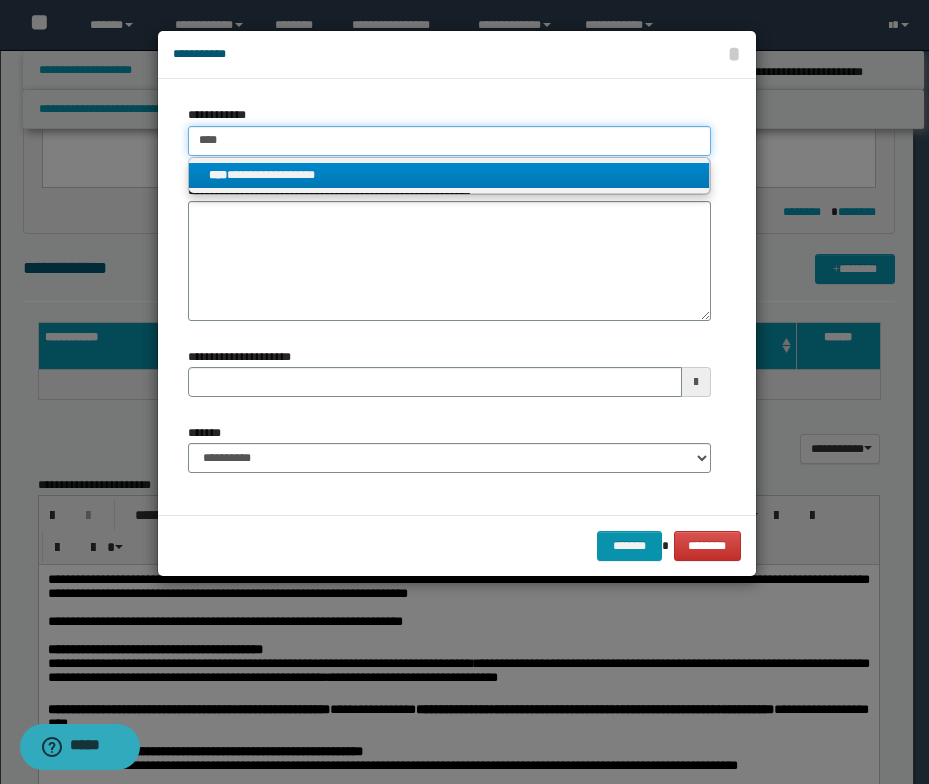 type 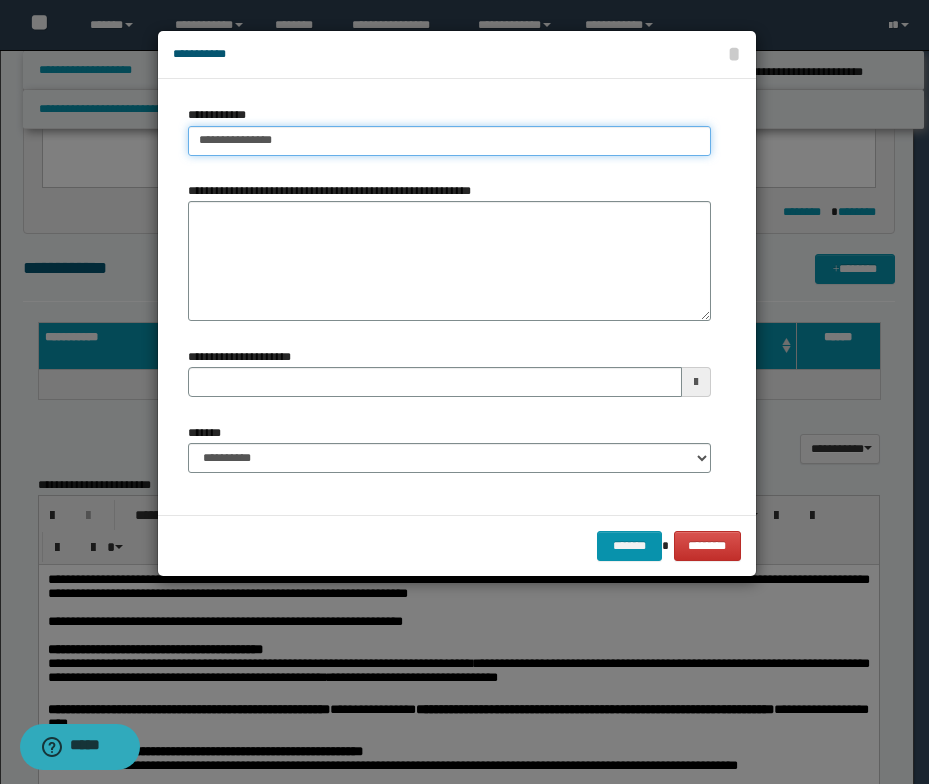 type 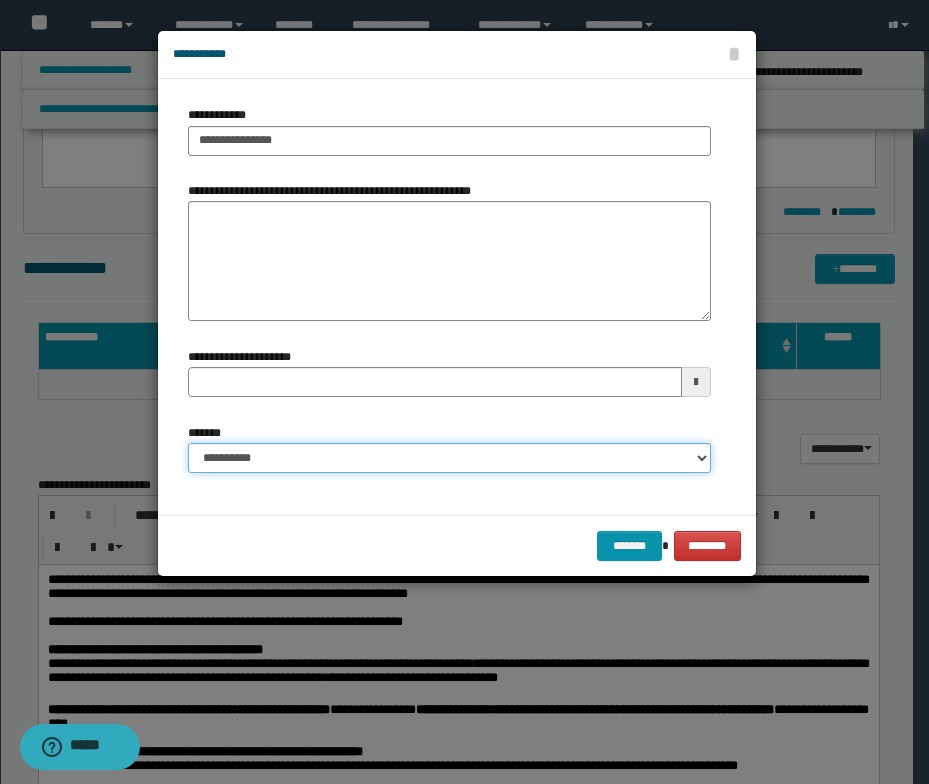 click on "**********" at bounding box center [449, 458] 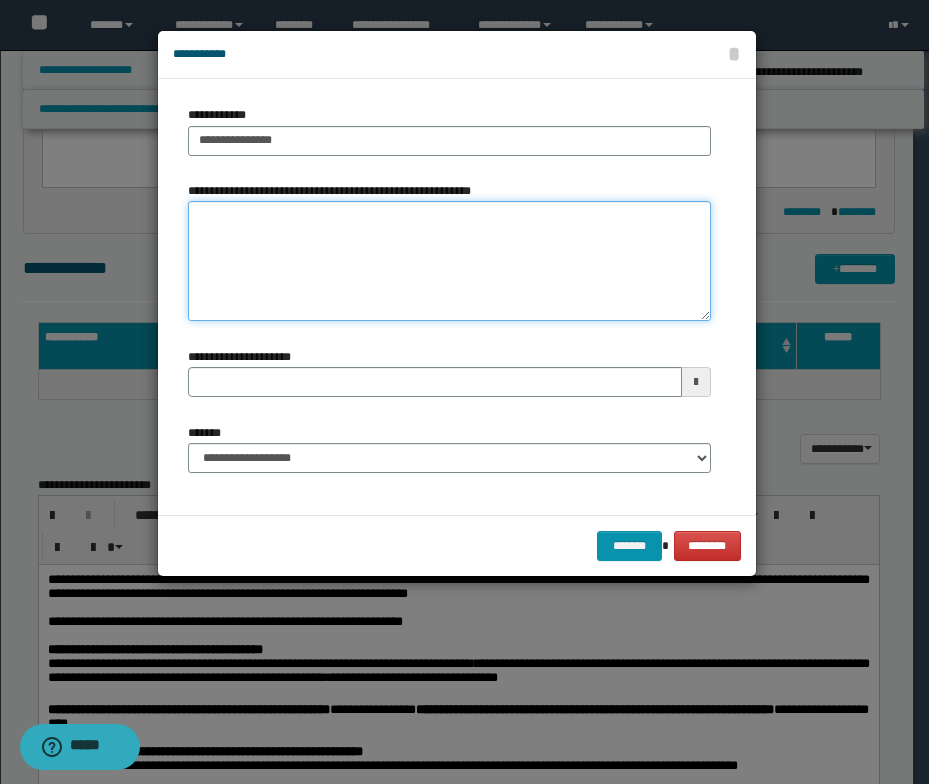 click on "**********" at bounding box center [449, 261] 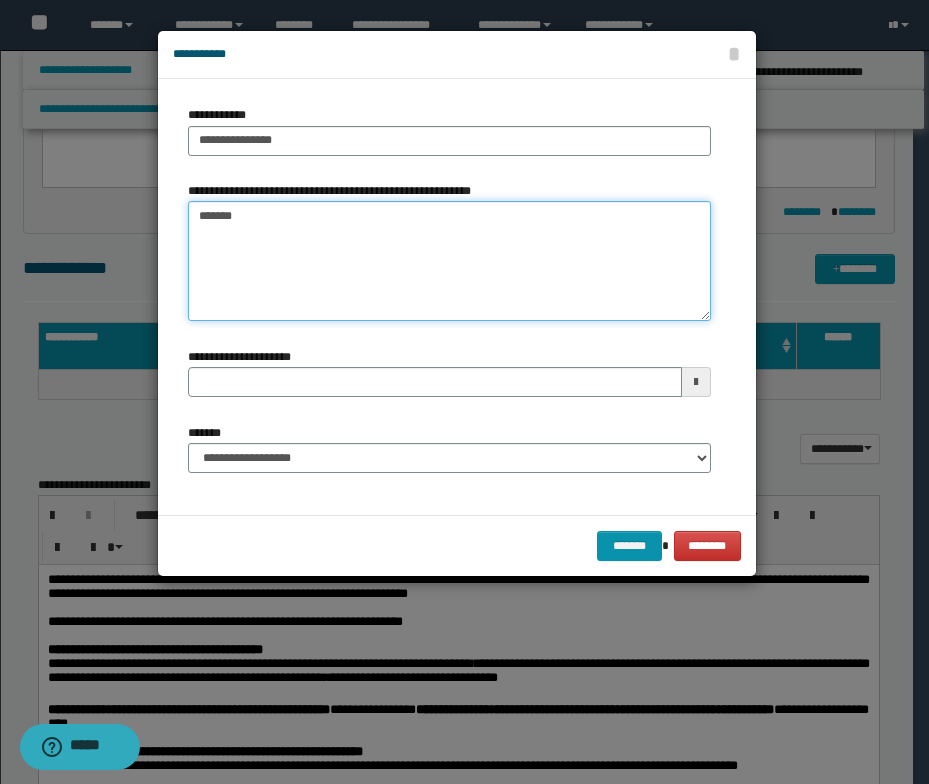 type 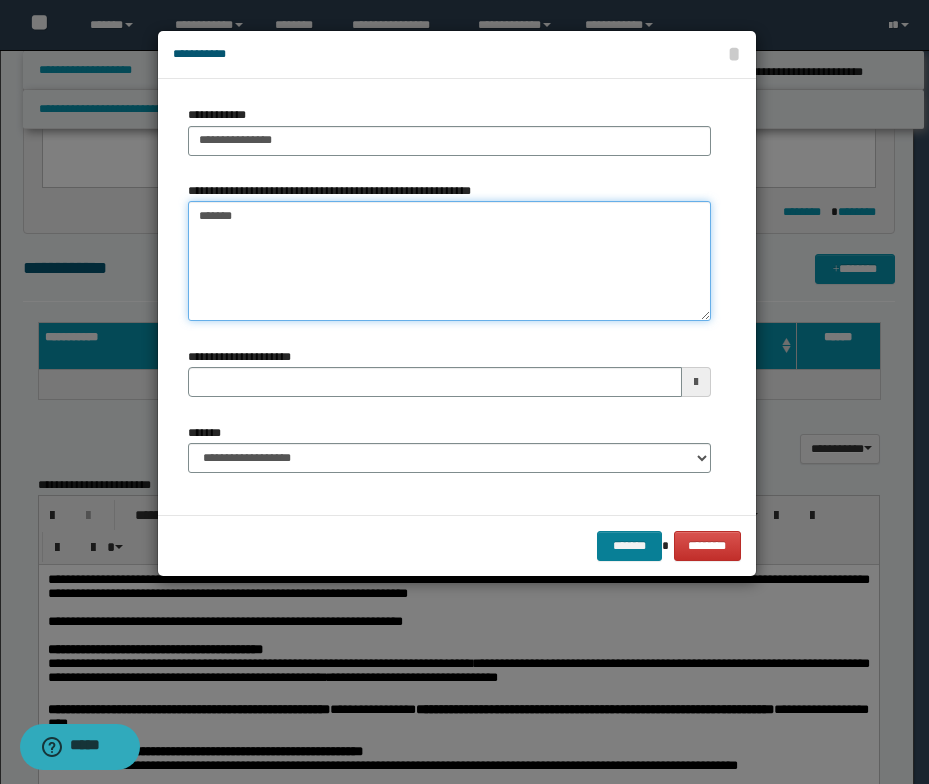 type on "*******" 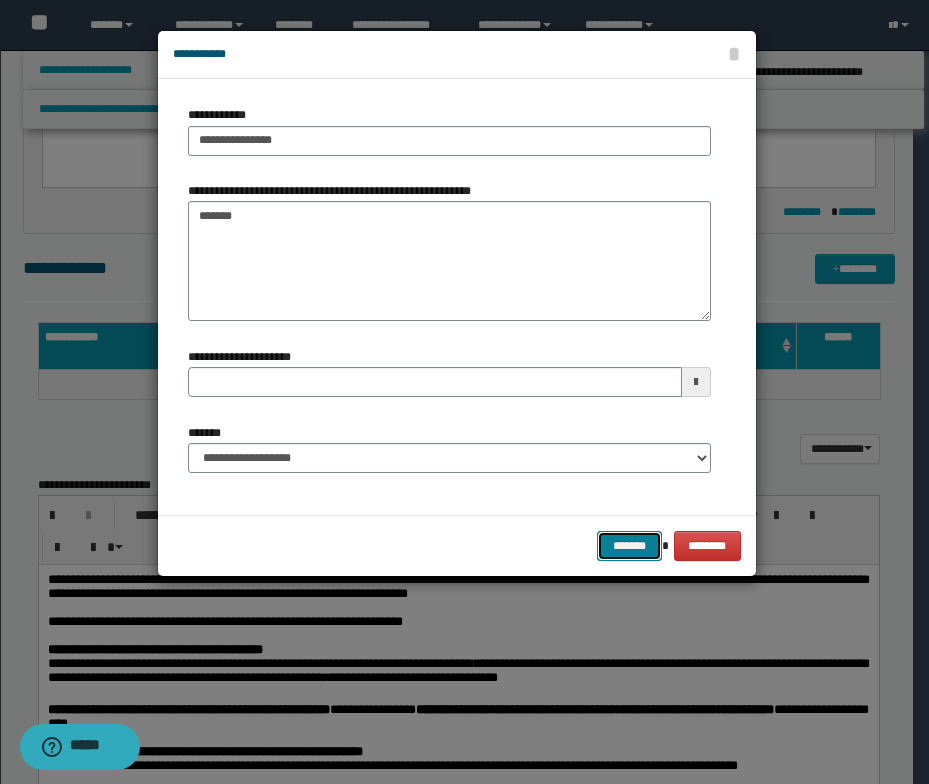 click on "*******" at bounding box center (629, 546) 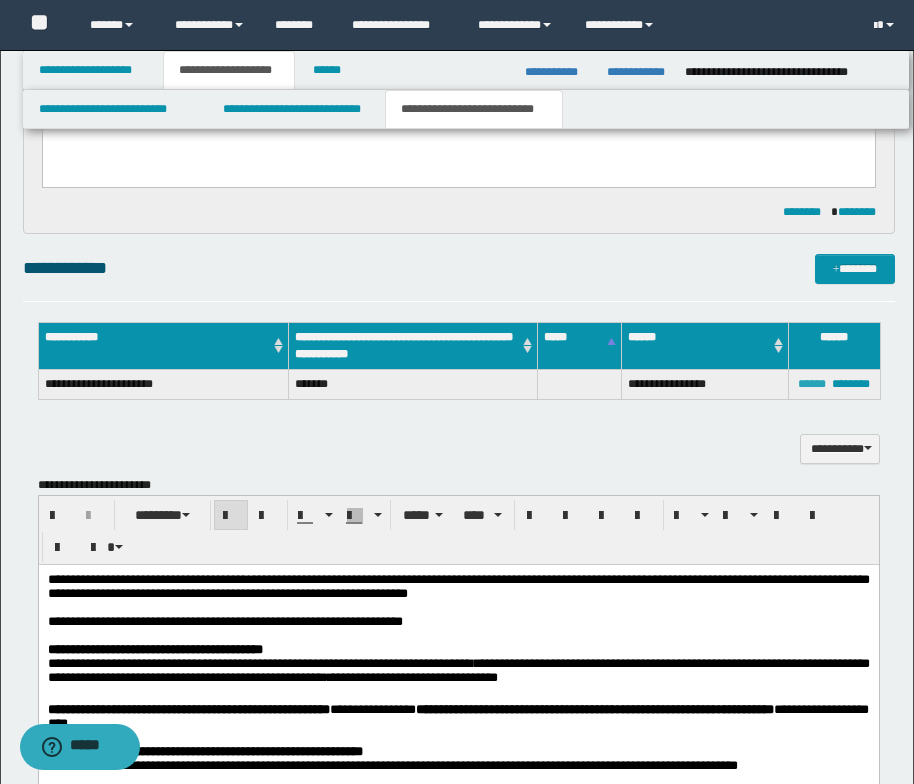 click on "******" at bounding box center (812, 384) 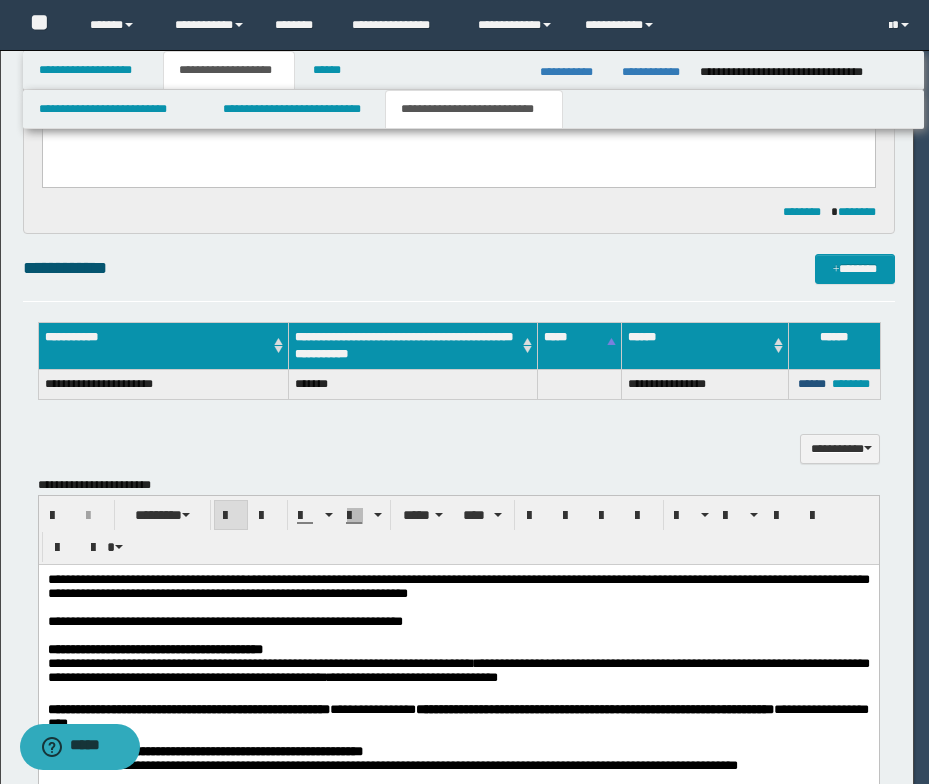 type 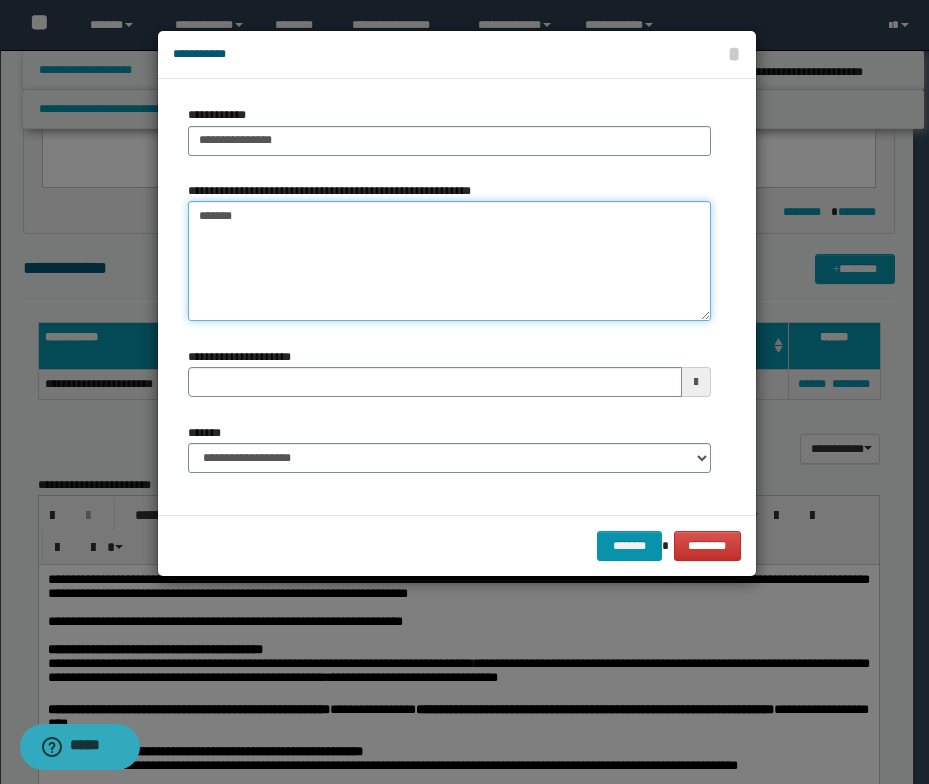 click on "*******" at bounding box center (449, 261) 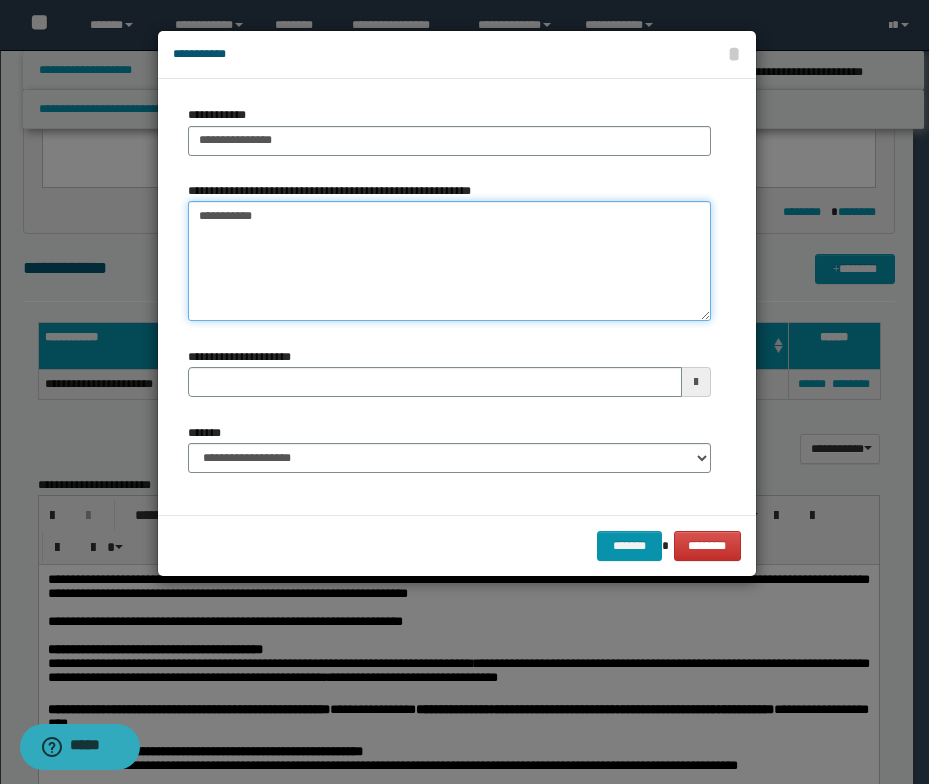 type on "**********" 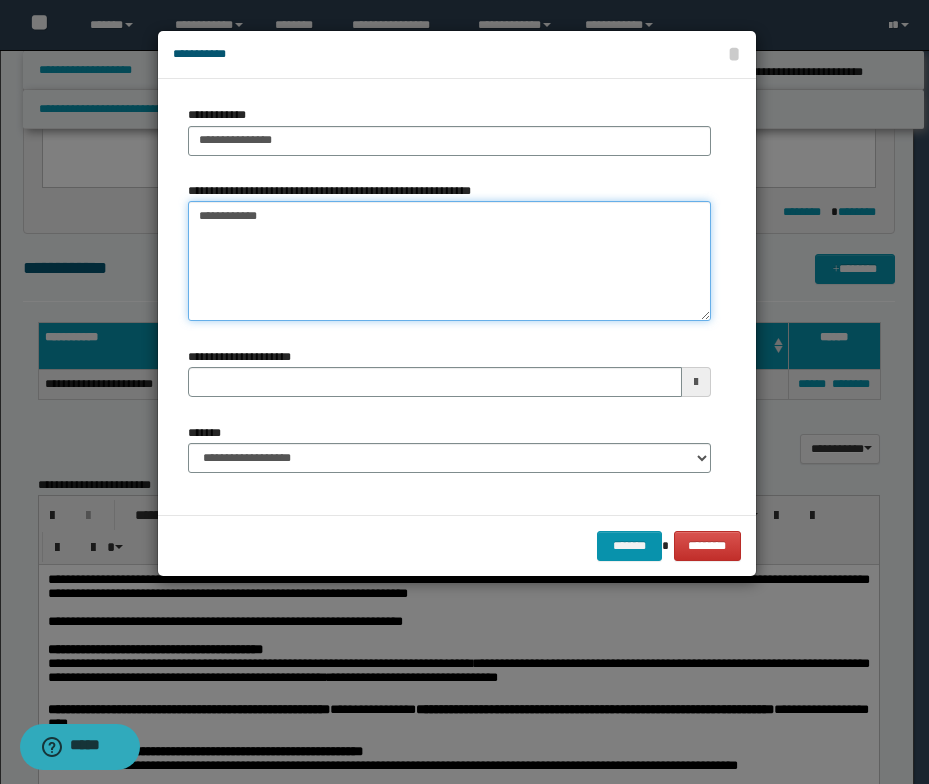 type 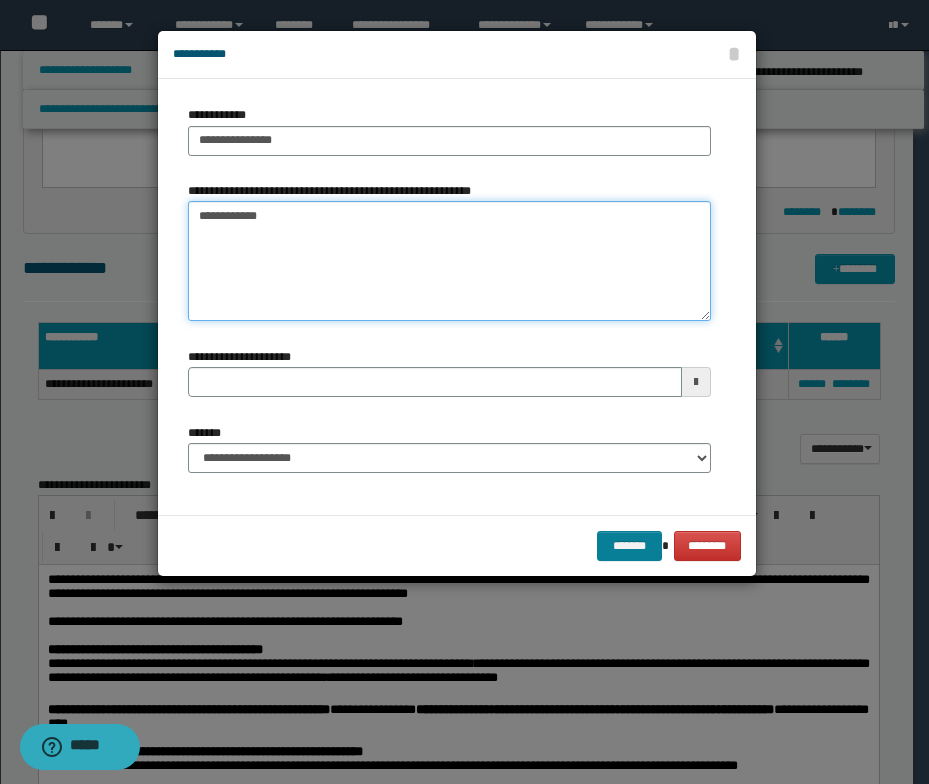 type on "**********" 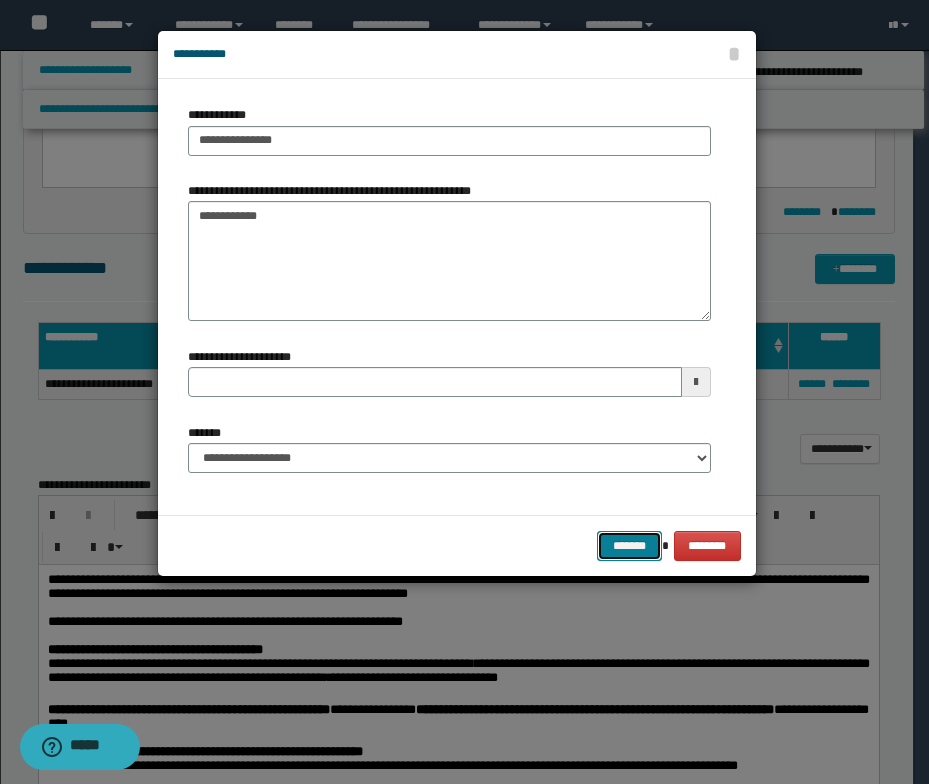 click on "*******" at bounding box center [629, 546] 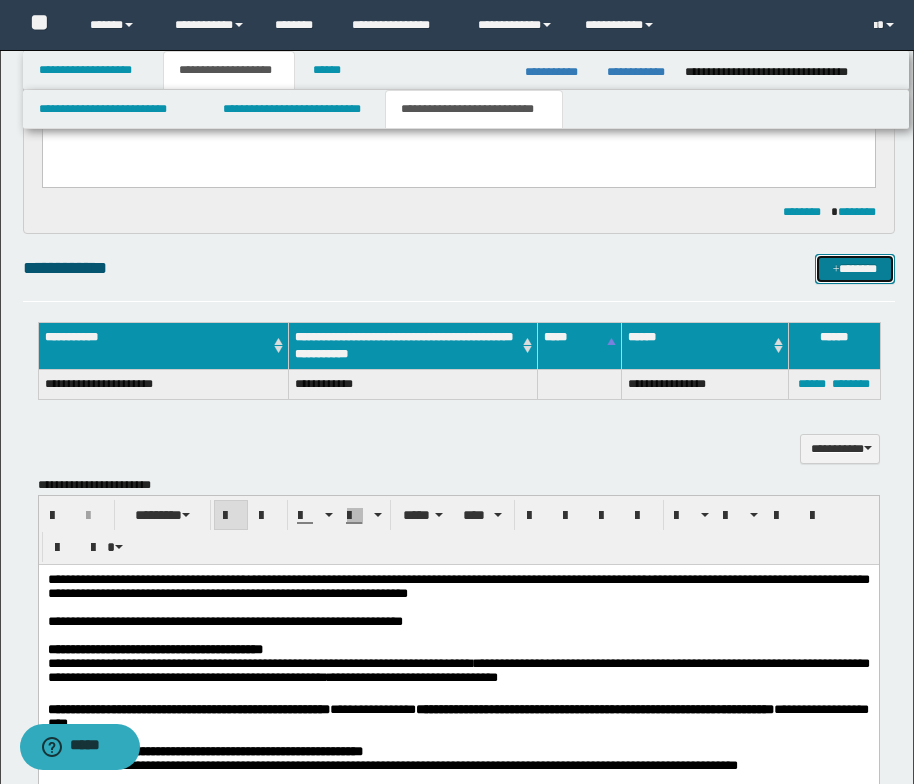 click on "*******" at bounding box center (855, 269) 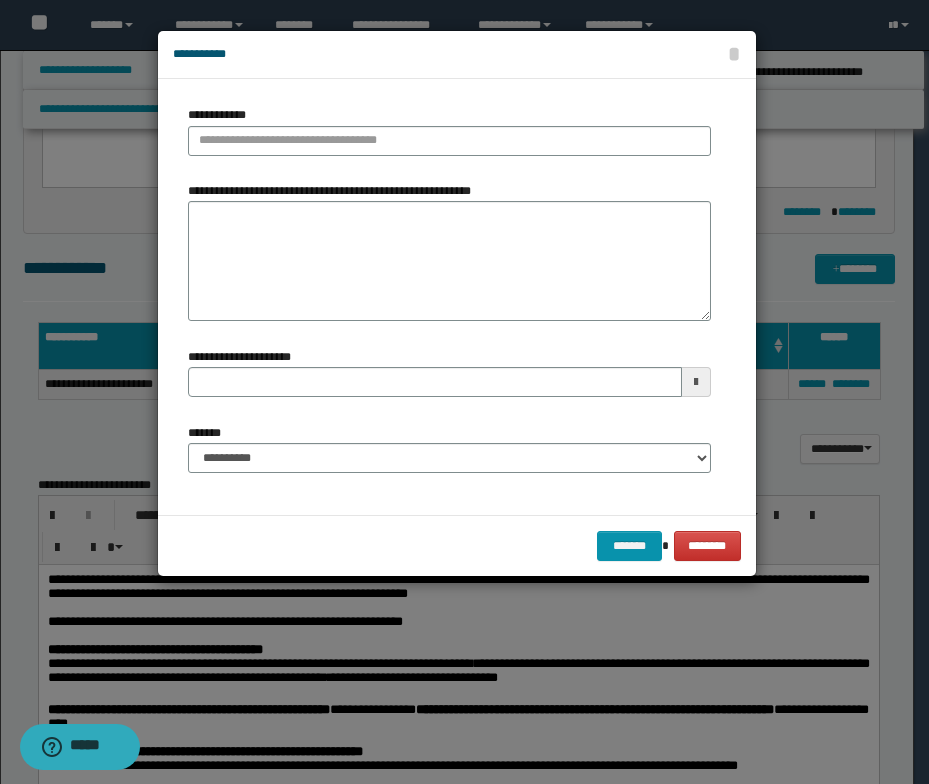 type 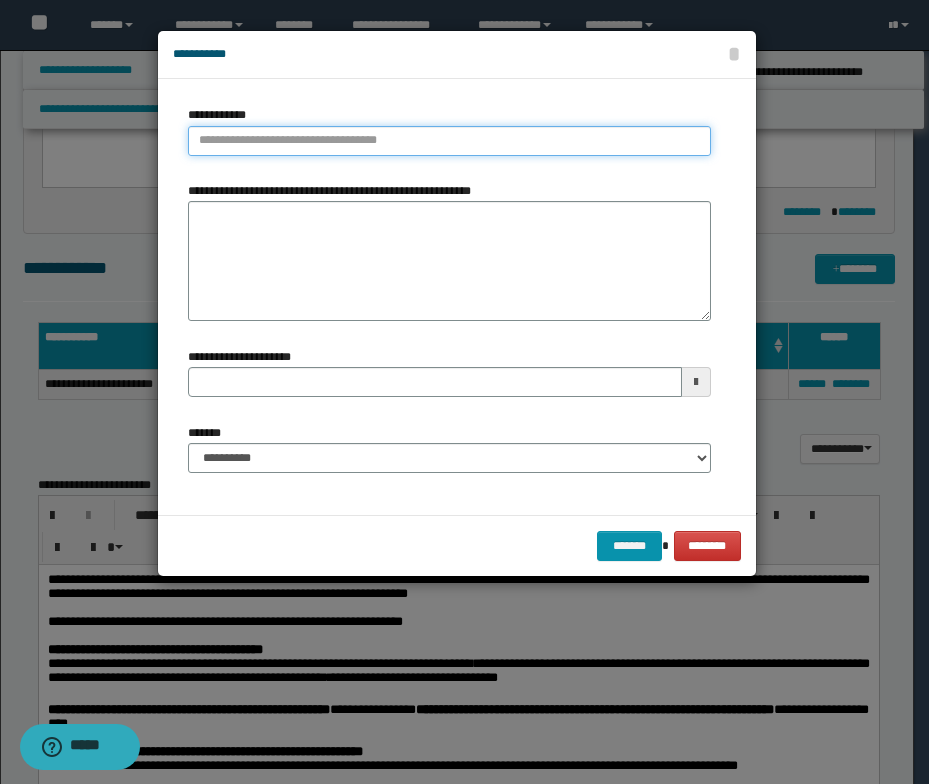 type on "**********" 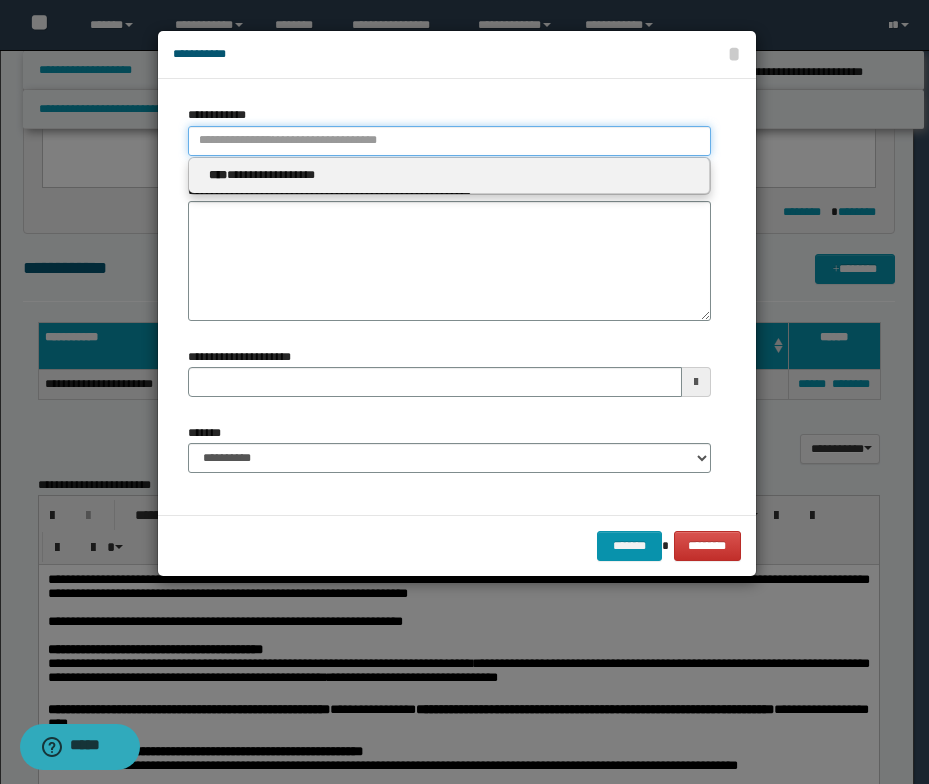 click on "**********" at bounding box center [449, 141] 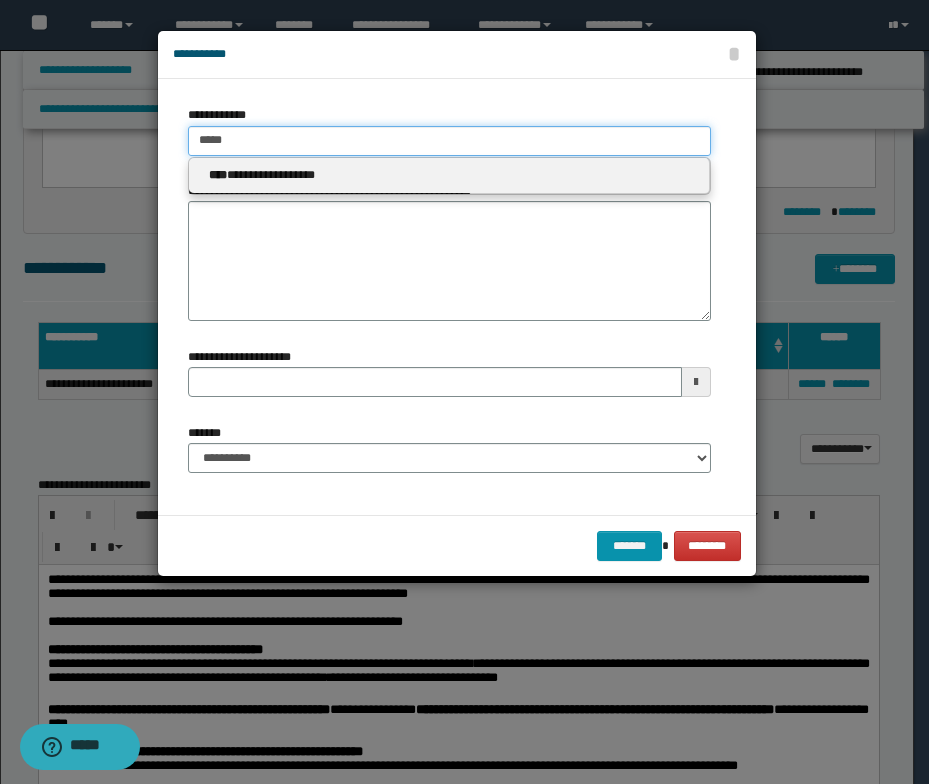 type 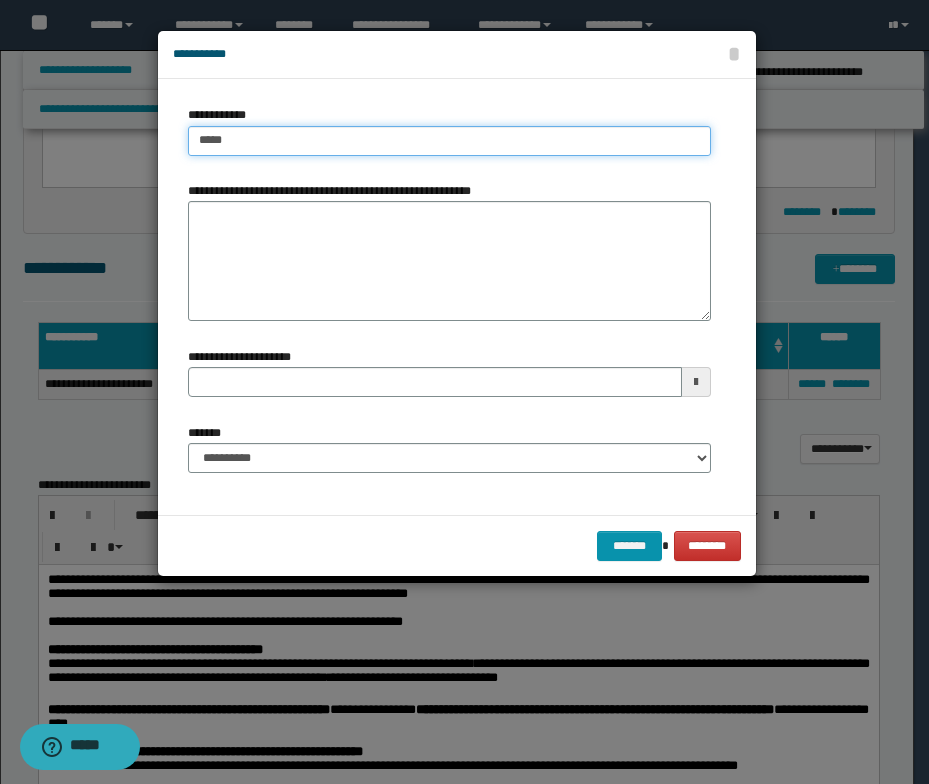 type on "****" 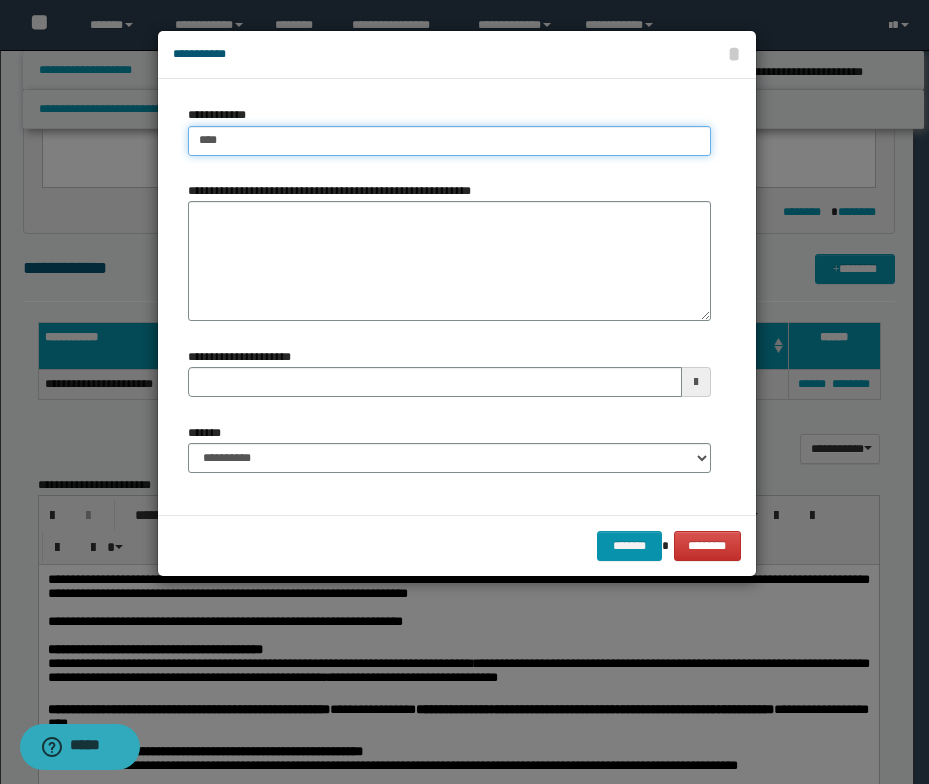type on "****" 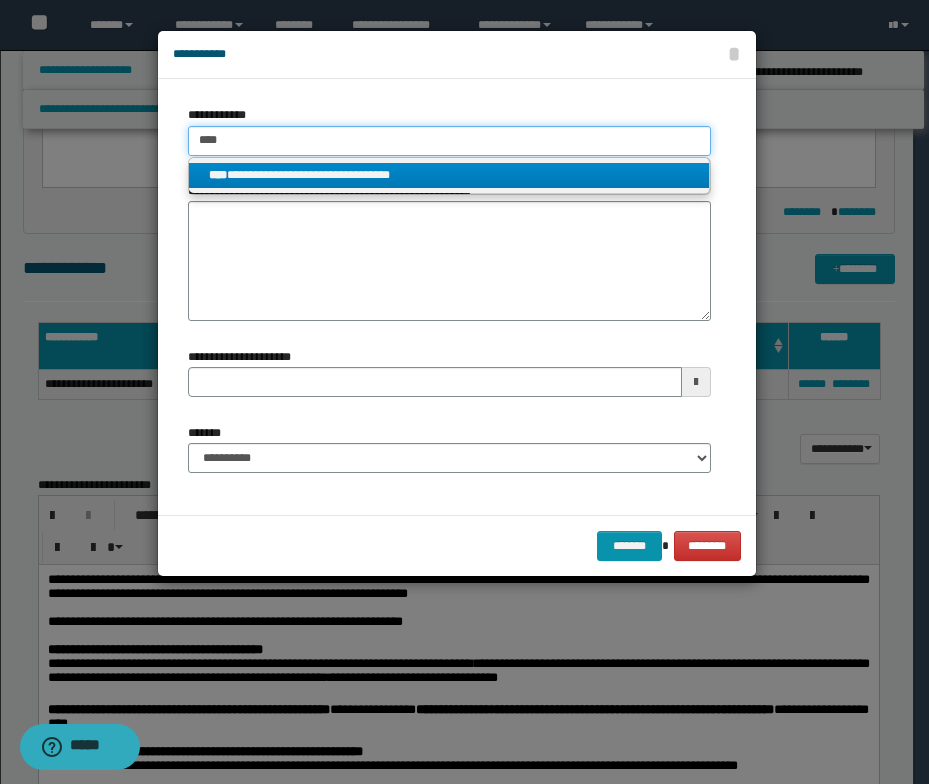 type on "****" 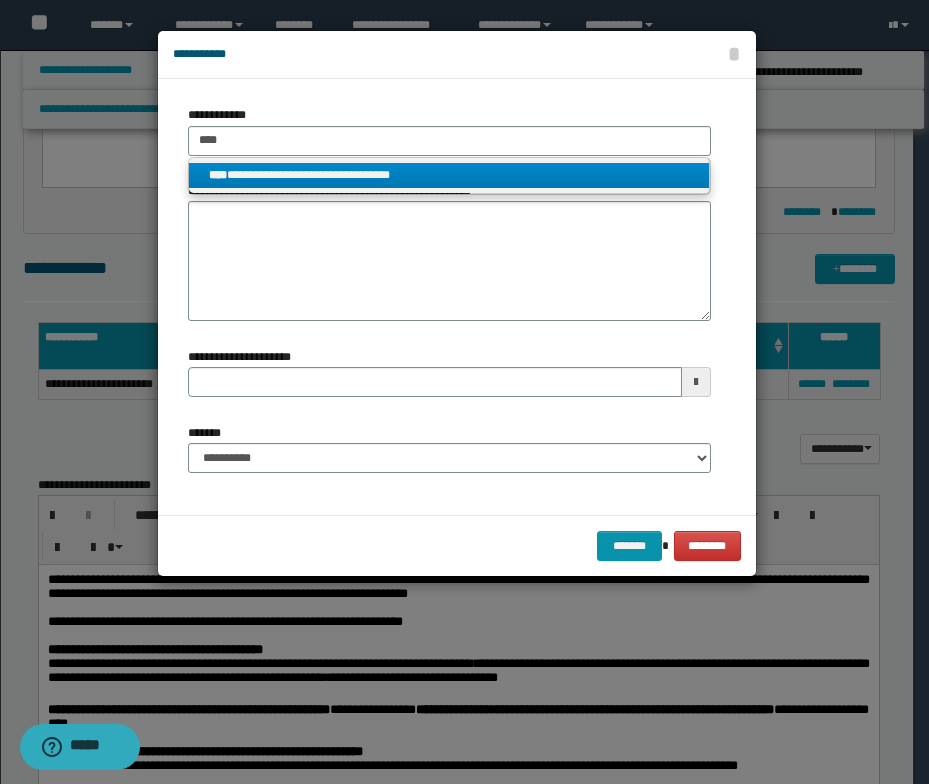 click on "**********" at bounding box center (449, 175) 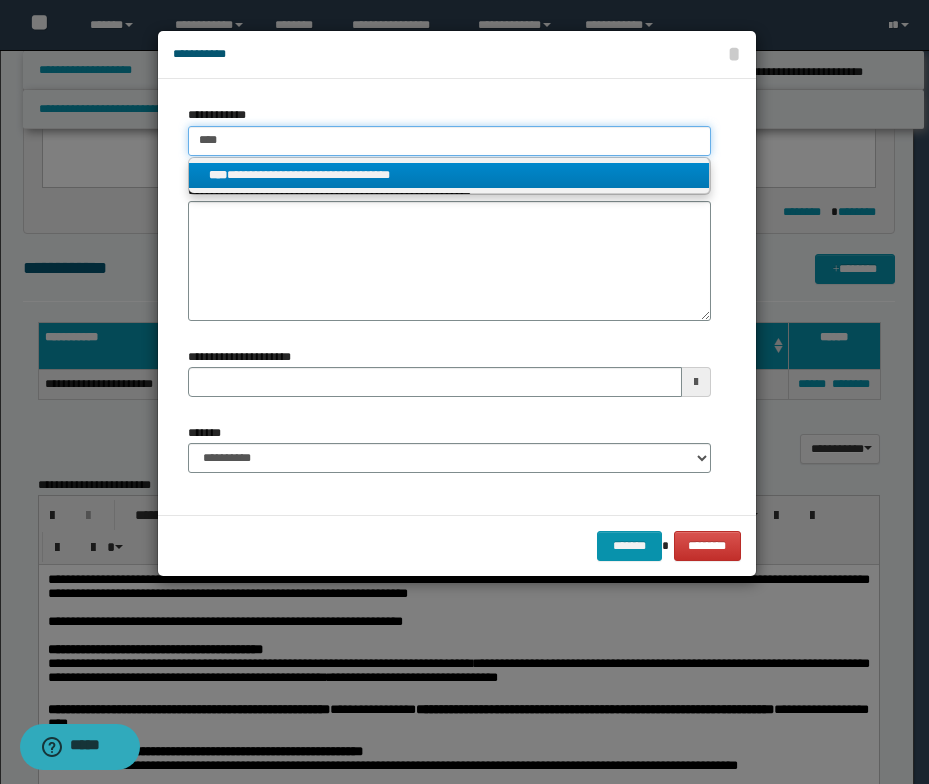 type 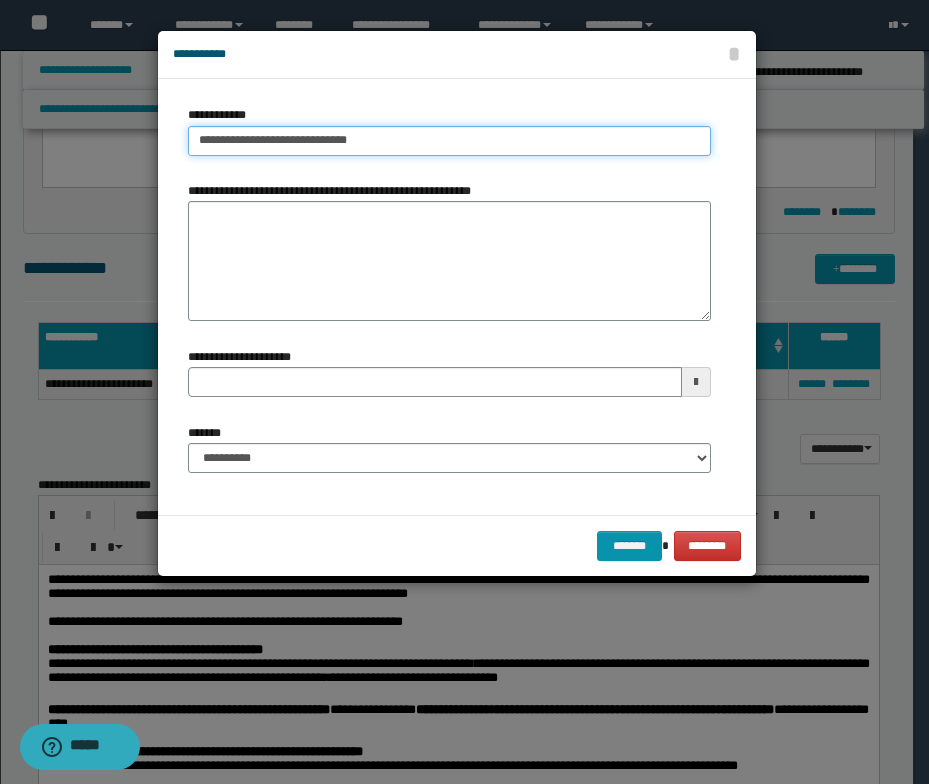 type 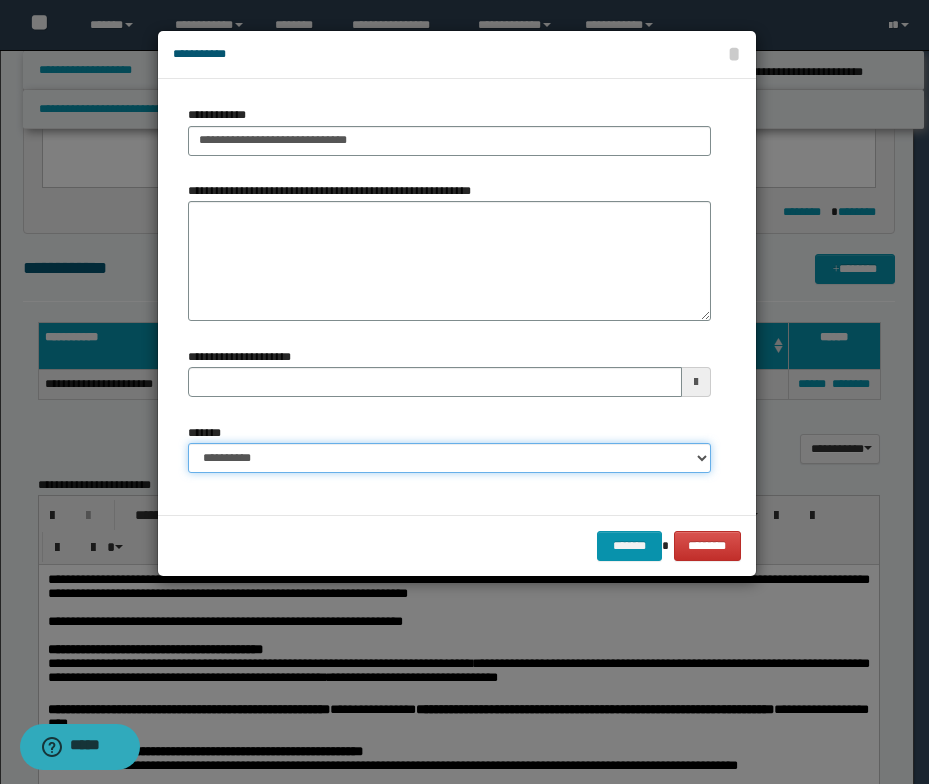 click on "**********" at bounding box center (449, 458) 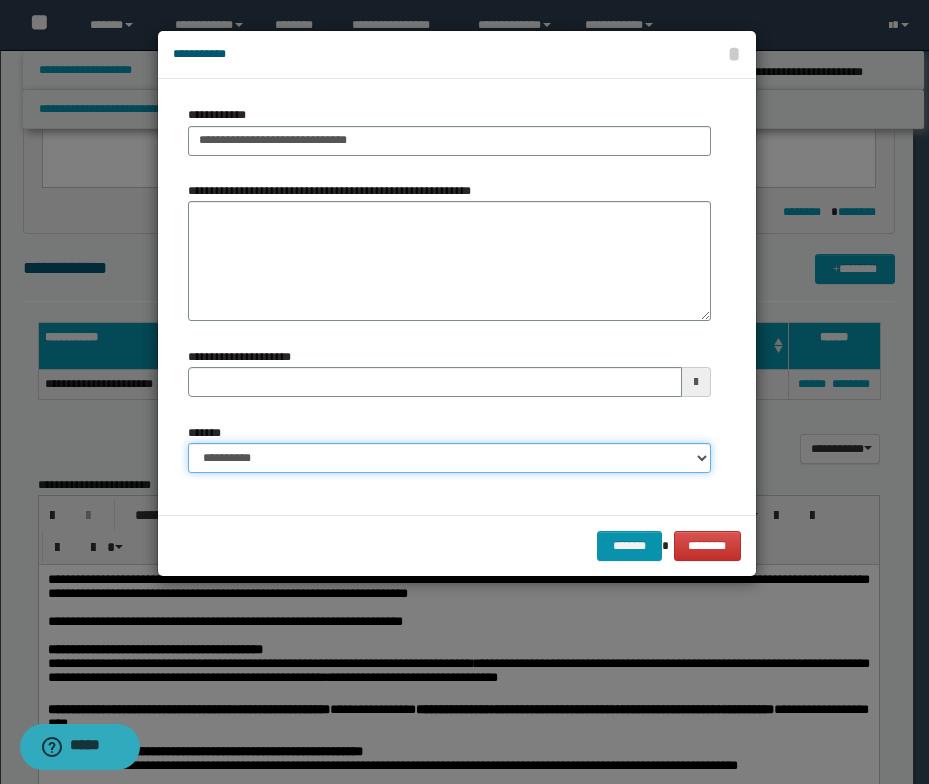 select on "*" 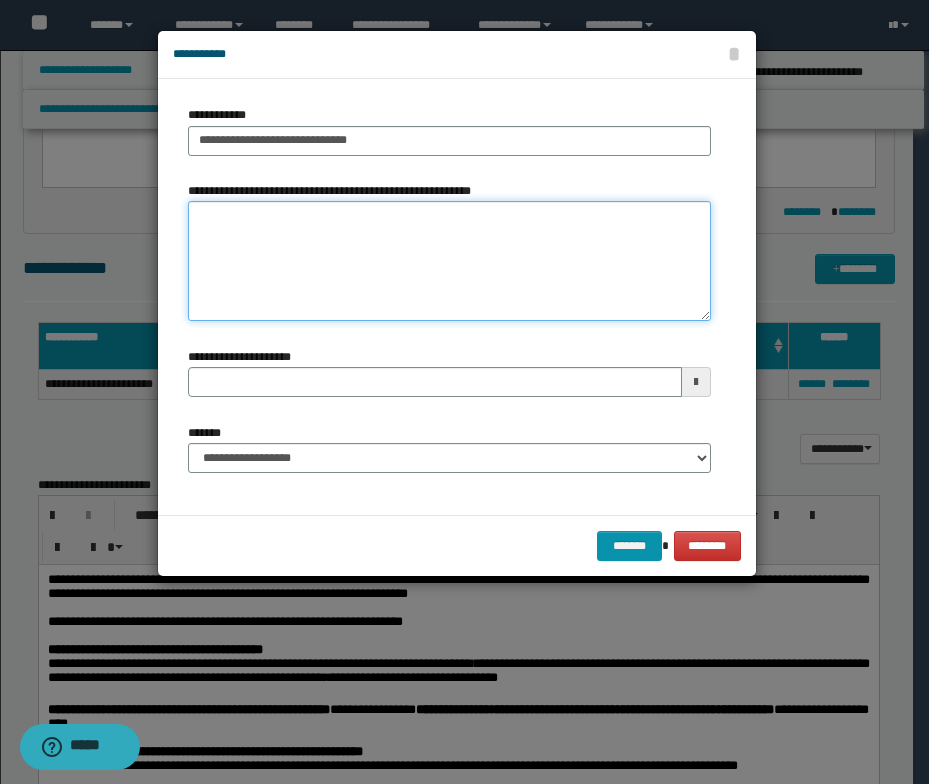 click on "**********" at bounding box center (449, 261) 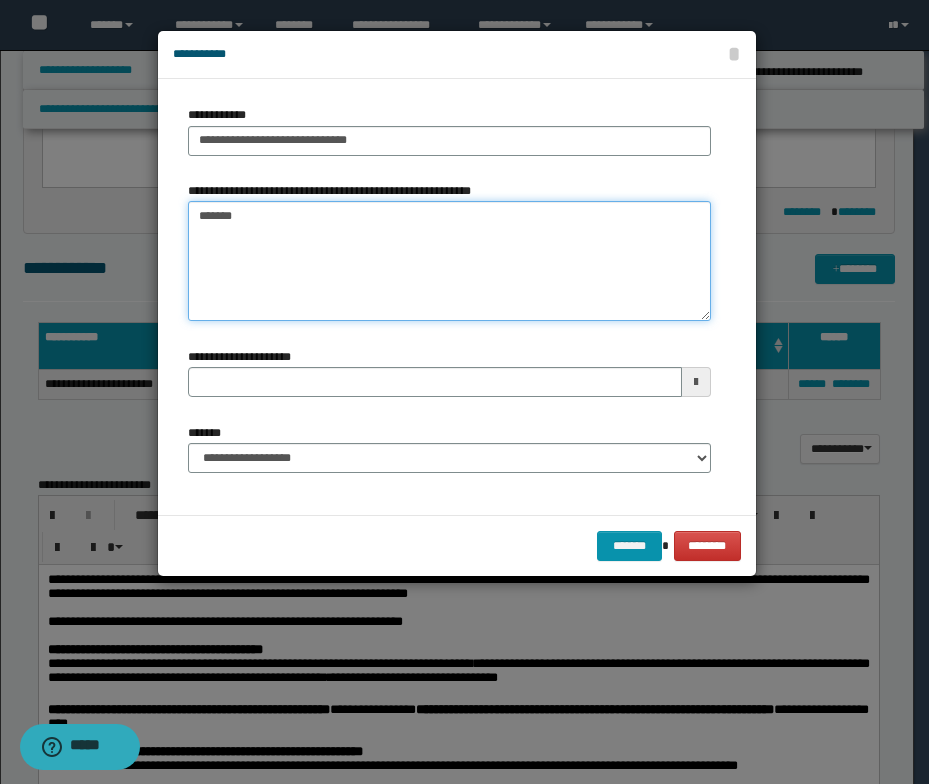 type 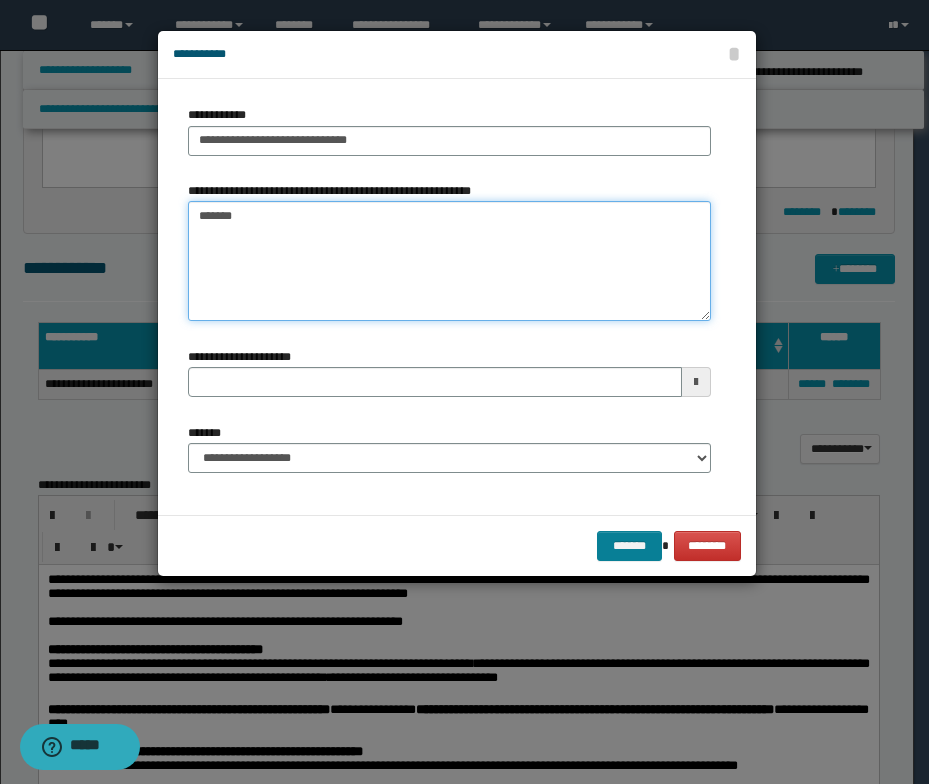 type on "*******" 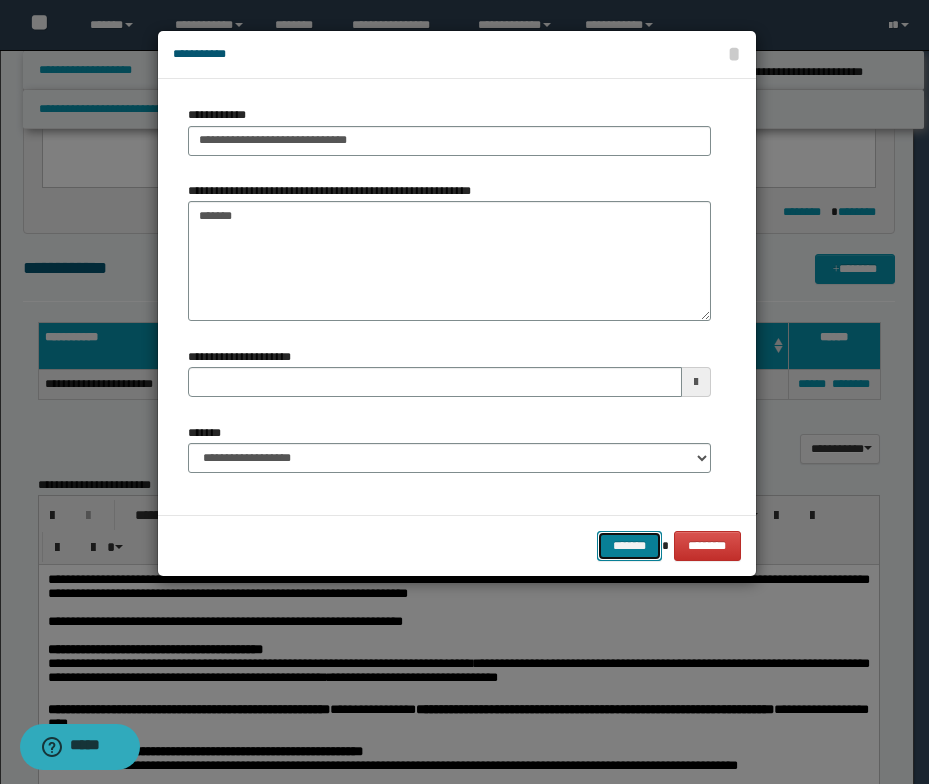 click on "*******" at bounding box center [629, 546] 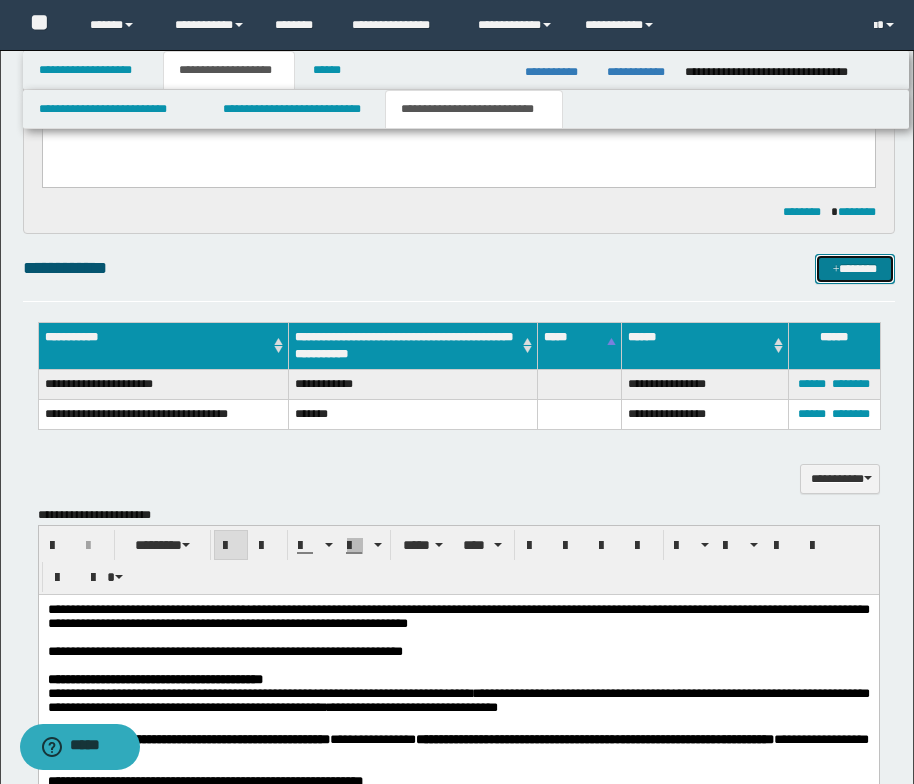 click at bounding box center [836, 270] 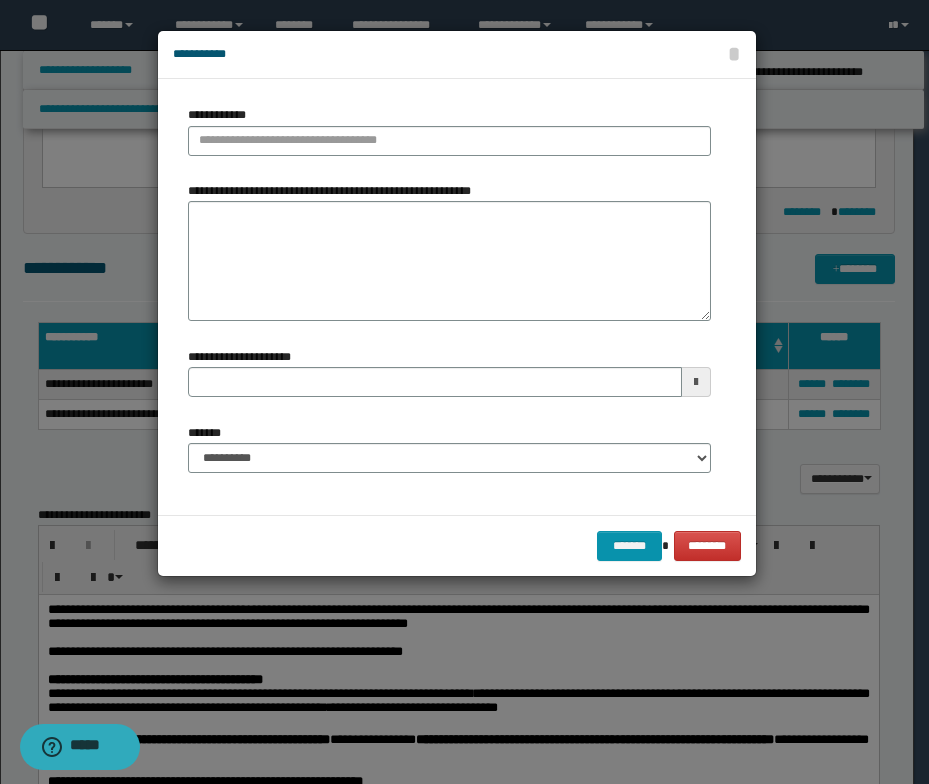 type 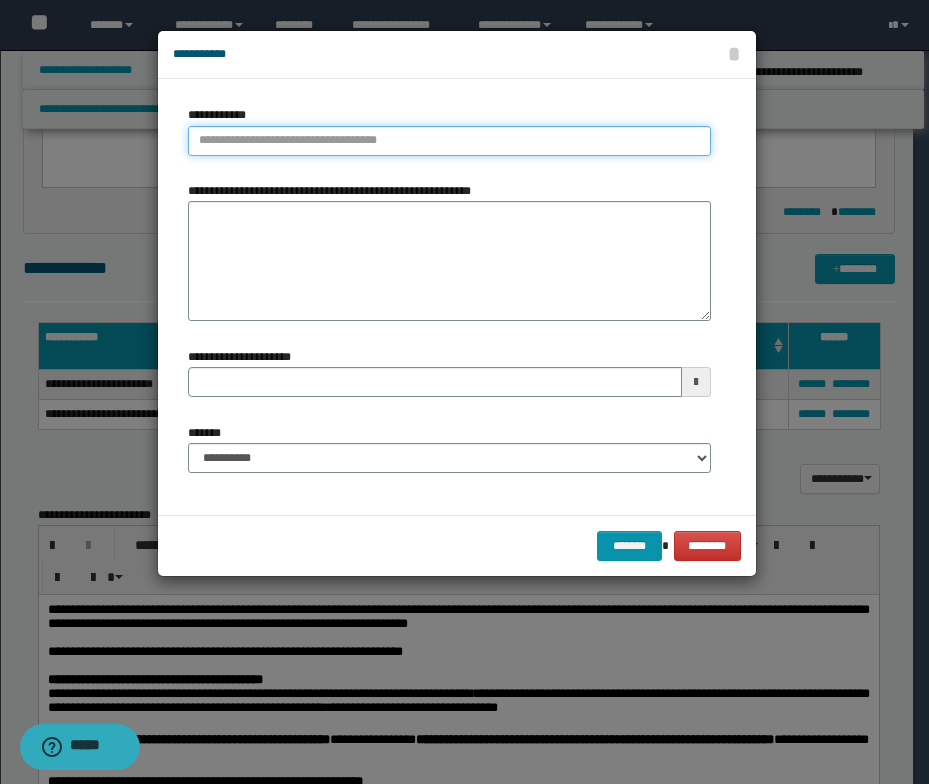 type on "**********" 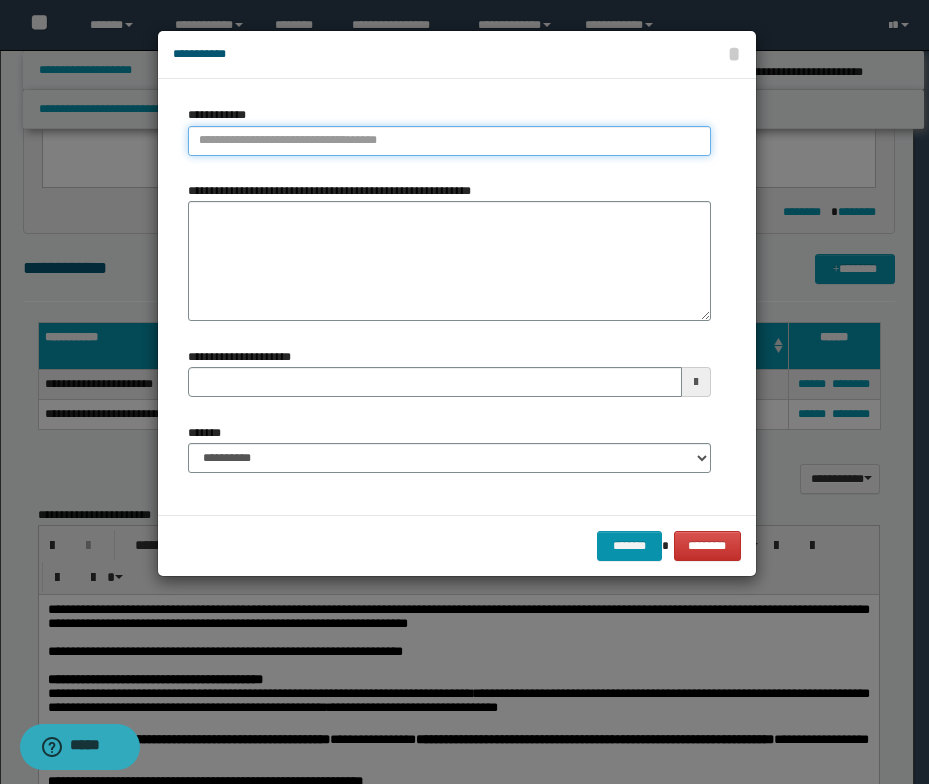 click on "**********" at bounding box center [449, 141] 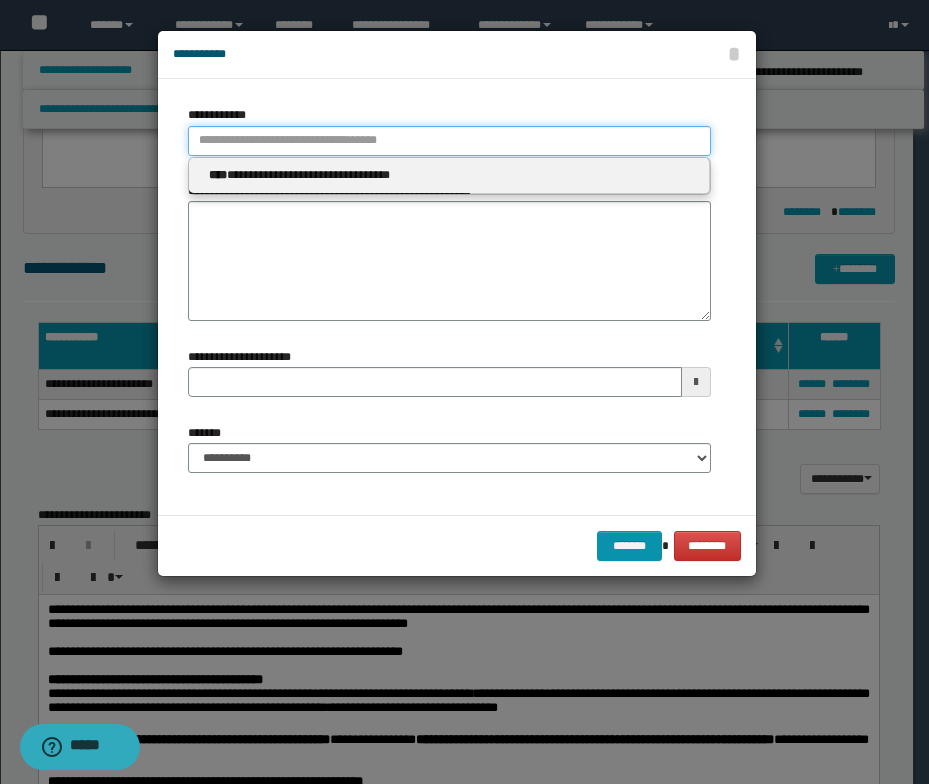paste on "****" 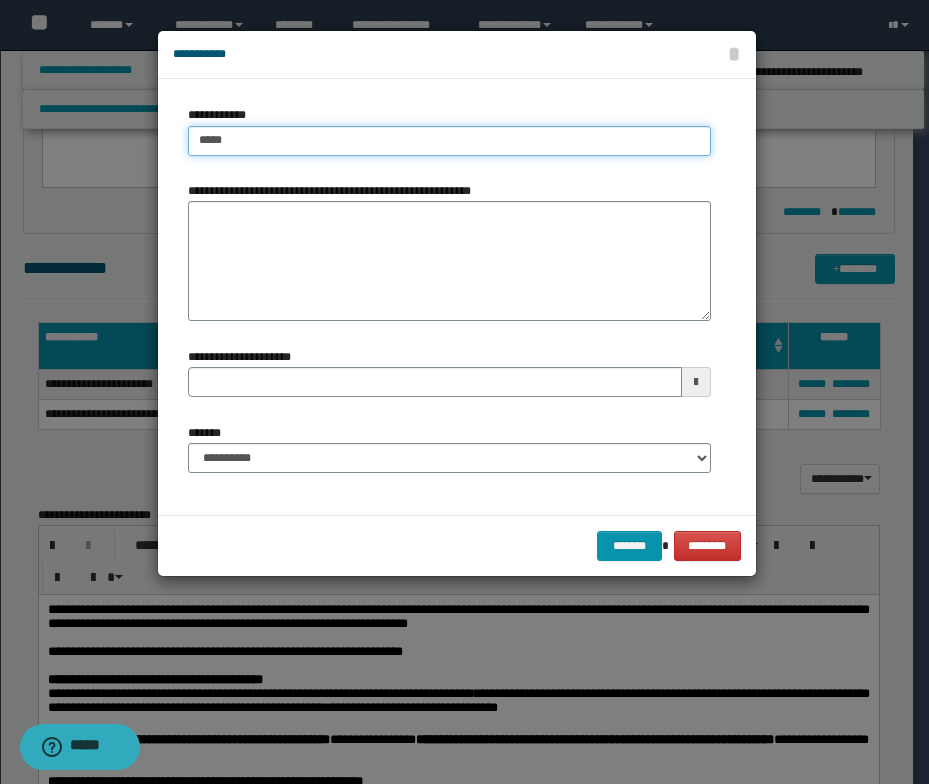type on "****" 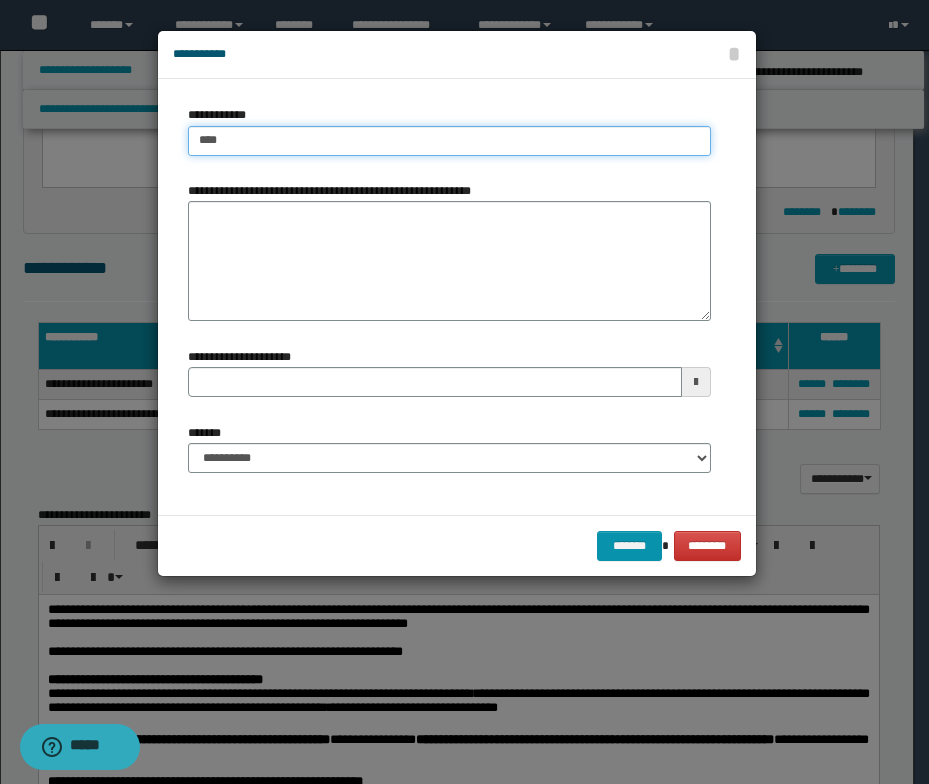 type on "****" 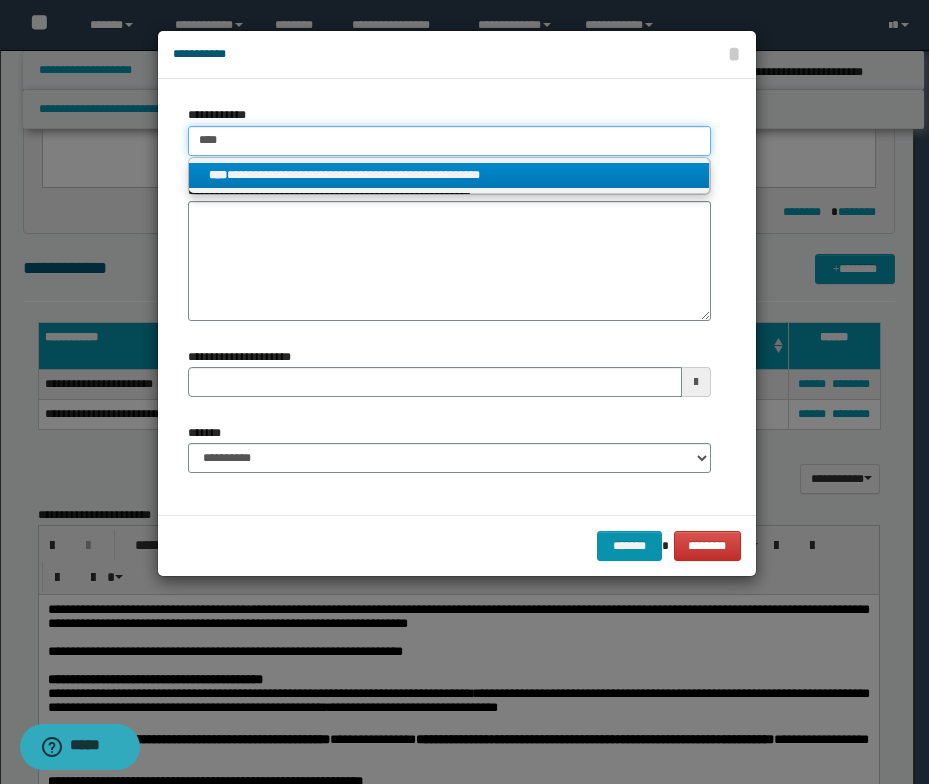 type on "****" 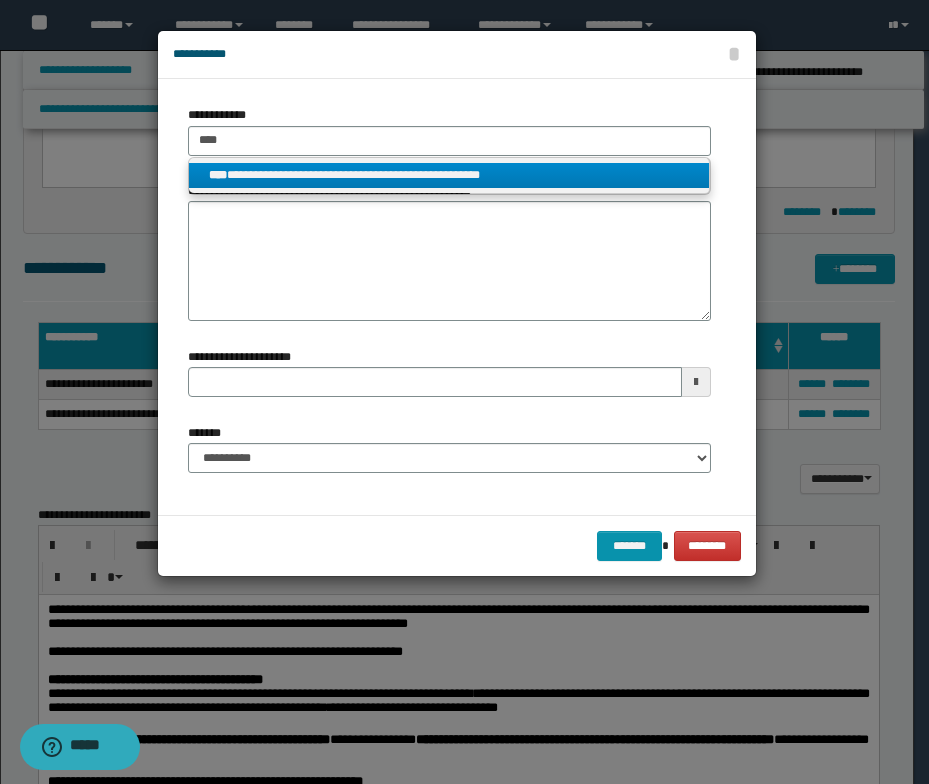 click on "**********" at bounding box center (449, 175) 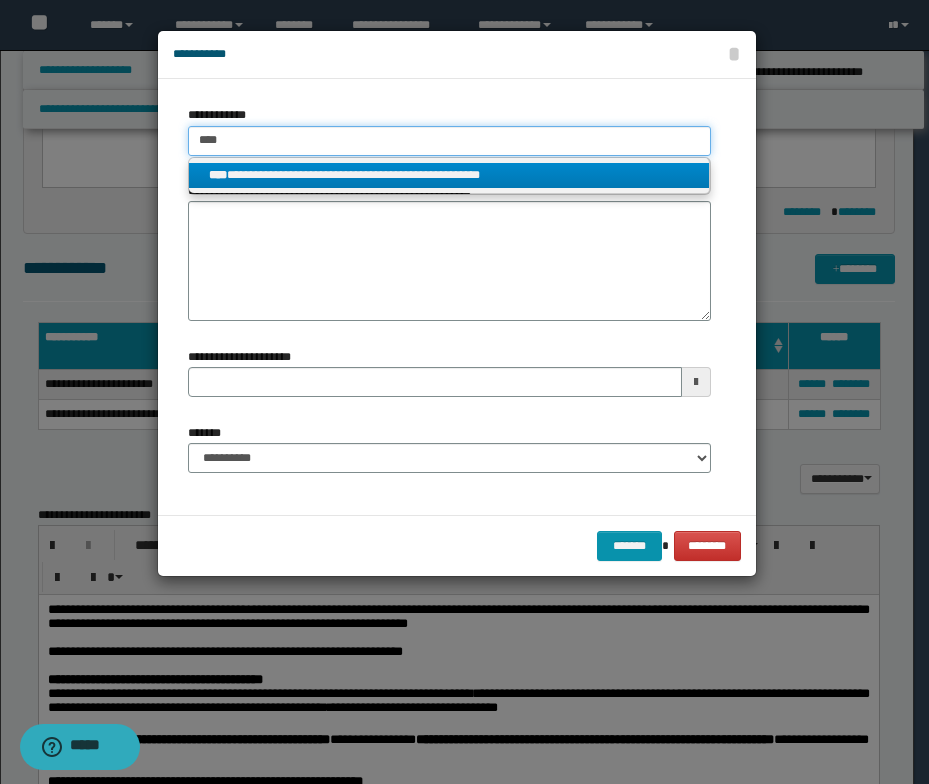 type 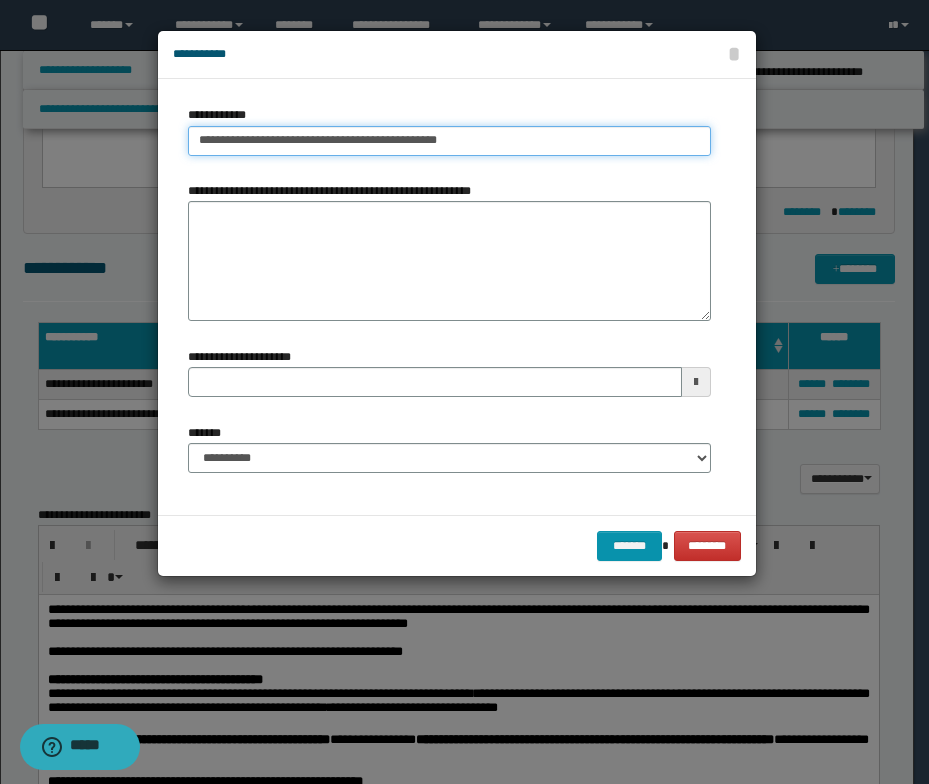 type 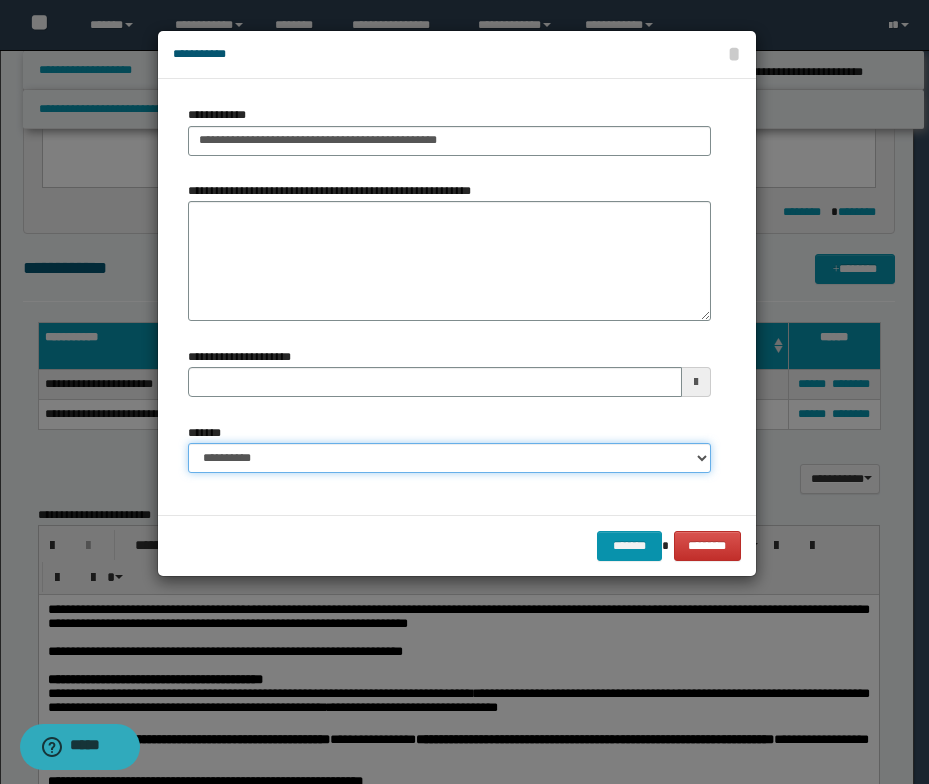 click on "**********" at bounding box center [449, 458] 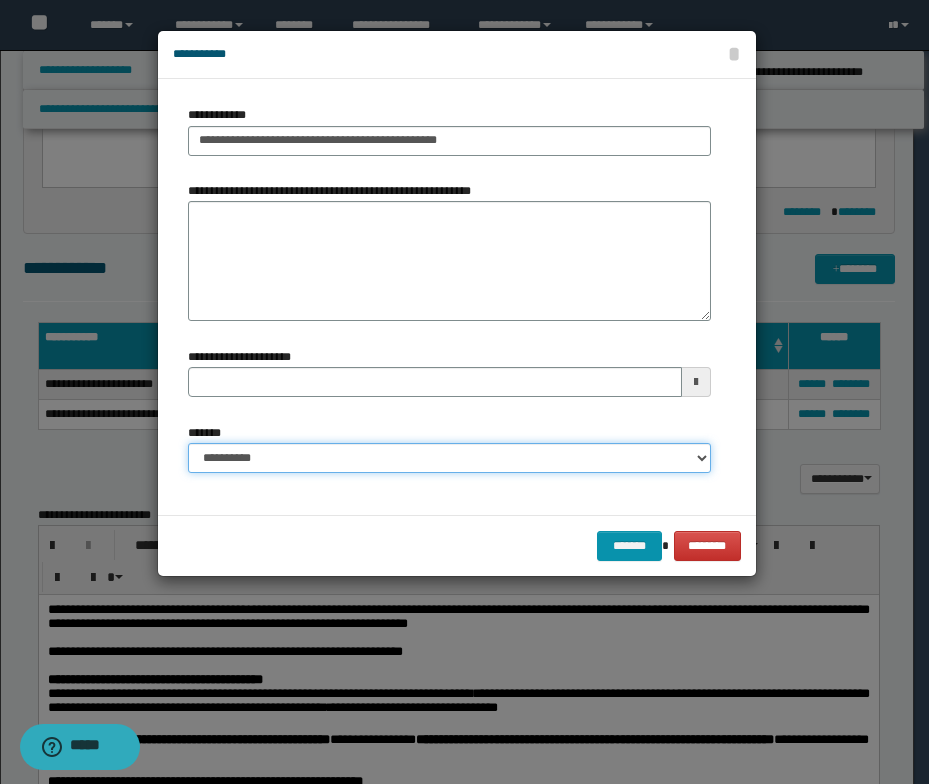 select on "*" 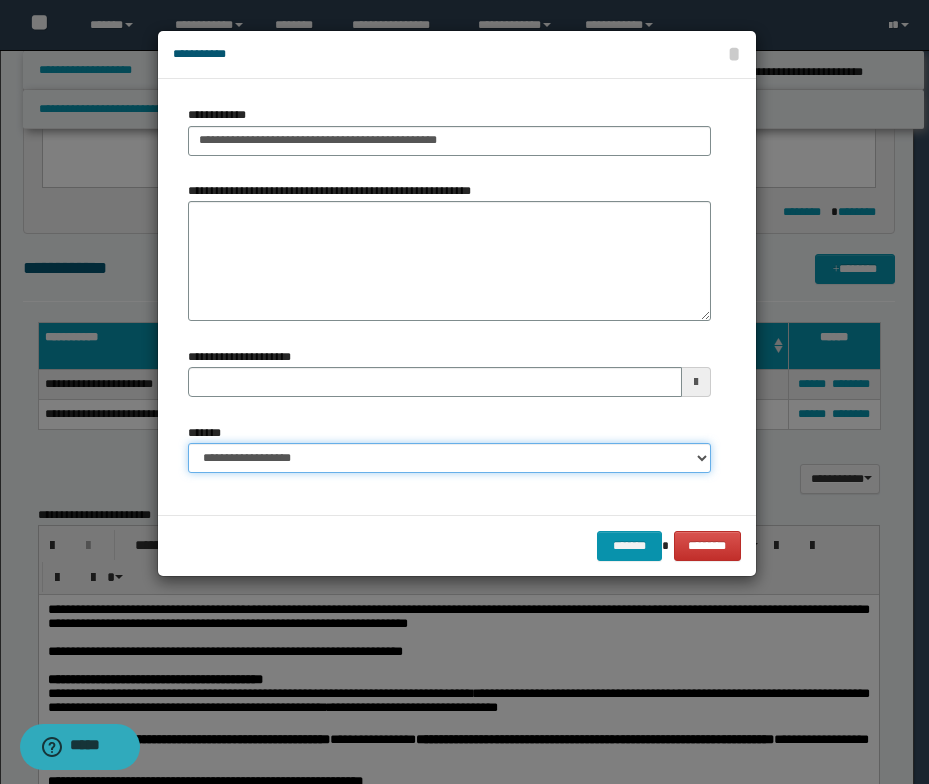 click on "**********" at bounding box center (449, 458) 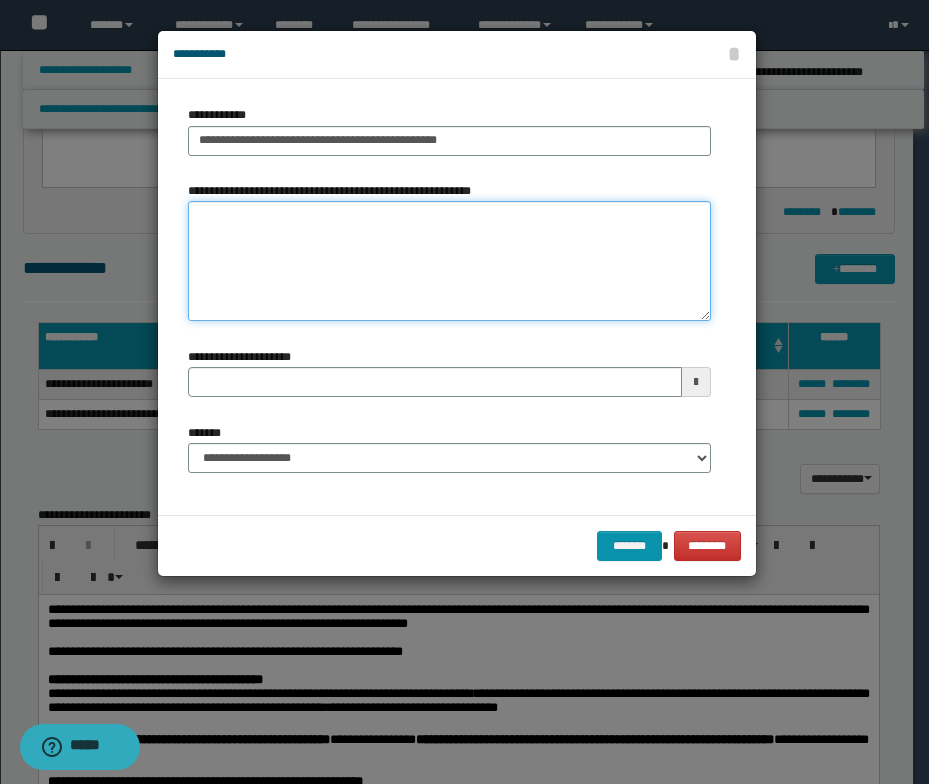 click on "**********" at bounding box center (449, 261) 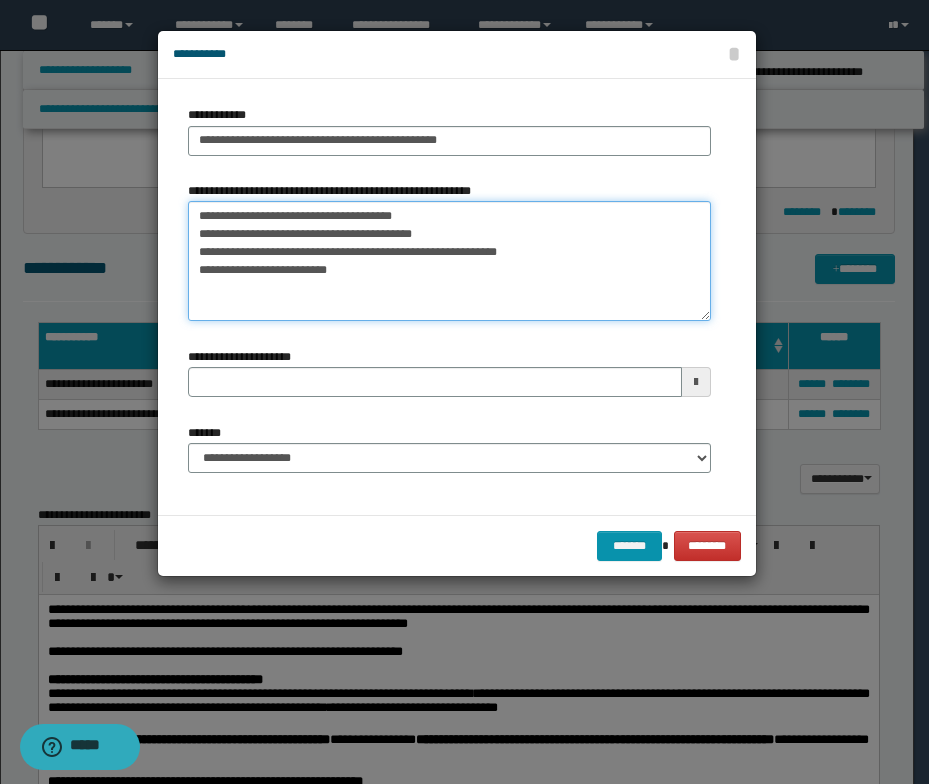 type 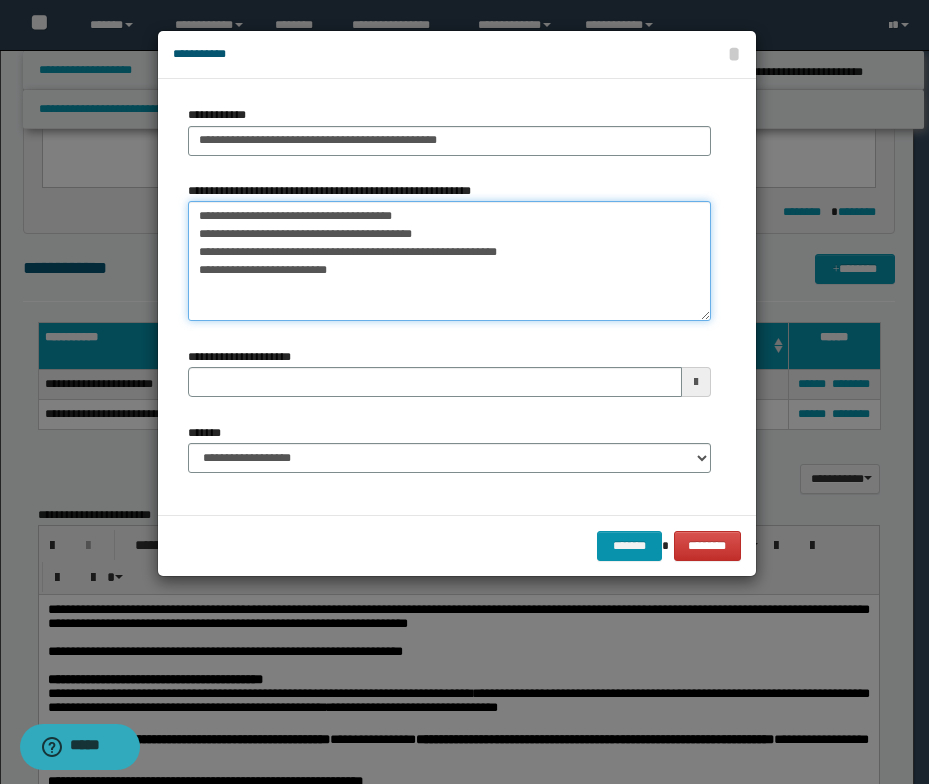 drag, startPoint x: 372, startPoint y: 218, endPoint x: 168, endPoint y: 210, distance: 204.1568 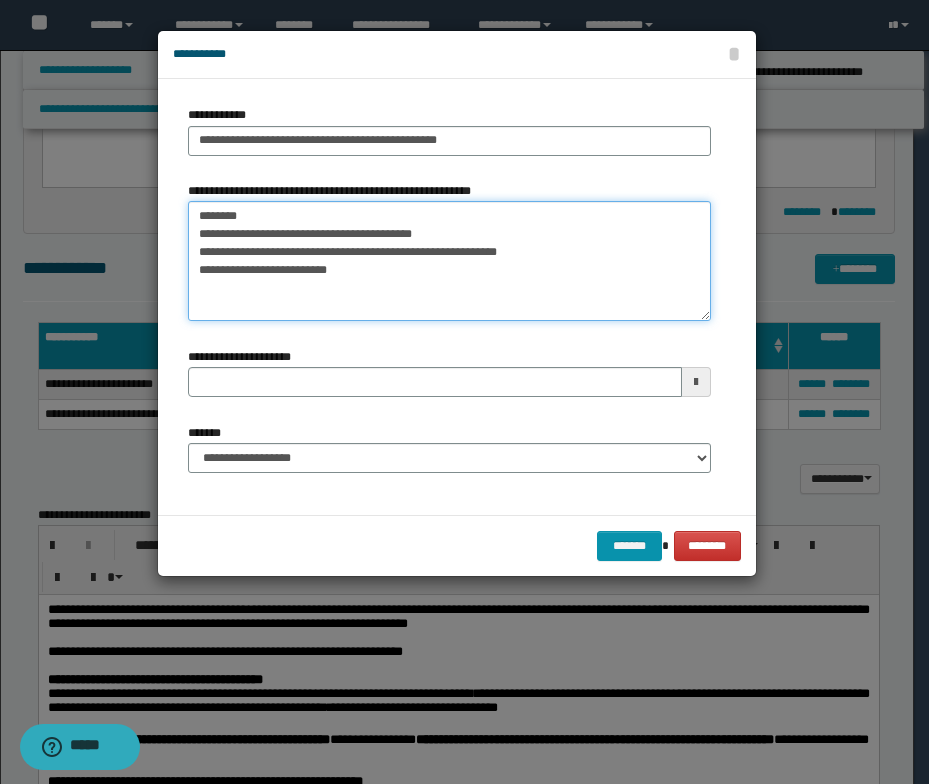 drag, startPoint x: 364, startPoint y: 281, endPoint x: 190, endPoint y: 226, distance: 182.48561 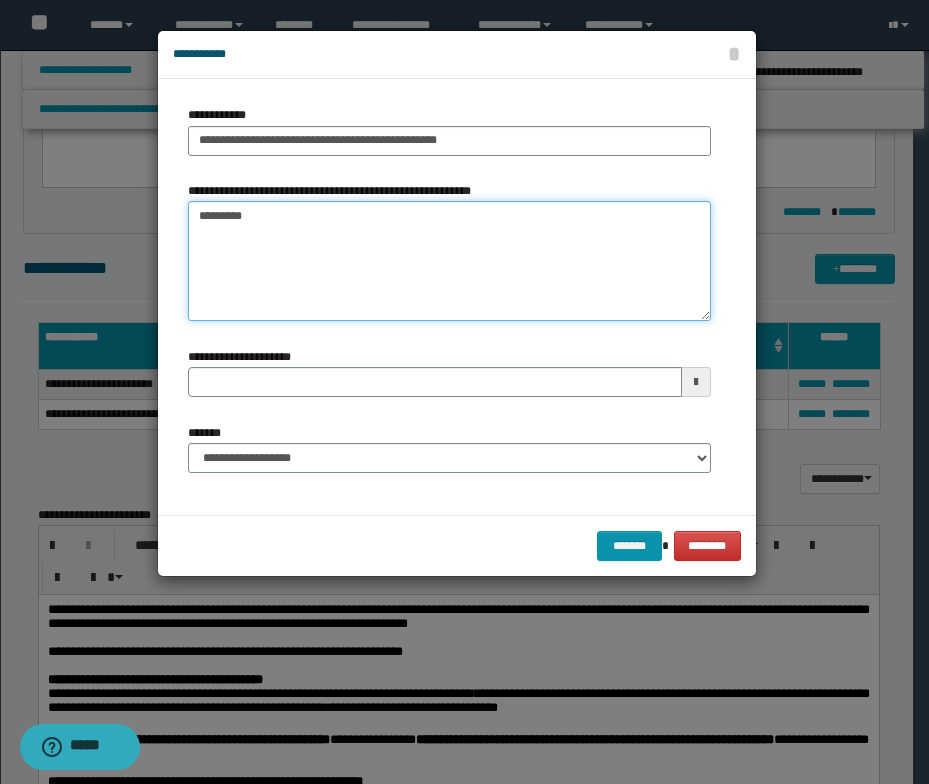 type 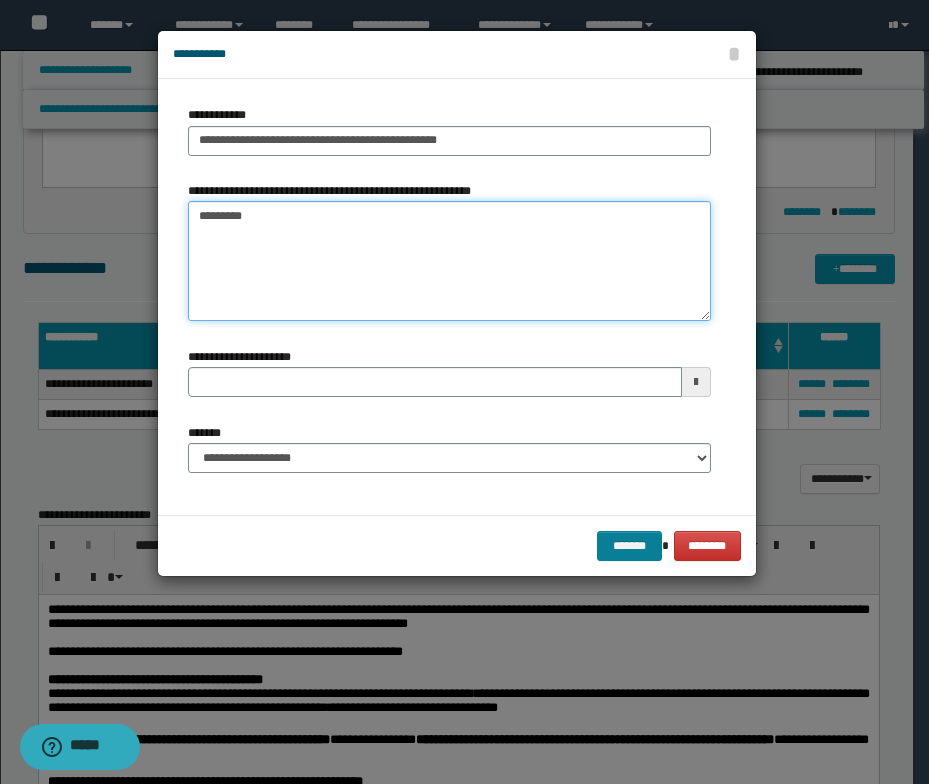 type on "*******" 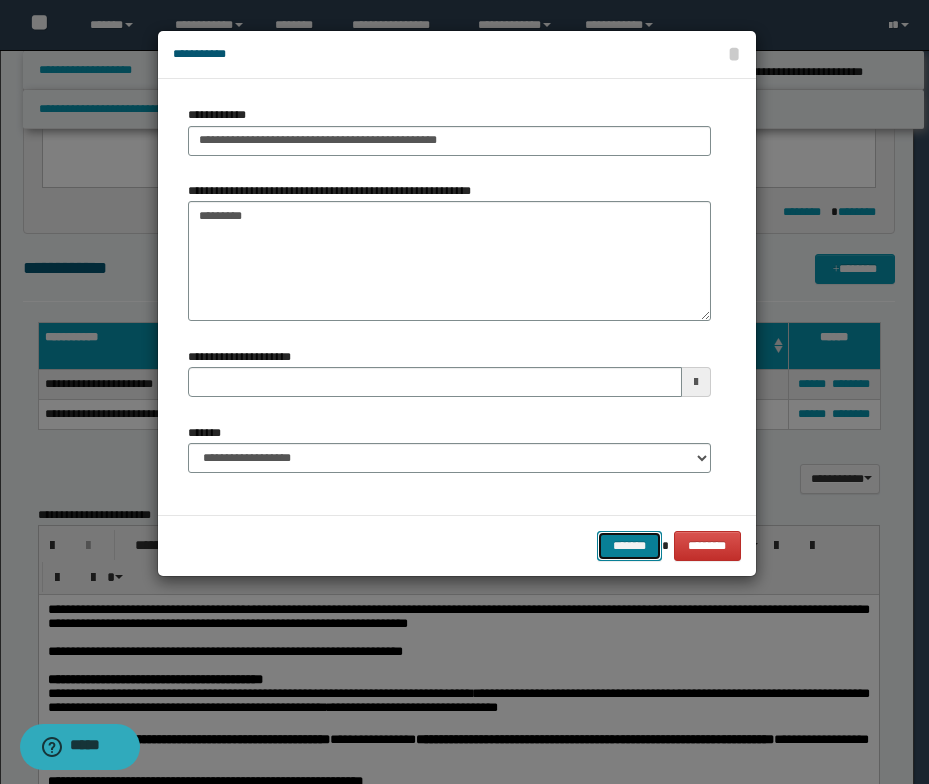 click on "*******" at bounding box center (629, 546) 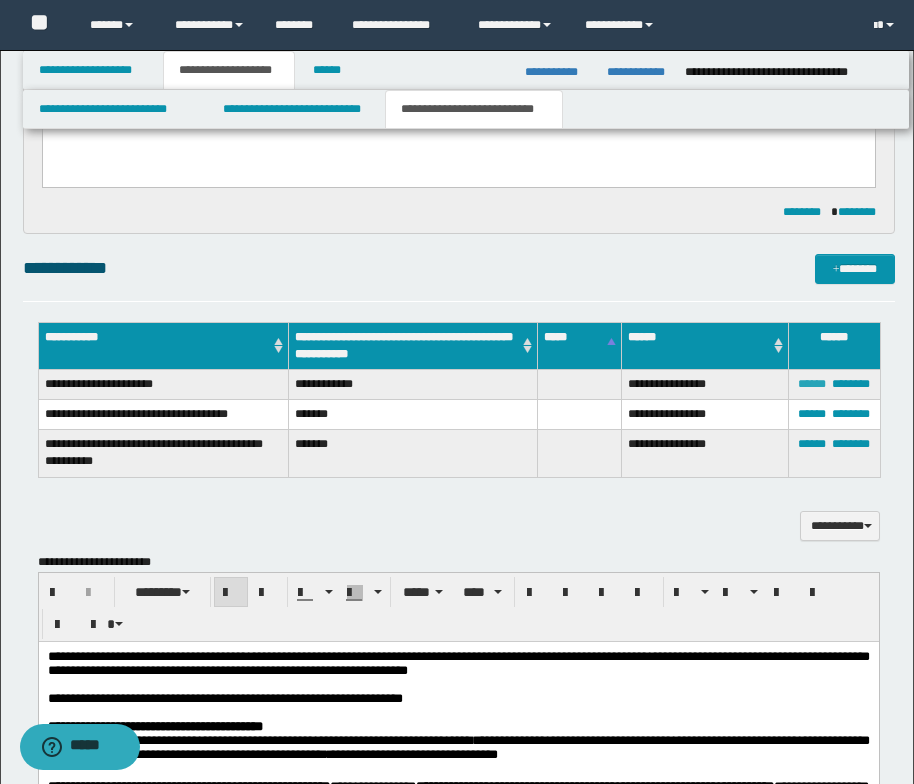click on "******" at bounding box center (812, 384) 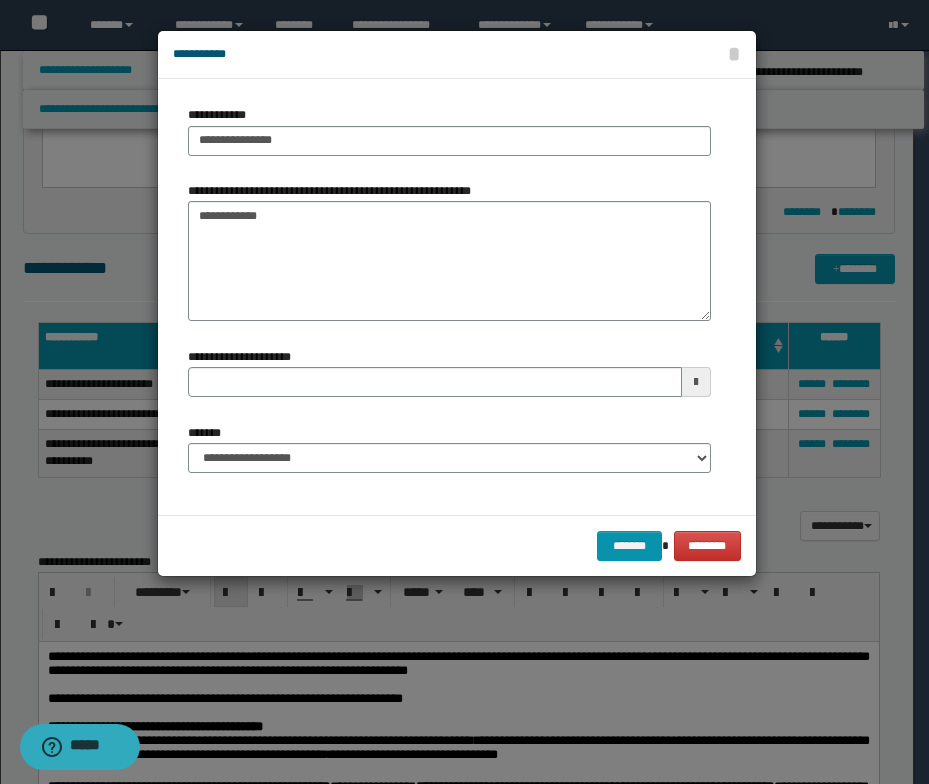 type 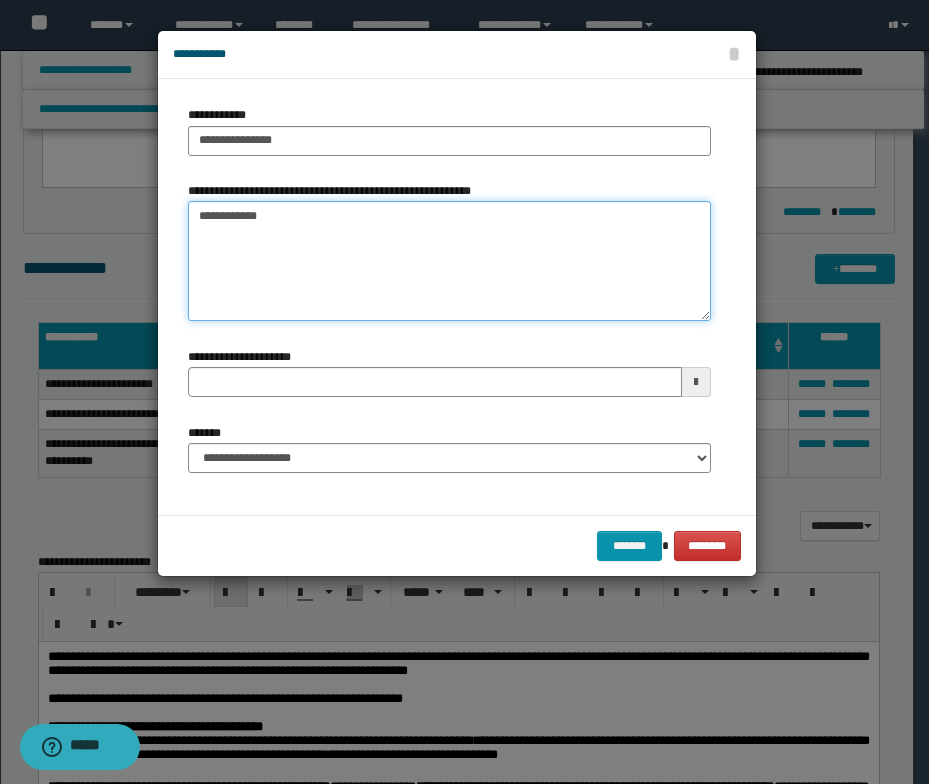 click on "**********" at bounding box center [449, 261] 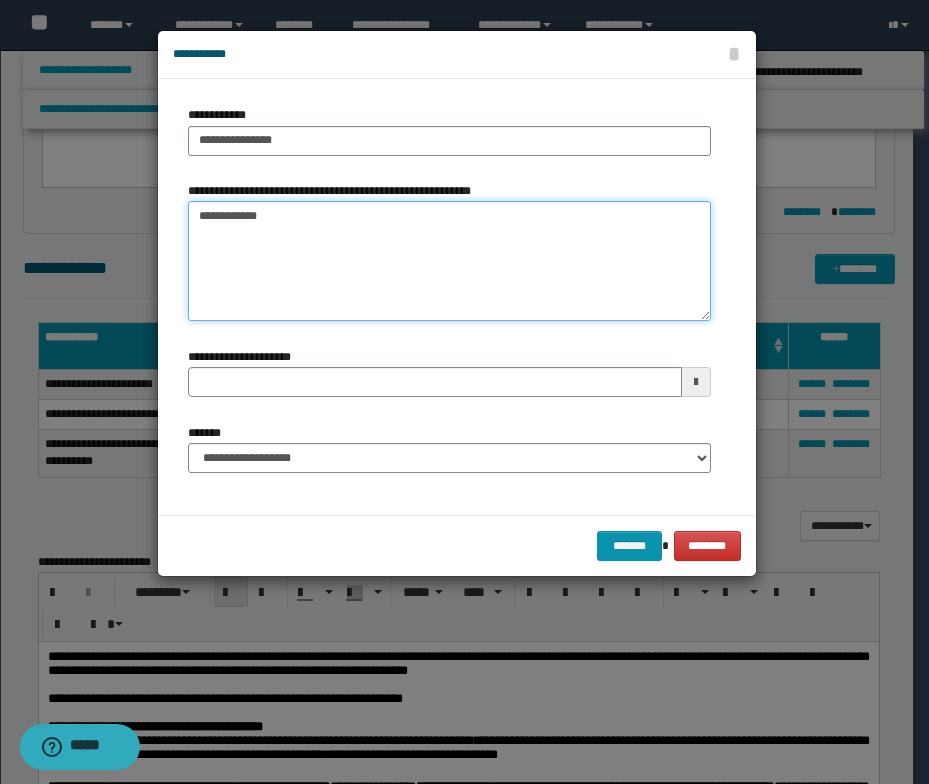 paste on "****" 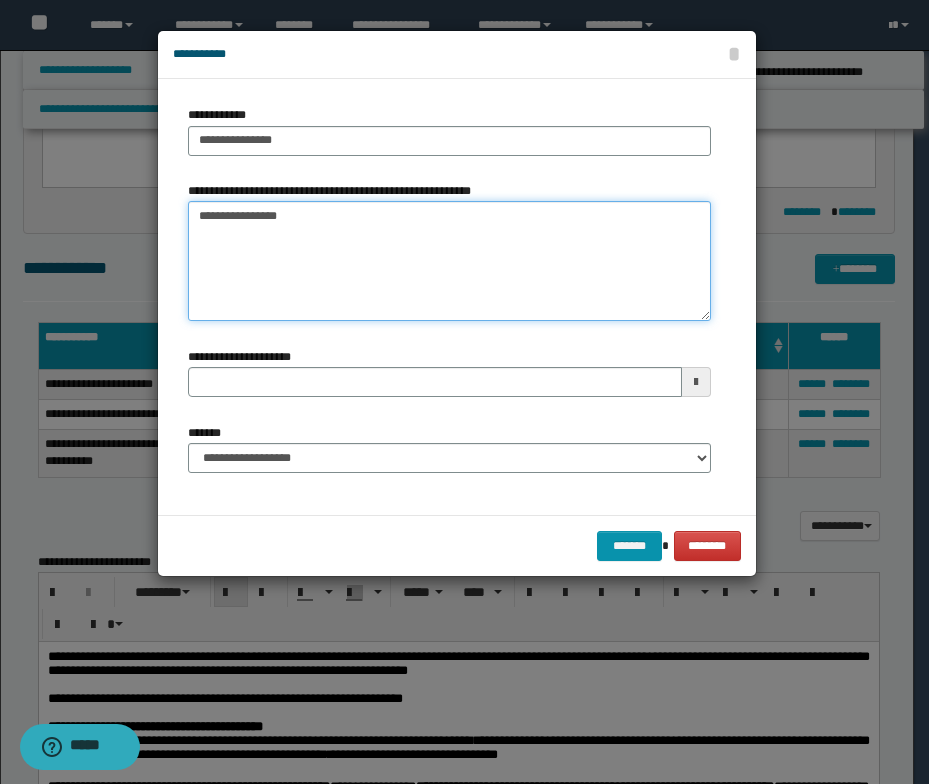 type 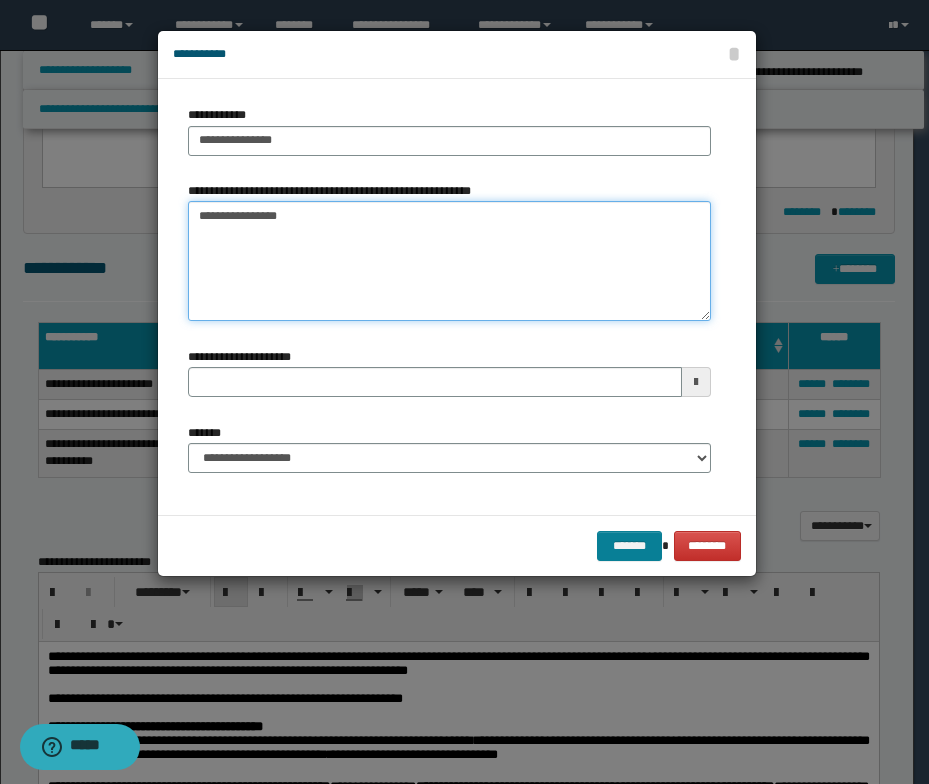 type on "**********" 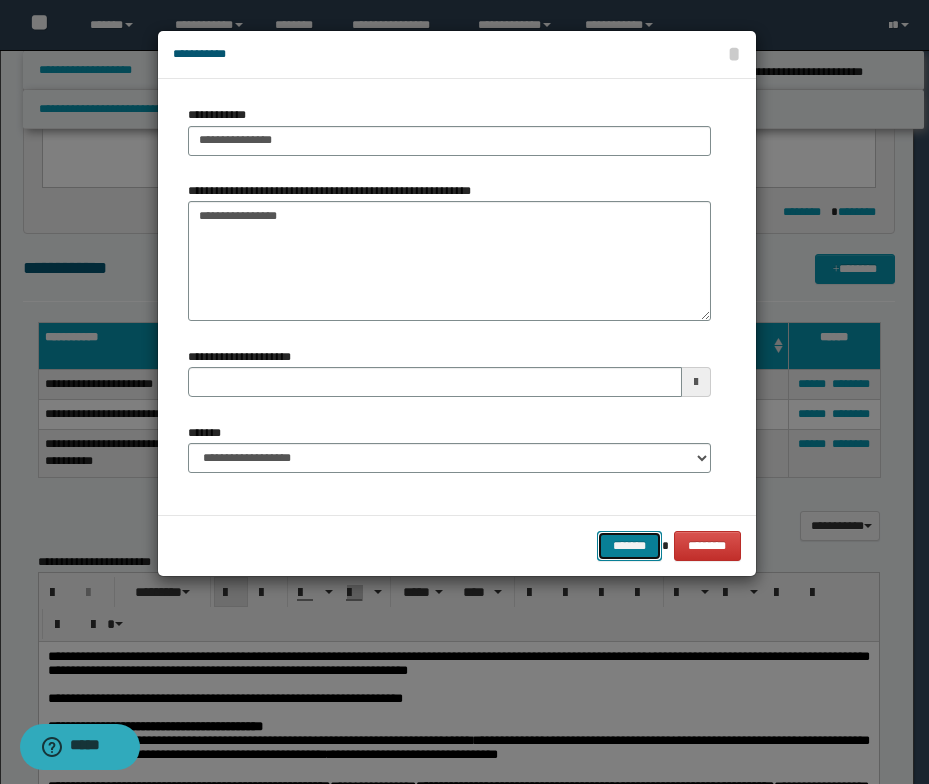 click on "*******" at bounding box center [629, 546] 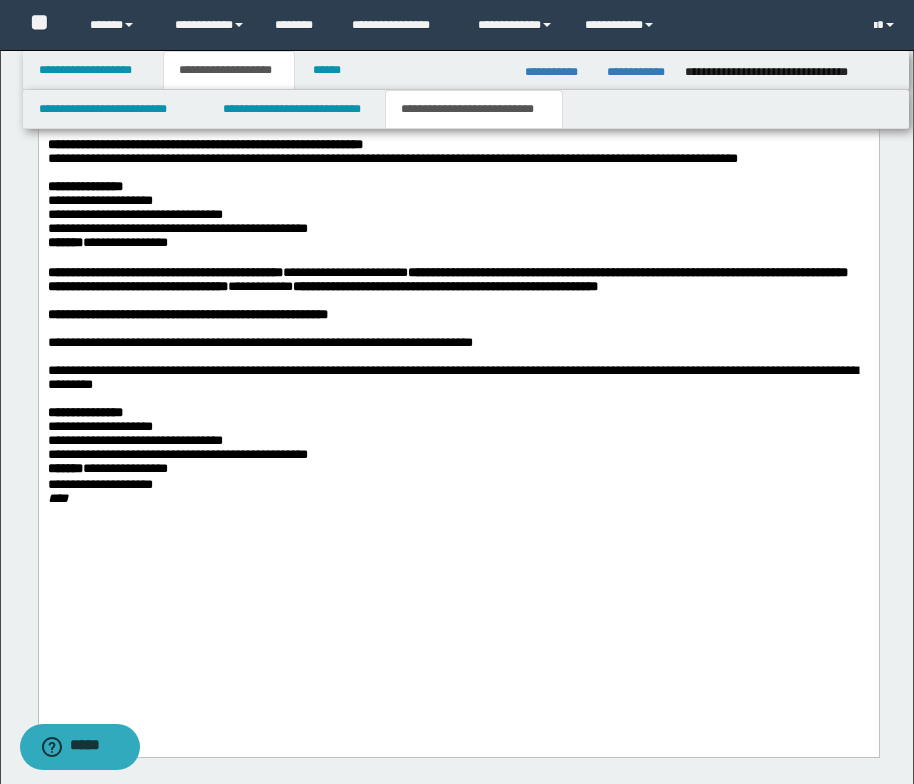 scroll, scrollTop: 1713, scrollLeft: 0, axis: vertical 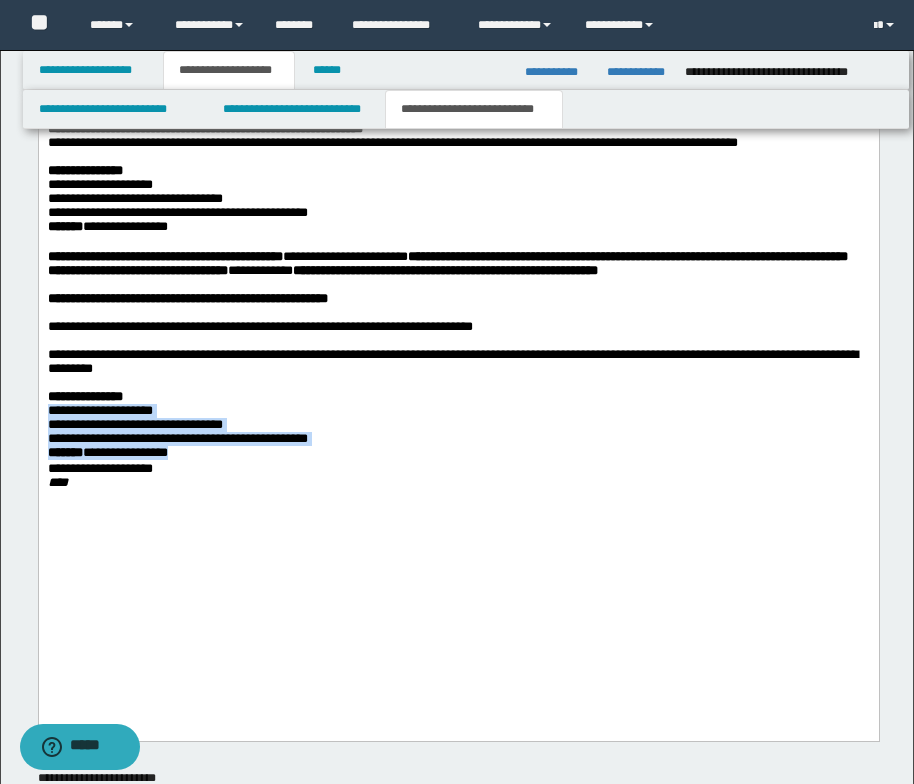 drag, startPoint x: 47, startPoint y: 497, endPoint x: 214, endPoint y: 548, distance: 174.61386 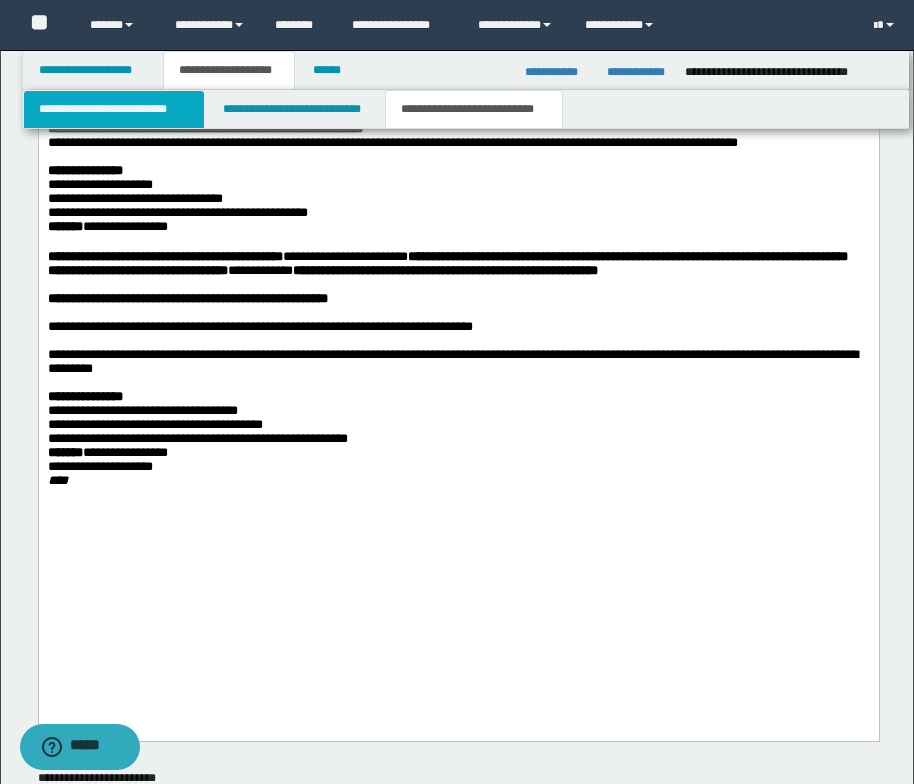 type 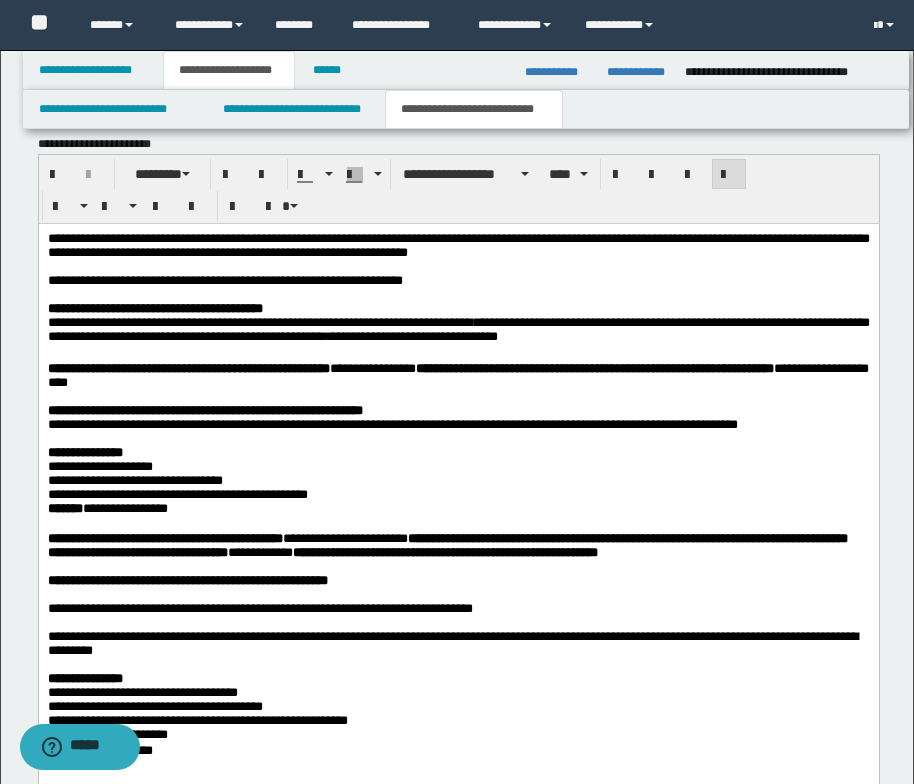 scroll, scrollTop: 1413, scrollLeft: 0, axis: vertical 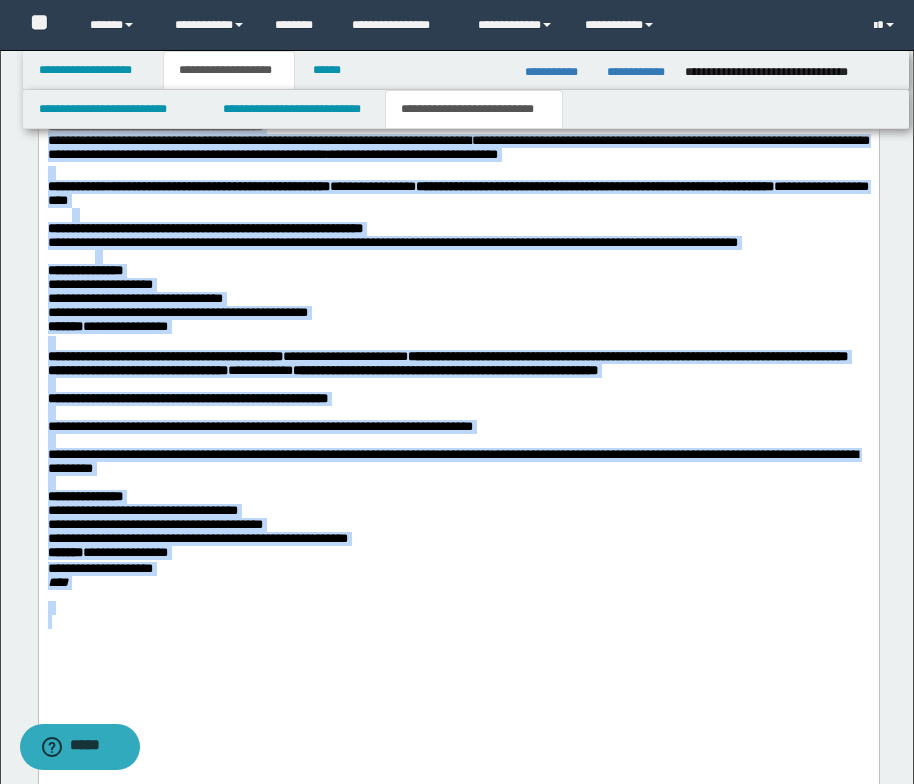 drag, startPoint x: 47, startPoint y: 56, endPoint x: 400, endPoint y: 733, distance: 763.5038 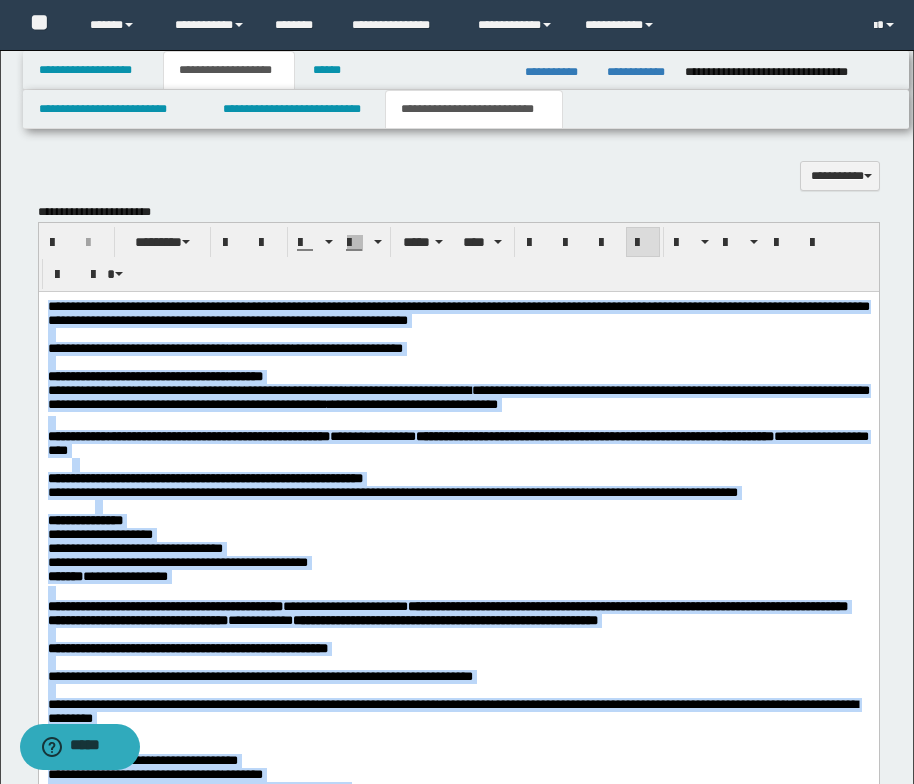 scroll, scrollTop: 1313, scrollLeft: 0, axis: vertical 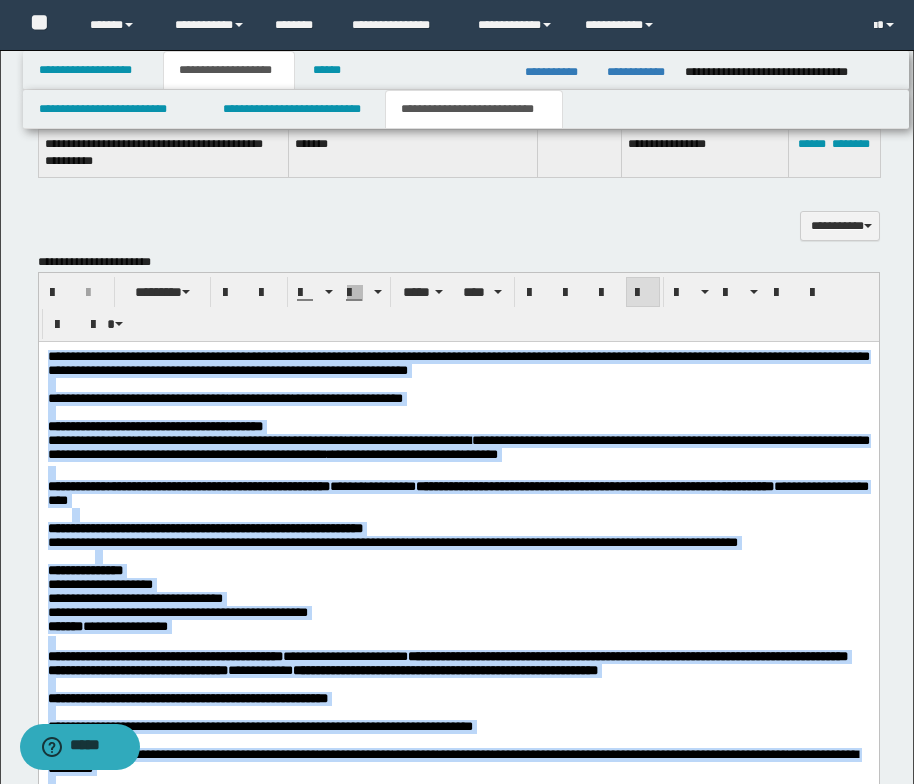 click on "**********" at bounding box center [458, 398] 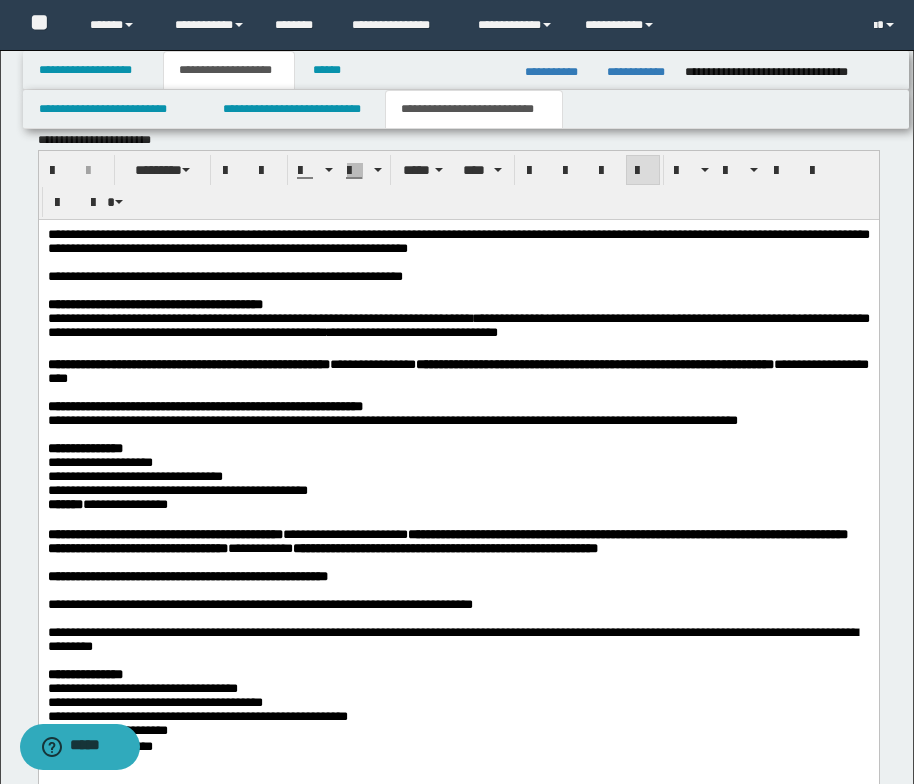 scroll, scrollTop: 1513, scrollLeft: 0, axis: vertical 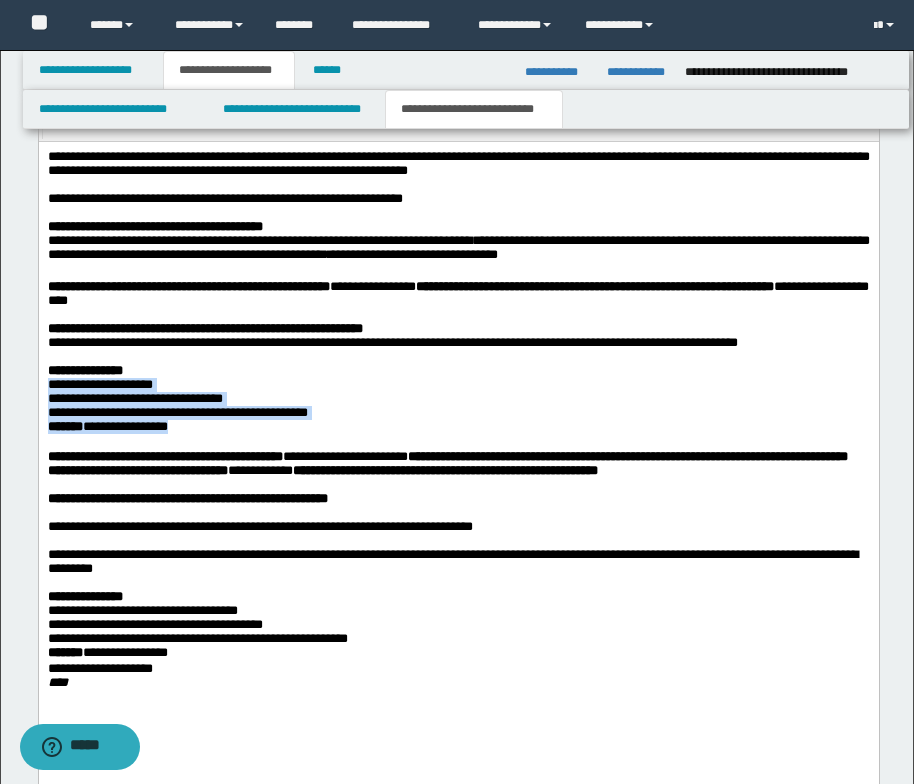 drag, startPoint x: 46, startPoint y: 428, endPoint x: 230, endPoint y: 482, distance: 191.76027 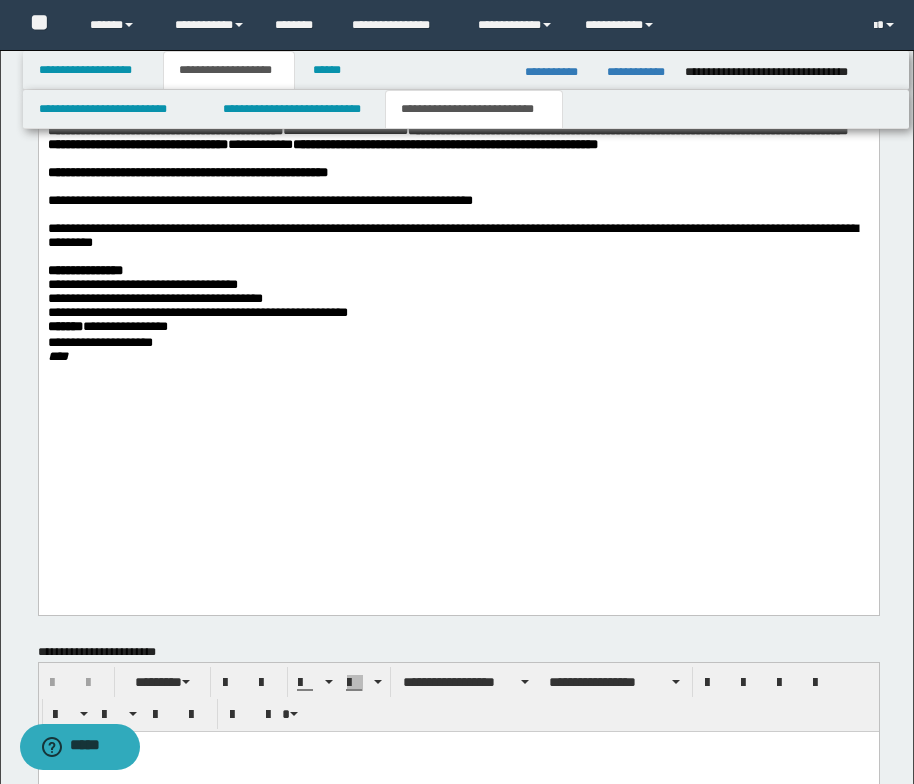 scroll, scrollTop: 1828, scrollLeft: 0, axis: vertical 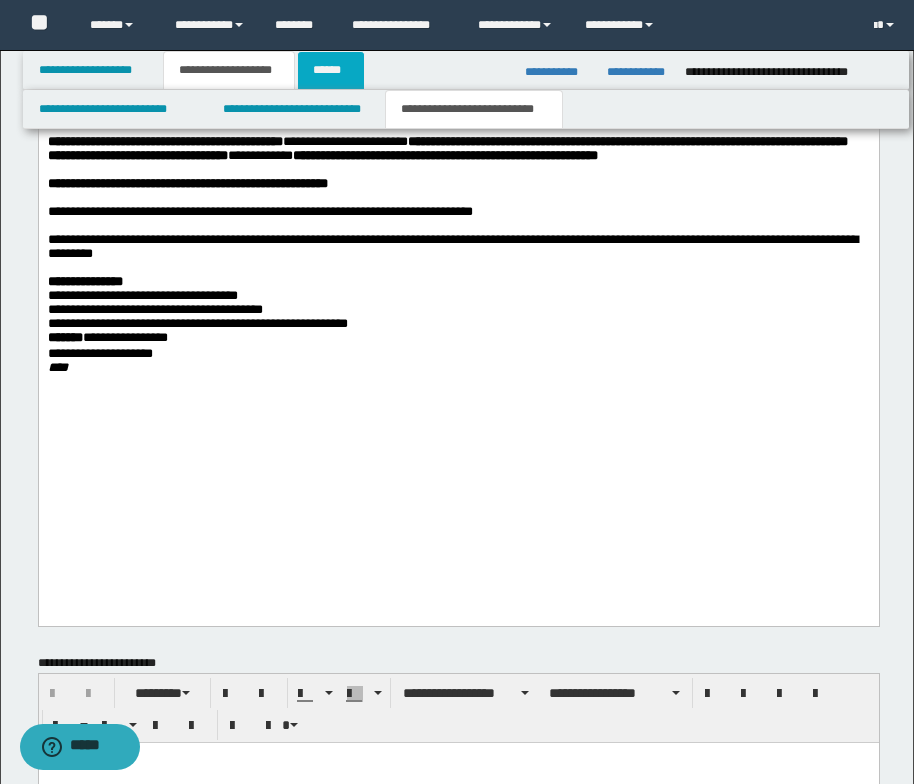 click on "******" at bounding box center (331, 70) 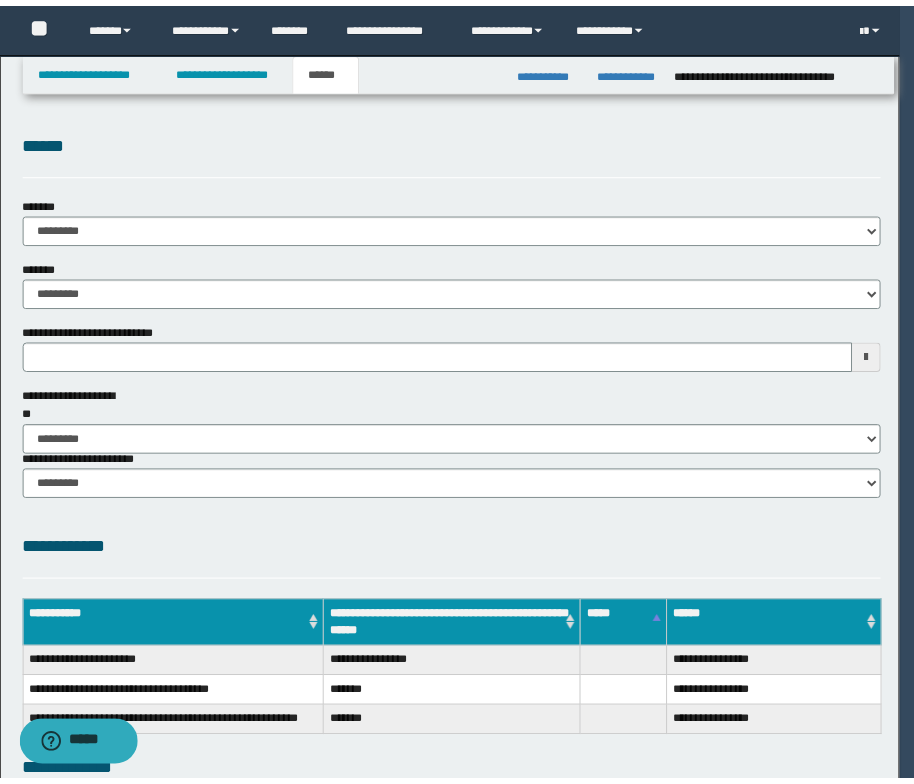 scroll, scrollTop: 0, scrollLeft: 0, axis: both 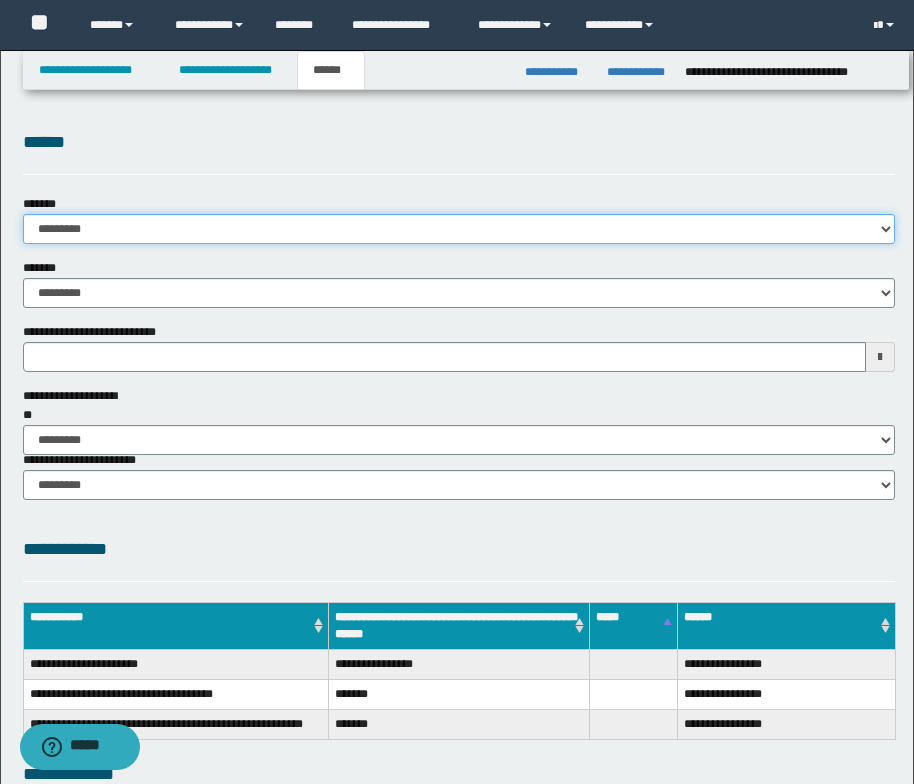 click on "**********" at bounding box center [459, 229] 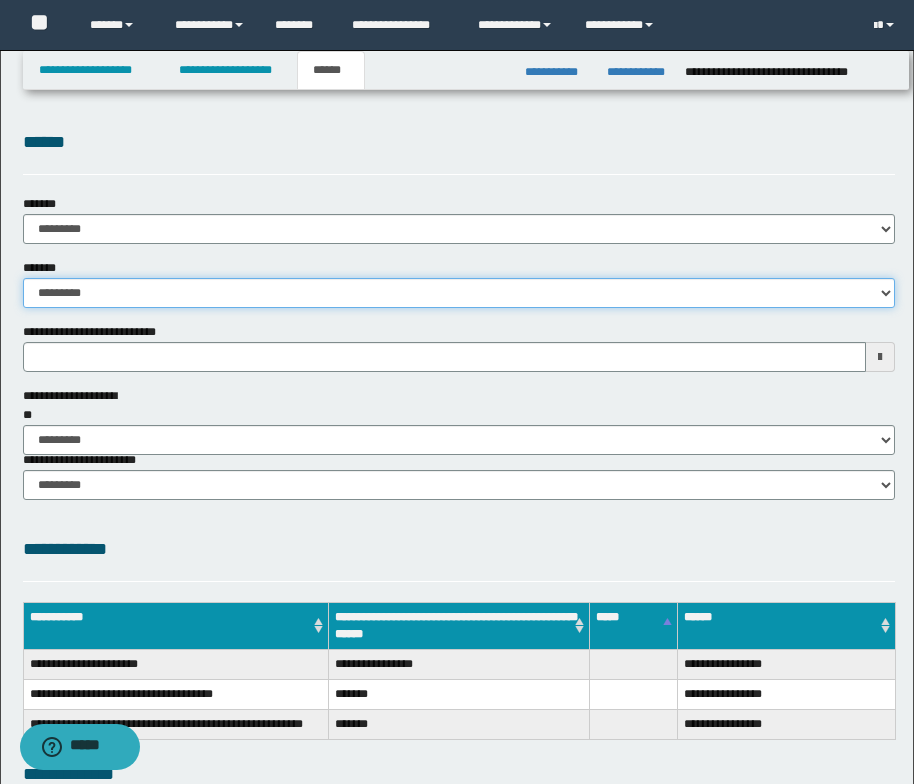 click on "**********" at bounding box center (459, 293) 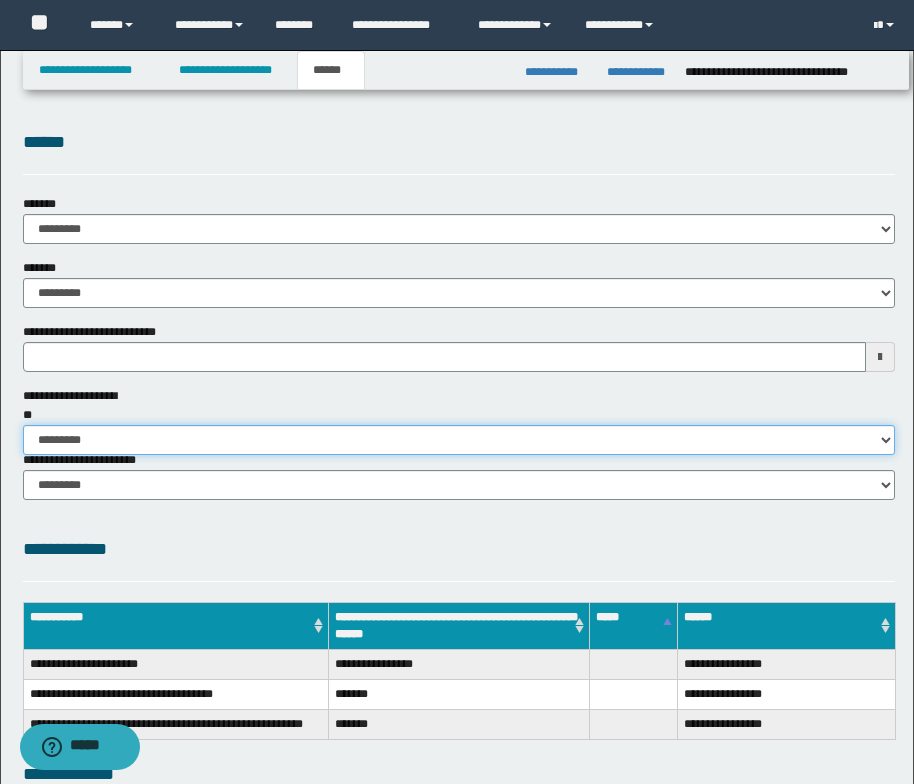 click on "*********
**
**" at bounding box center (459, 440) 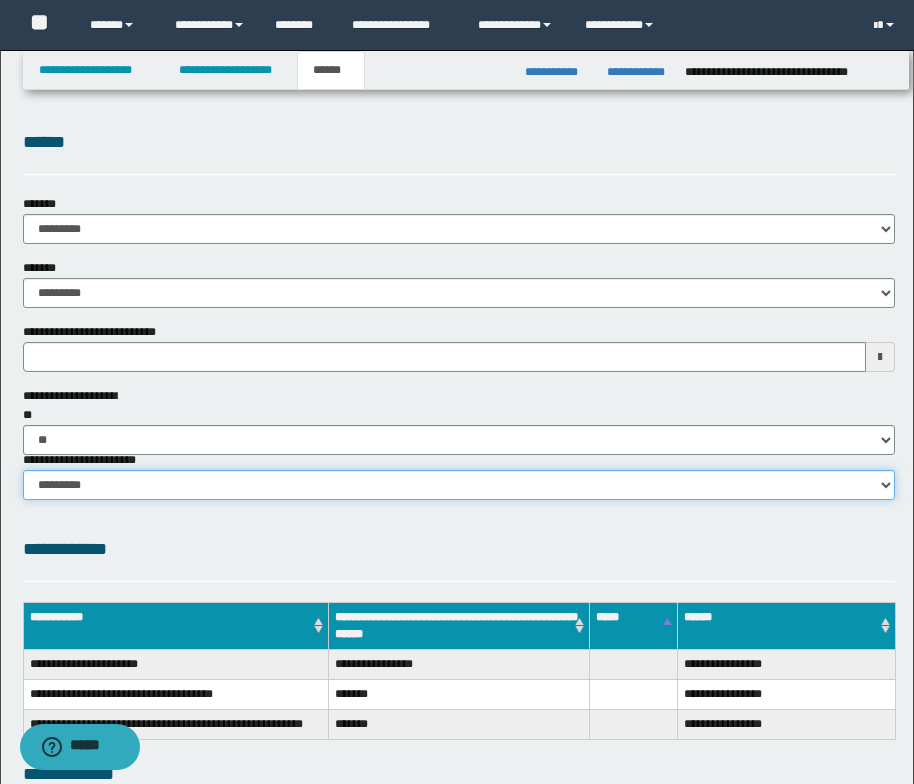 click on "*********
*********
*********" at bounding box center [459, 485] 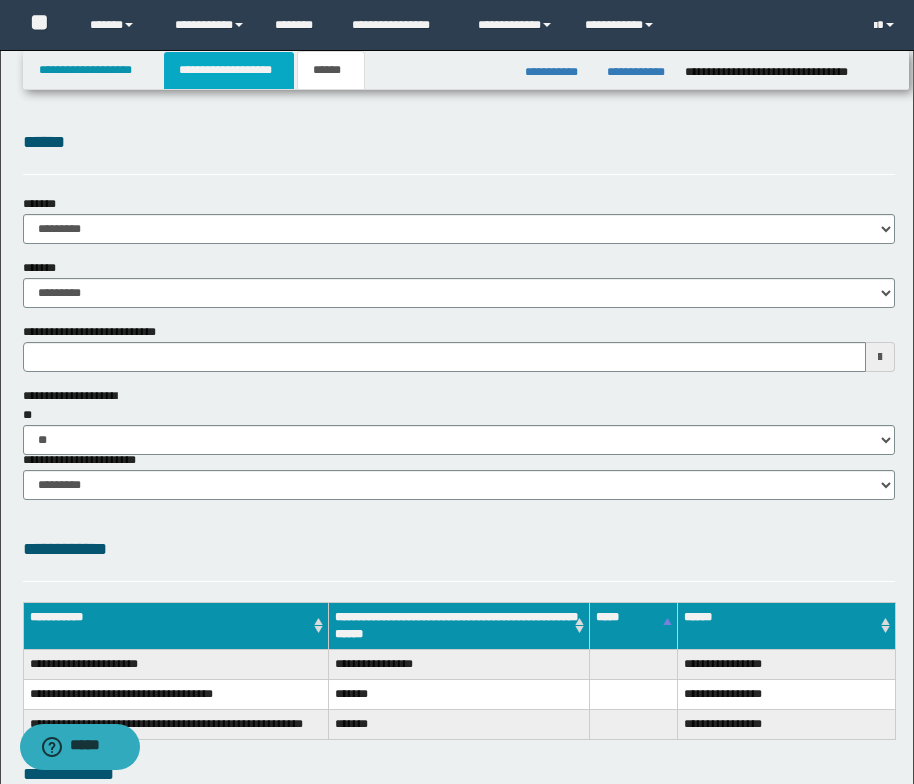 click on "**********" at bounding box center (229, 70) 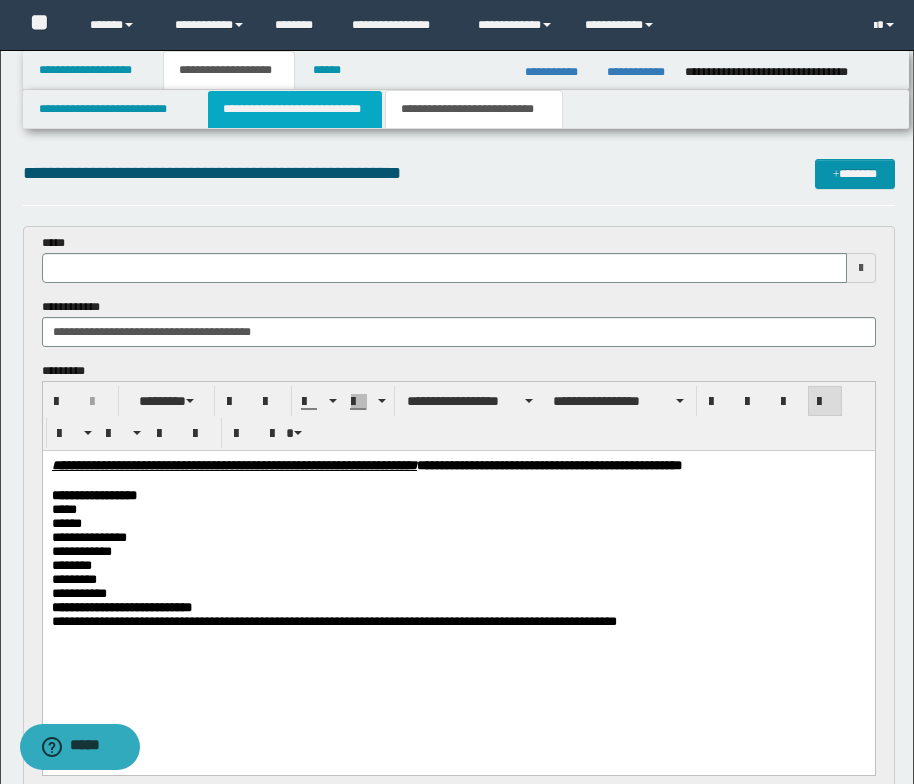 click on "**********" at bounding box center (295, 109) 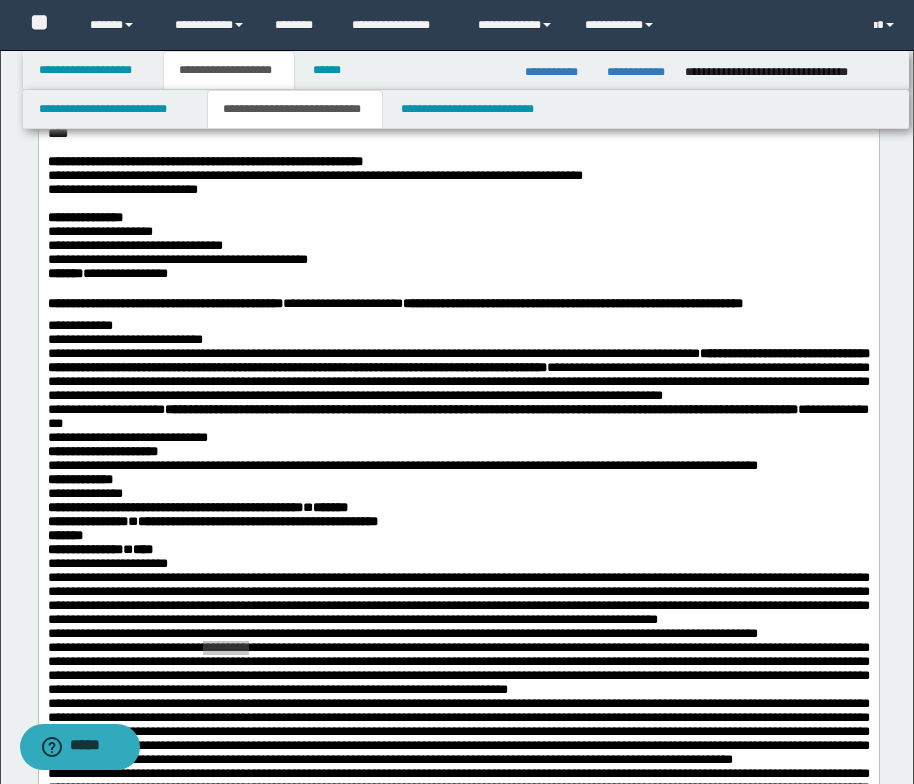 scroll, scrollTop: 200, scrollLeft: 0, axis: vertical 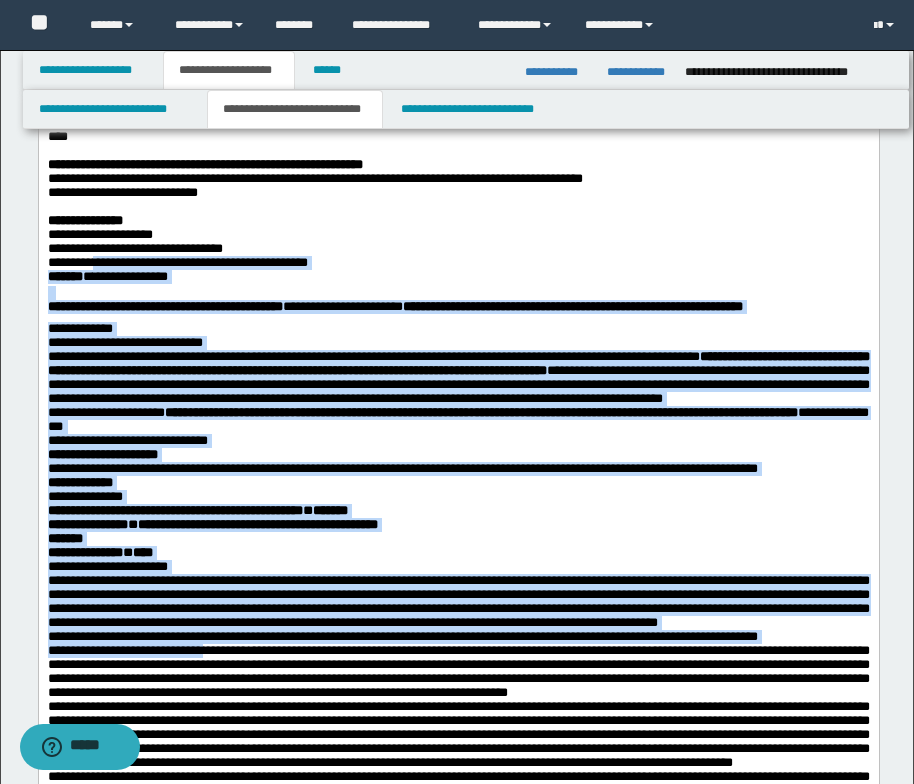 drag, startPoint x: 46, startPoint y: 253, endPoint x: 111, endPoint y: 279, distance: 70.00714 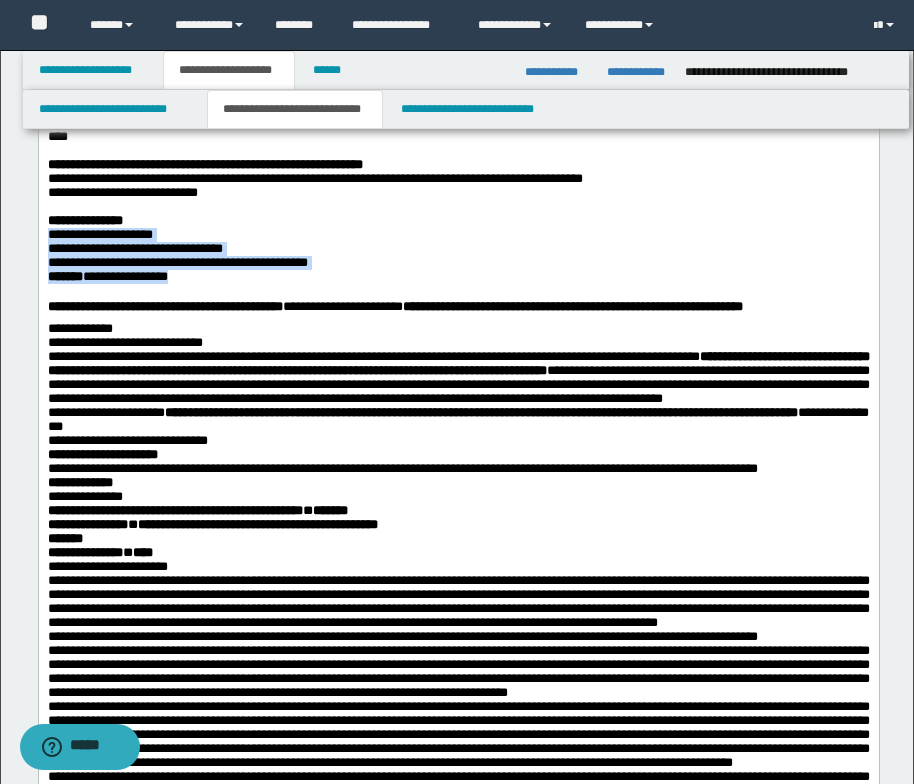 drag, startPoint x: 219, startPoint y: 306, endPoint x: 46, endPoint y: 251, distance: 181.53236 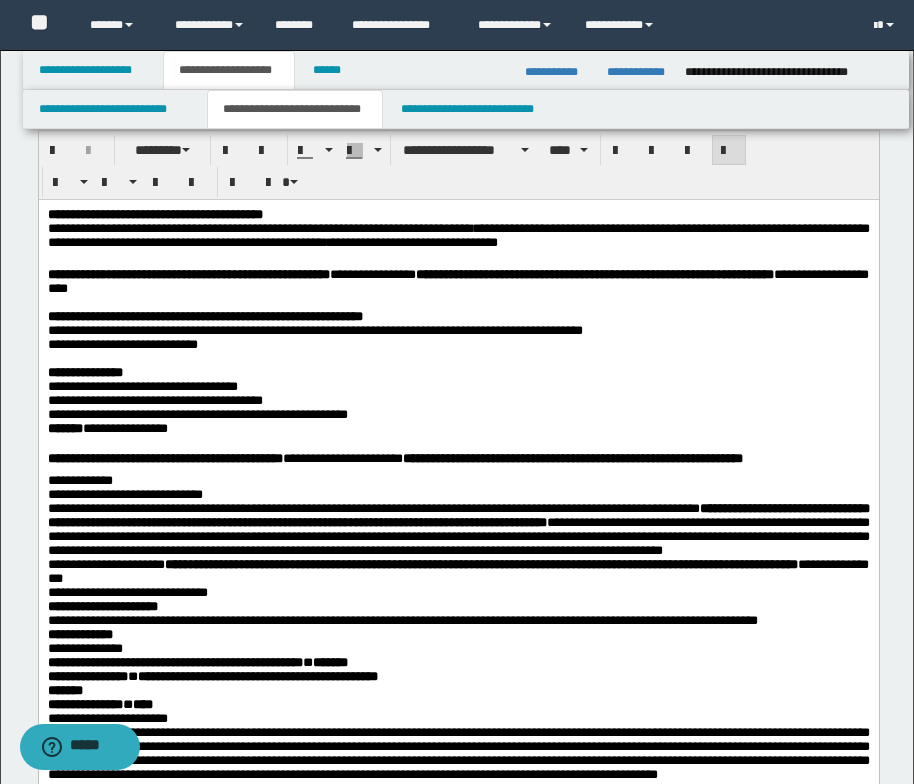 scroll, scrollTop: 0, scrollLeft: 0, axis: both 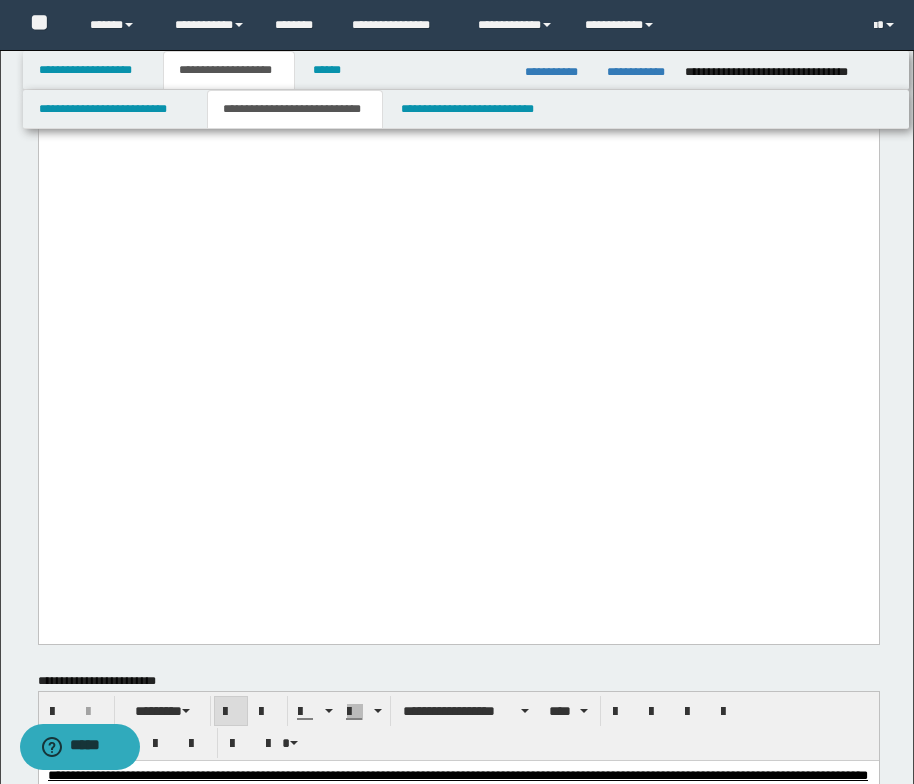 drag, startPoint x: 49, startPoint y: -2140, endPoint x: 607, endPoint y: -1507, distance: 843.83234 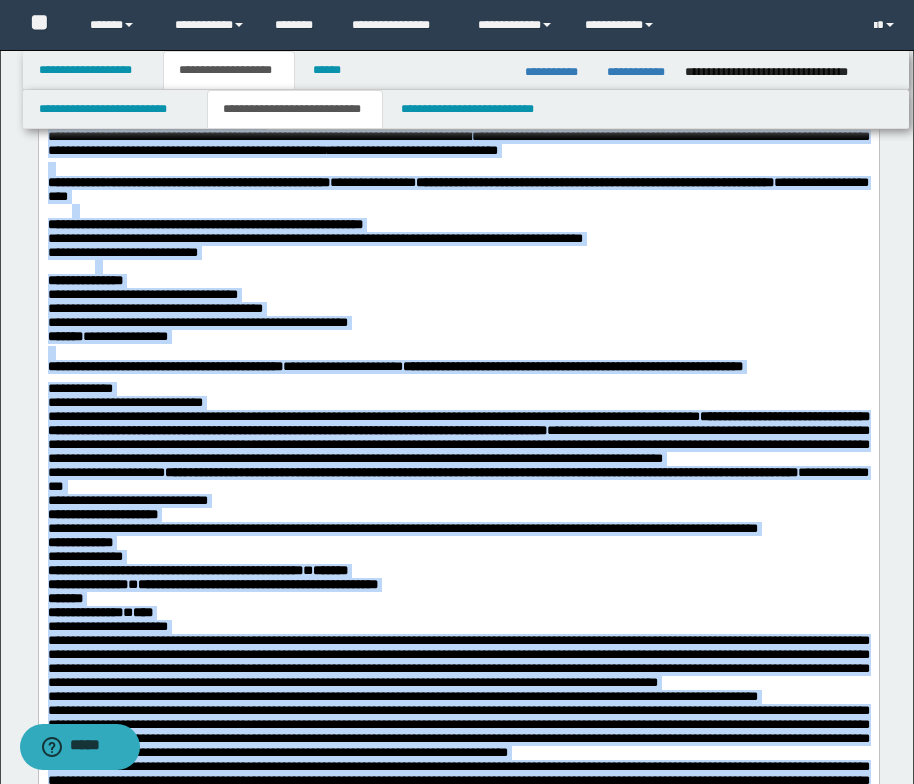 scroll, scrollTop: 0, scrollLeft: 0, axis: both 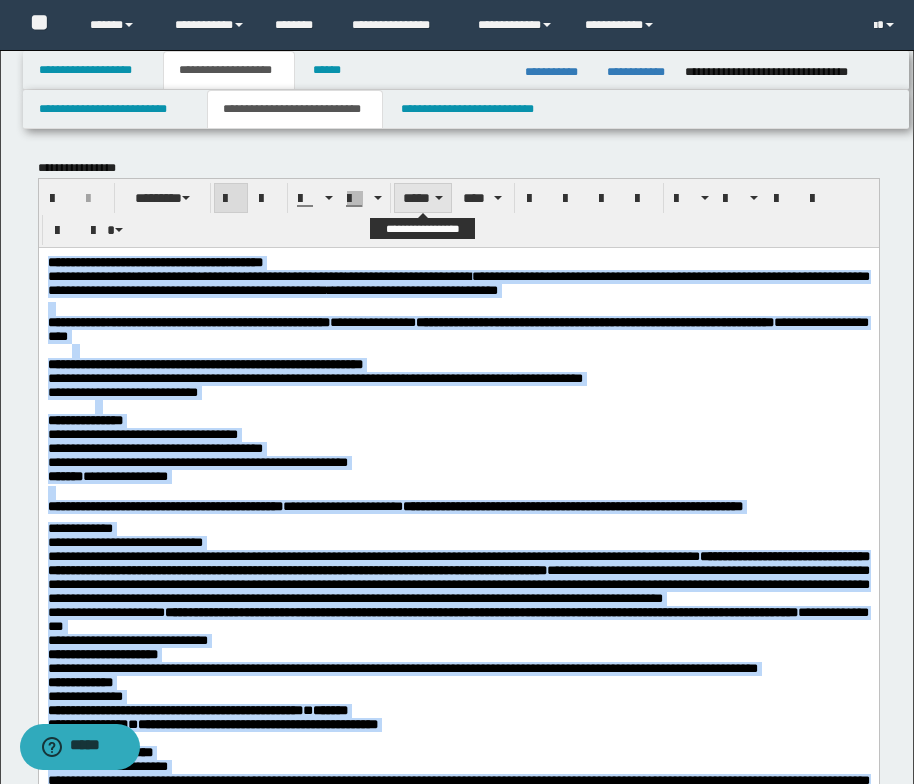 click at bounding box center [439, 198] 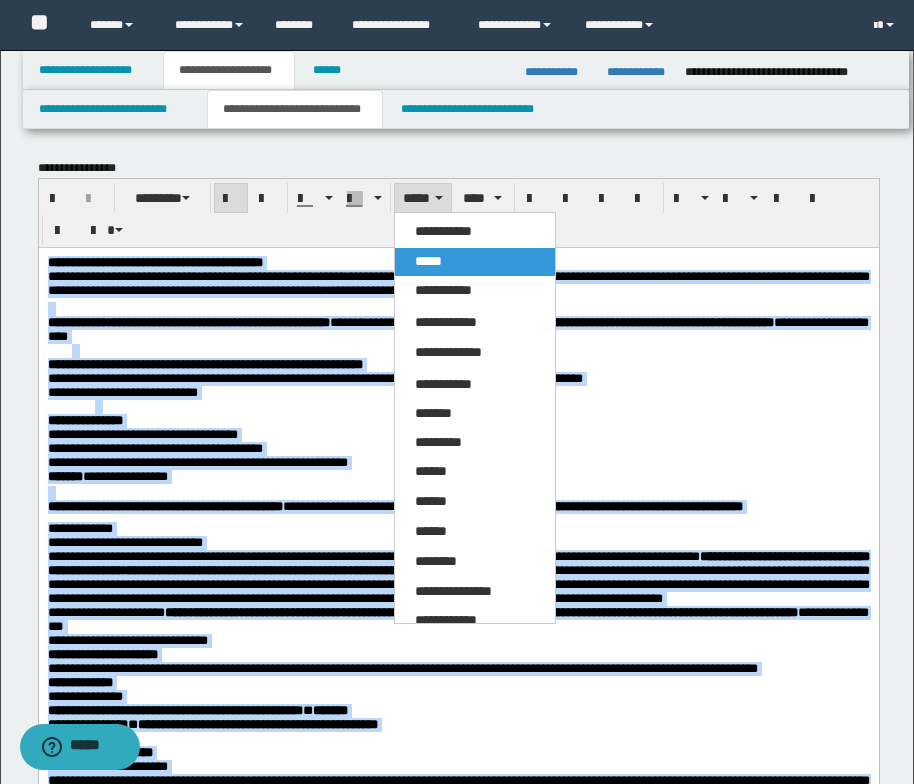 click at bounding box center [470, 350] 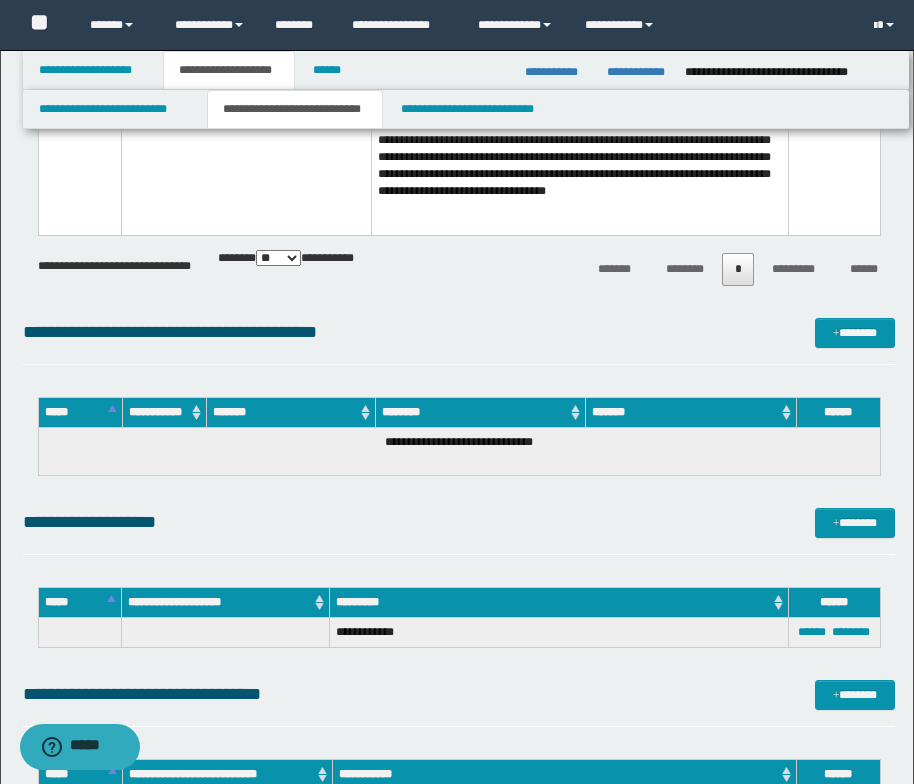 scroll, scrollTop: 4300, scrollLeft: 0, axis: vertical 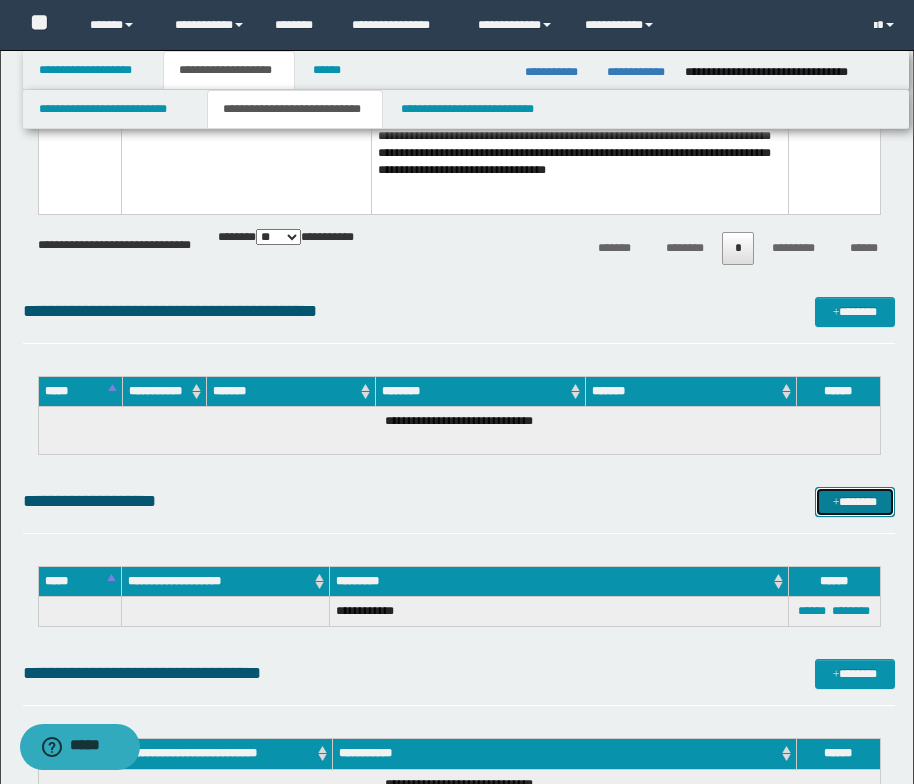 click on "*******" at bounding box center (855, 502) 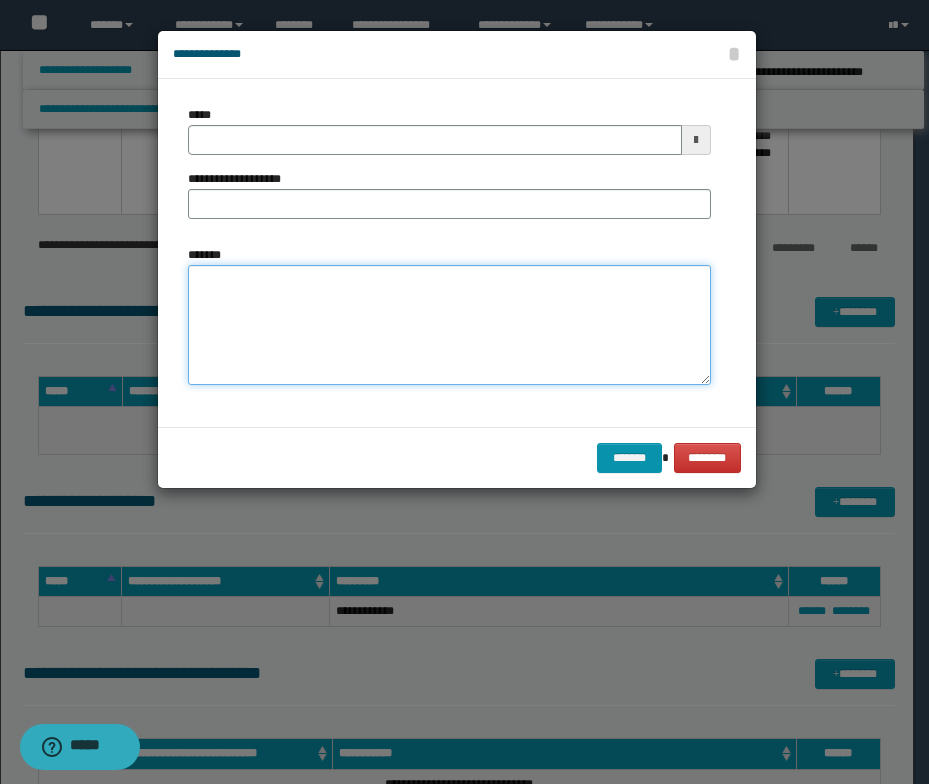 click on "*******" at bounding box center [449, 325] 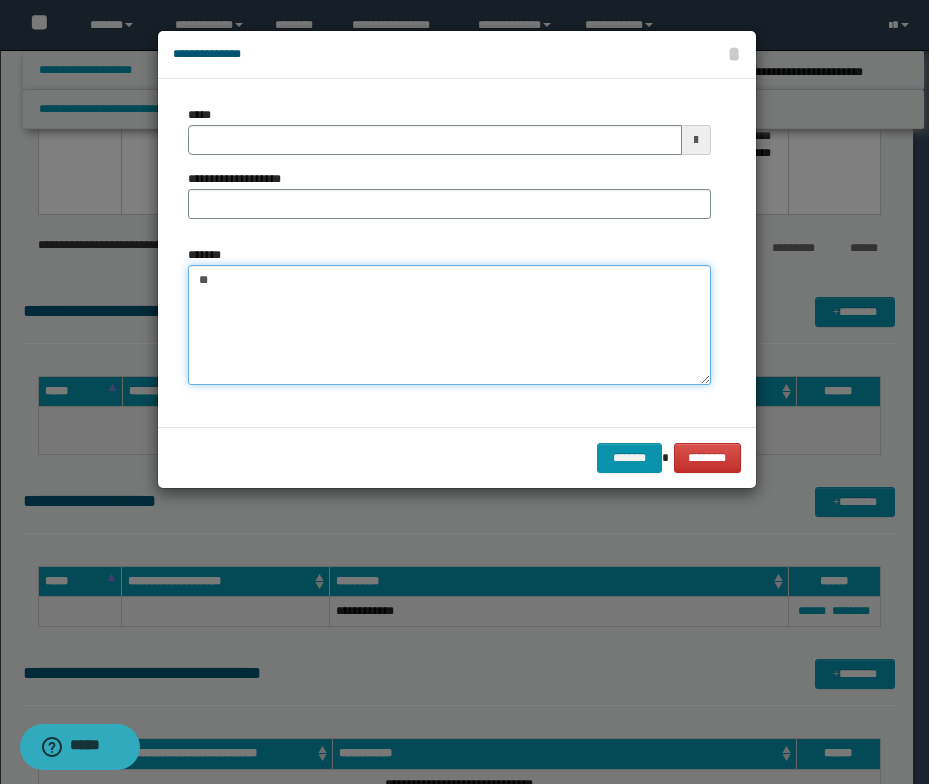 type on "*" 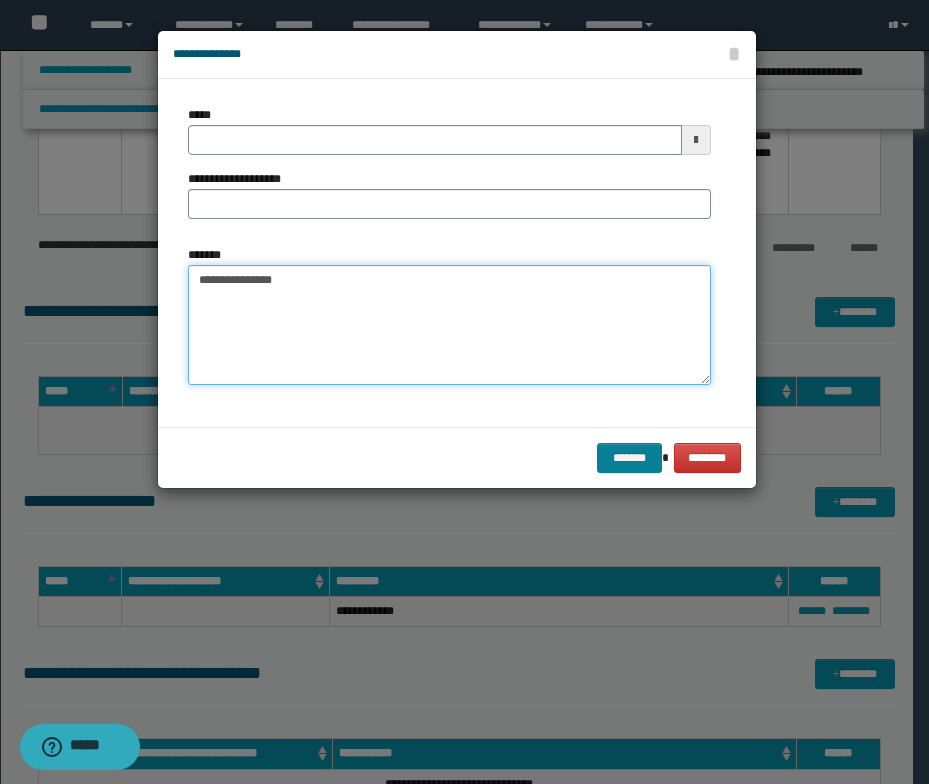 type on "**********" 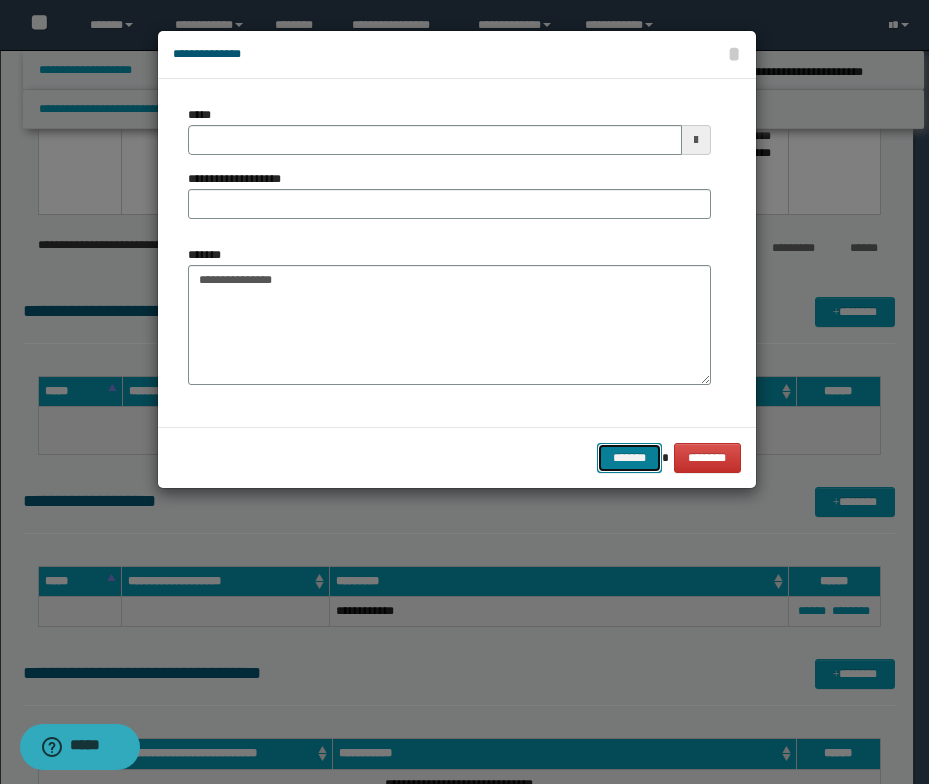 click on "*******" at bounding box center [629, 458] 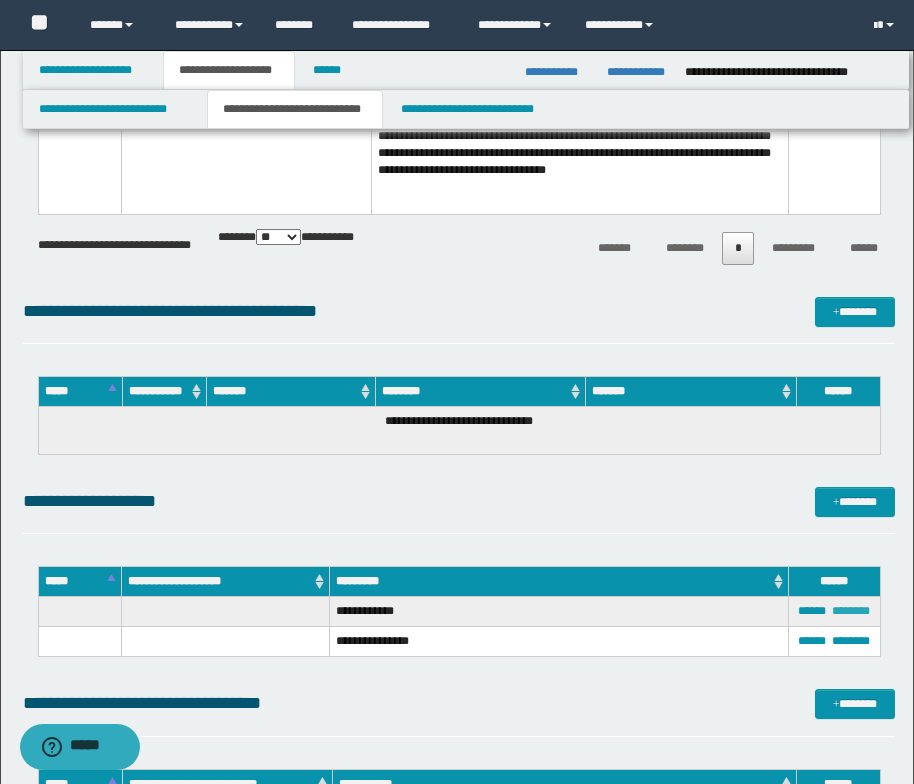 click on "********" at bounding box center [851, 611] 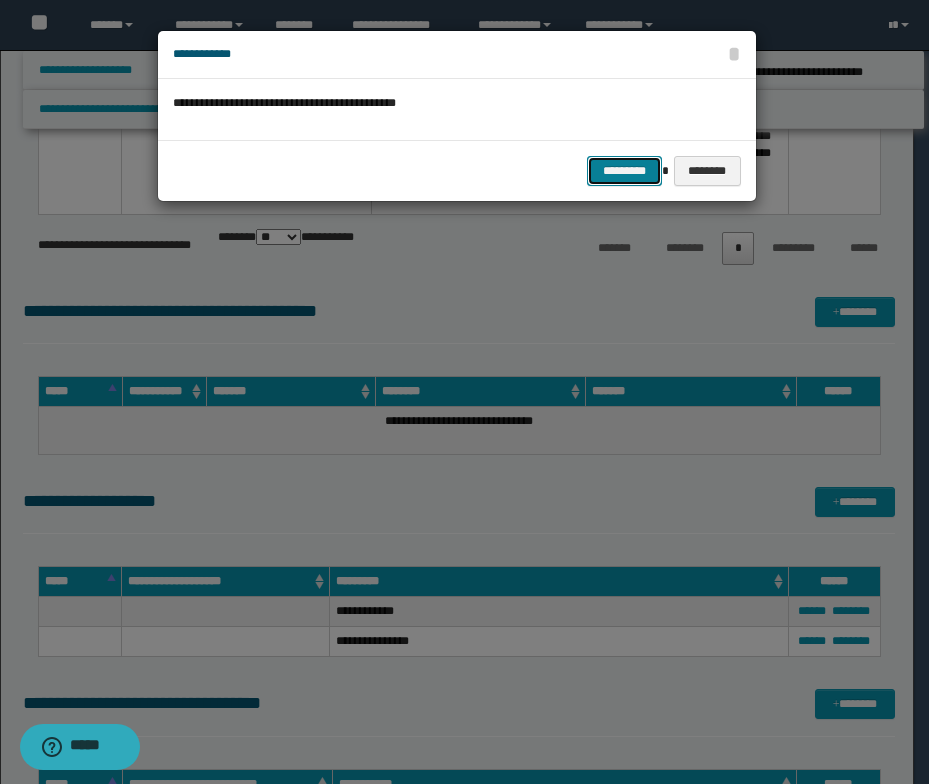 click on "*********" at bounding box center (624, 171) 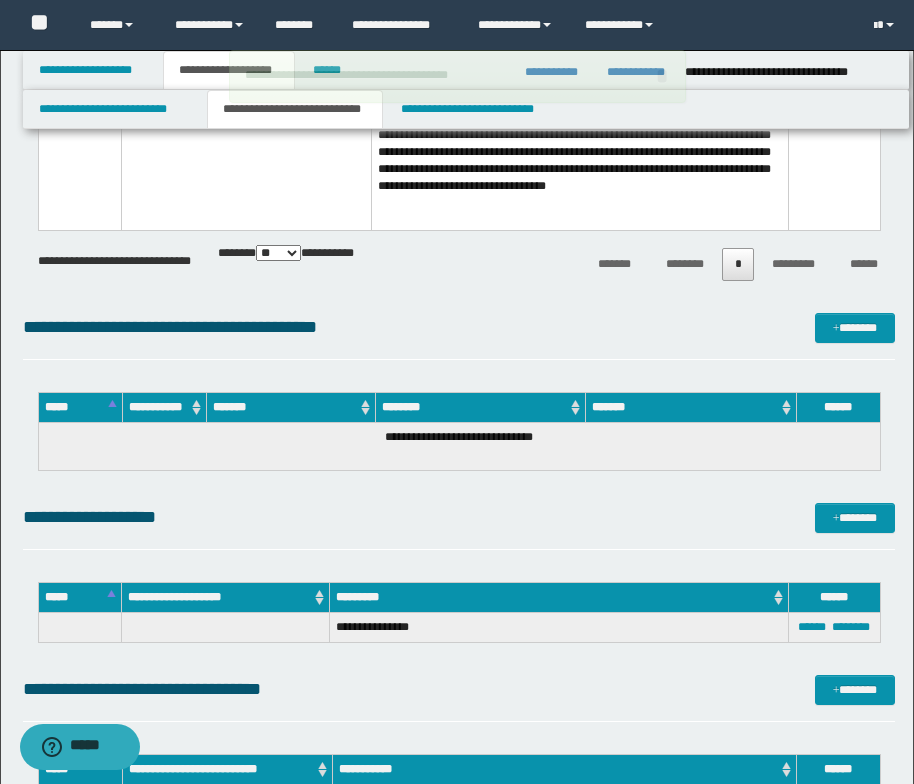 scroll, scrollTop: 4400, scrollLeft: 0, axis: vertical 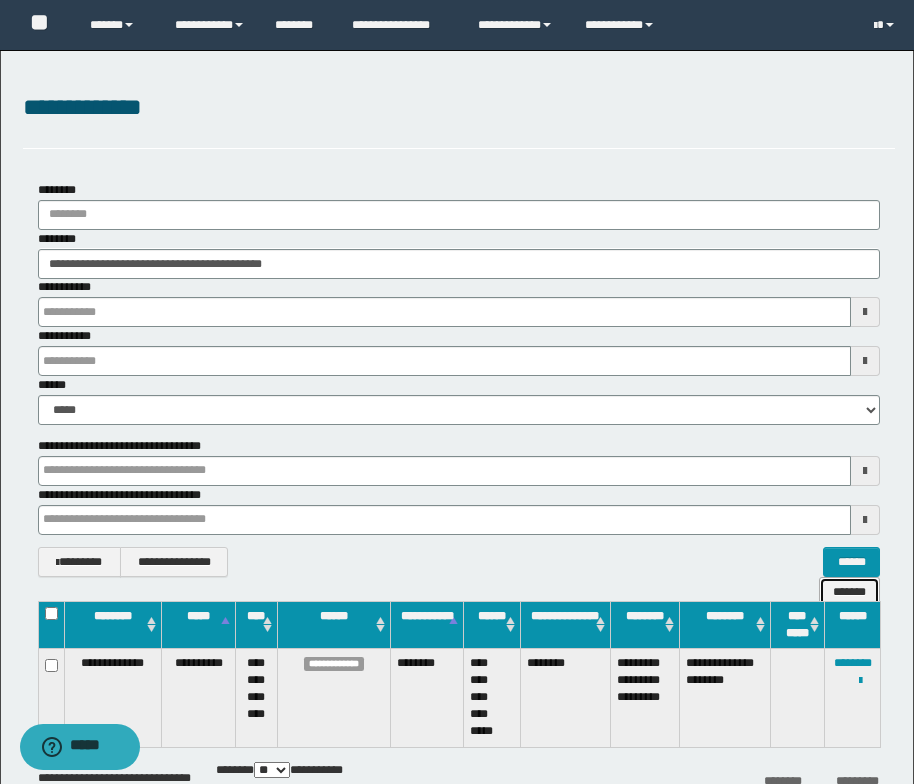 click on "*******" at bounding box center (849, 592) 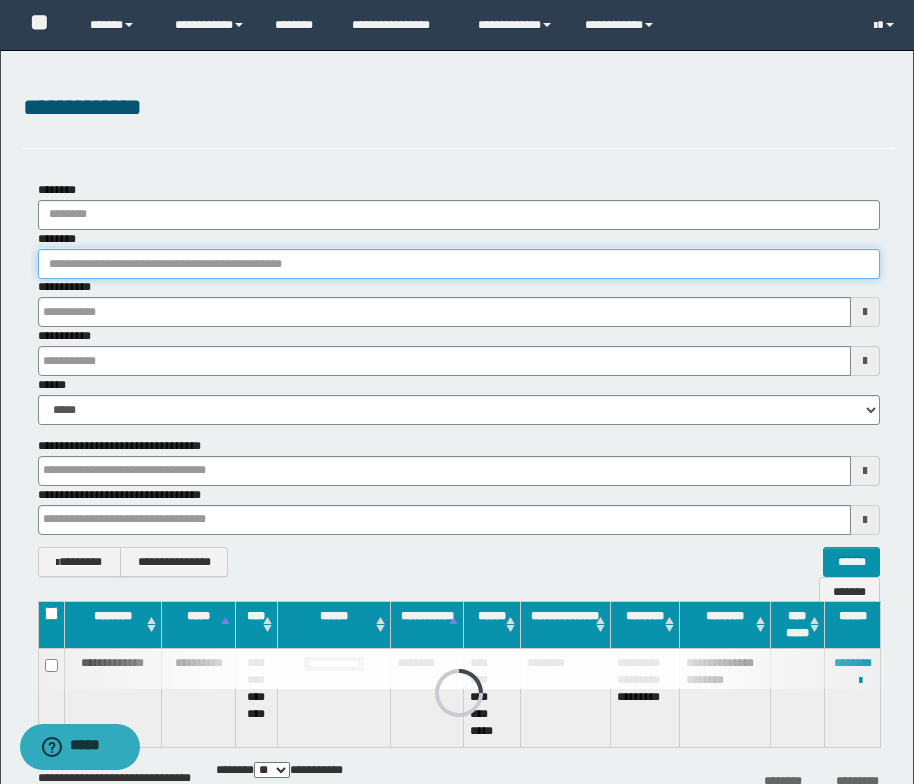 click on "********" at bounding box center (459, 264) 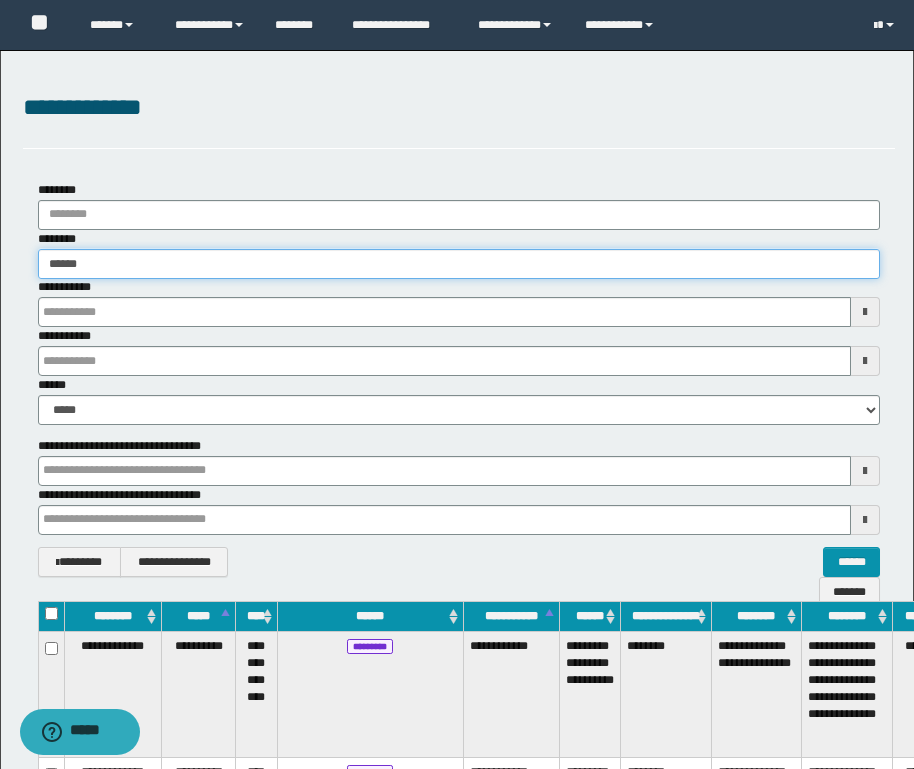 type on "******" 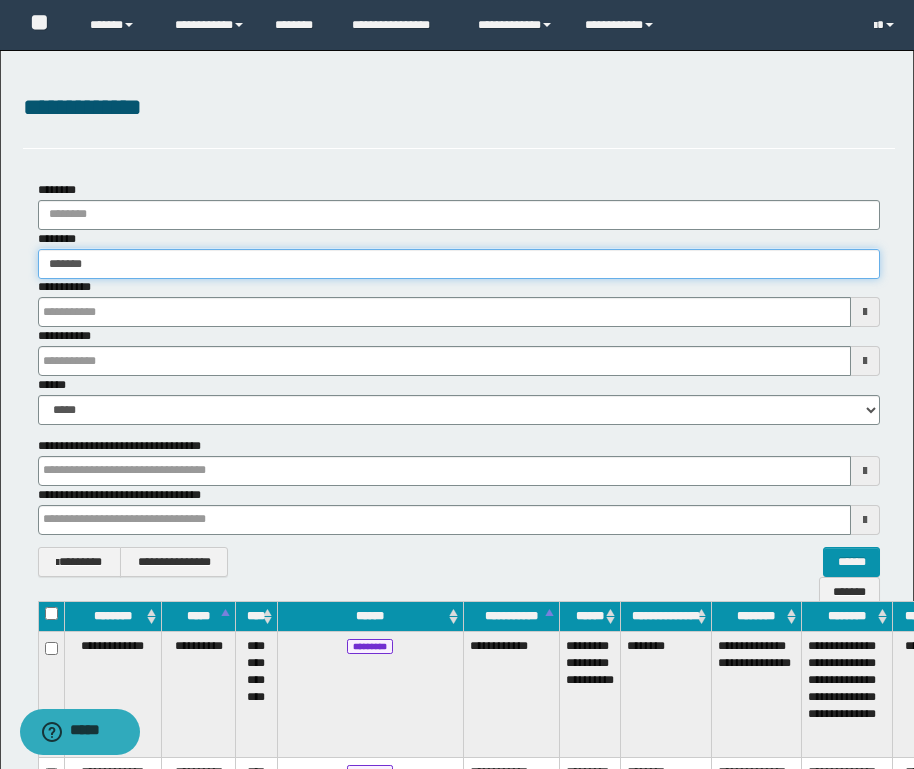 type on "******" 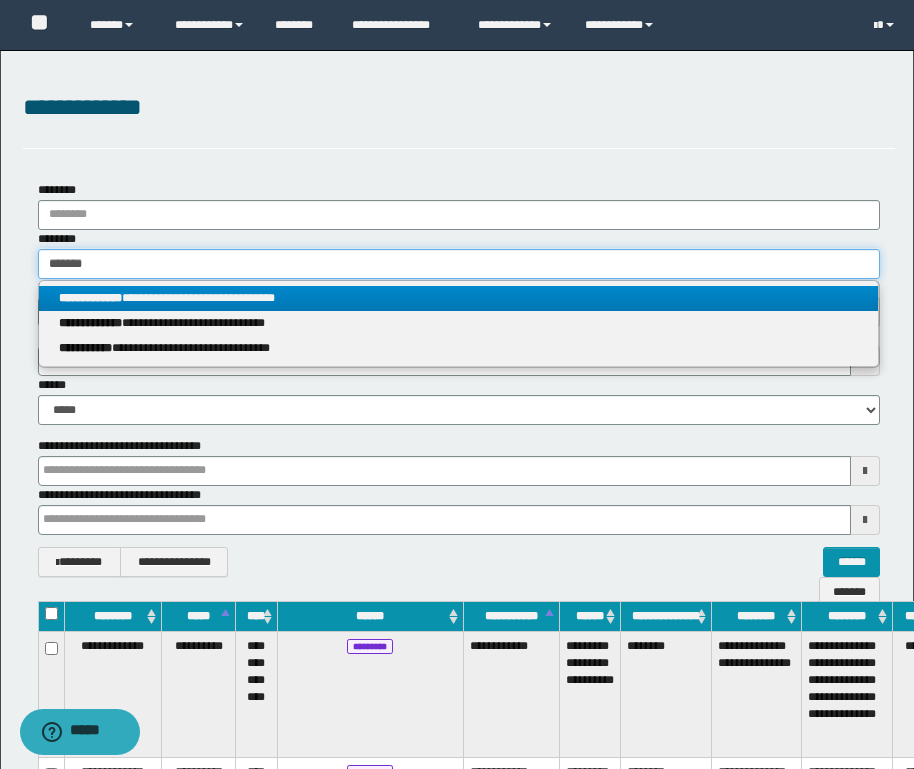 type on "******" 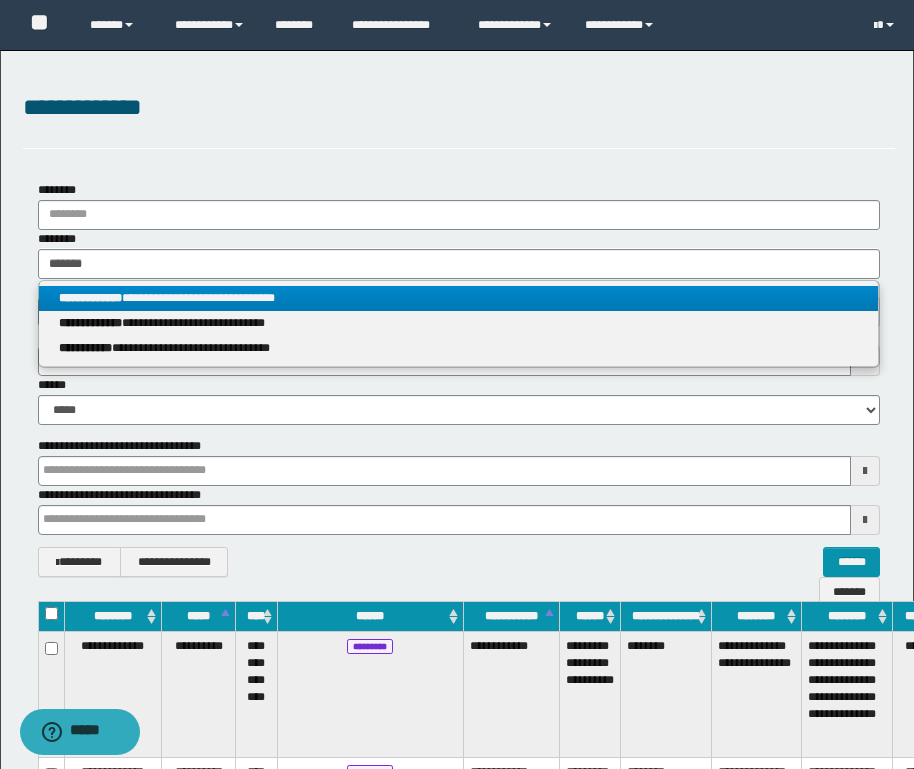 click on "**********" at bounding box center (458, 298) 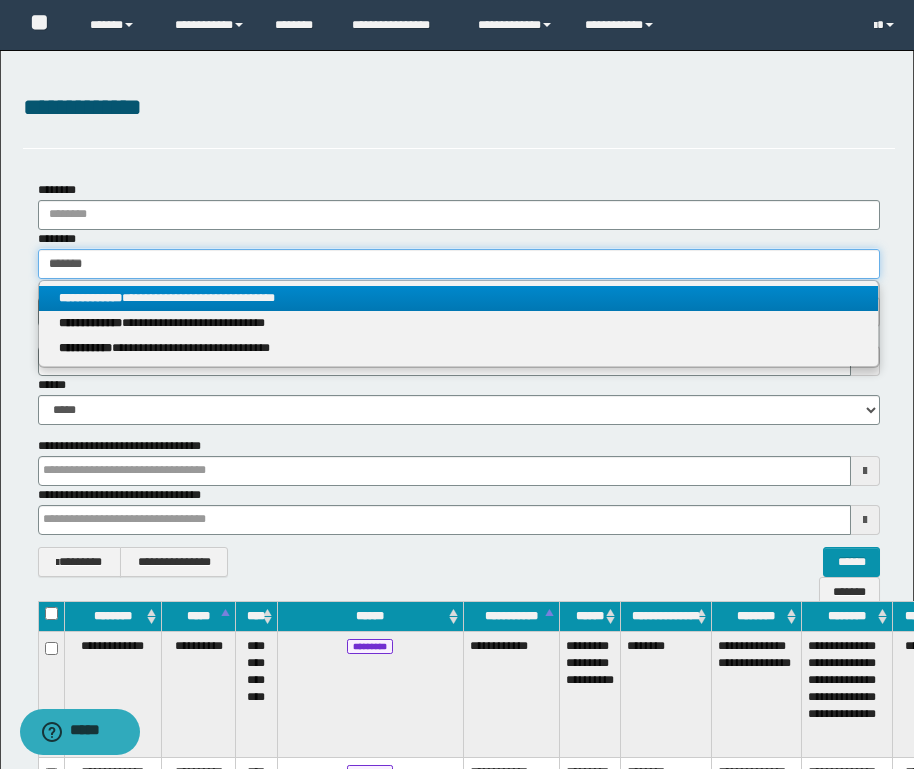 type 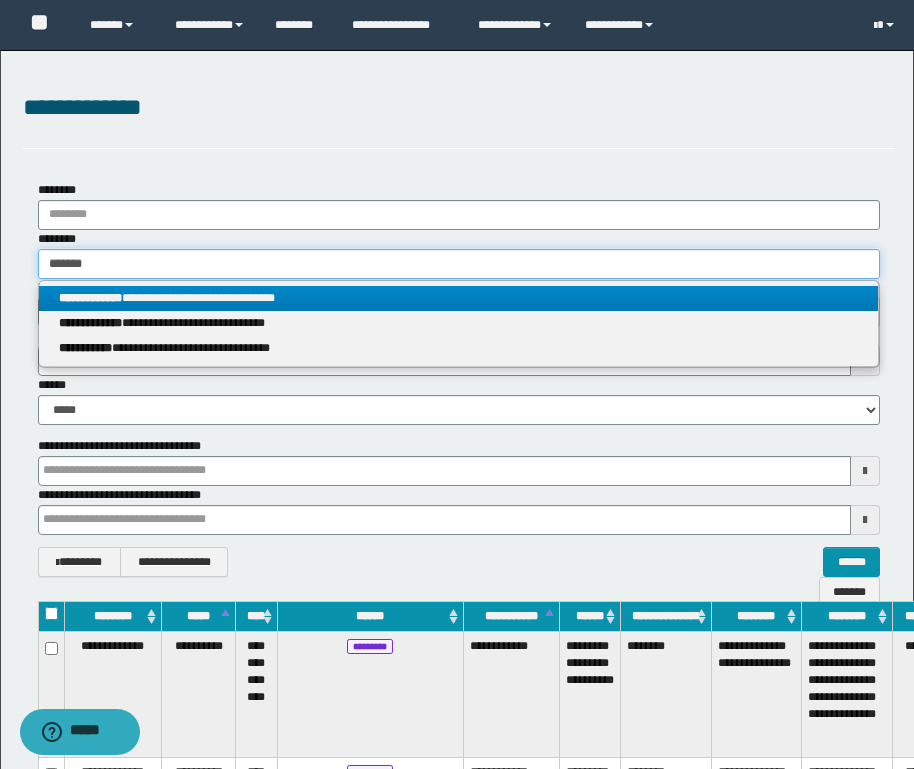type on "**********" 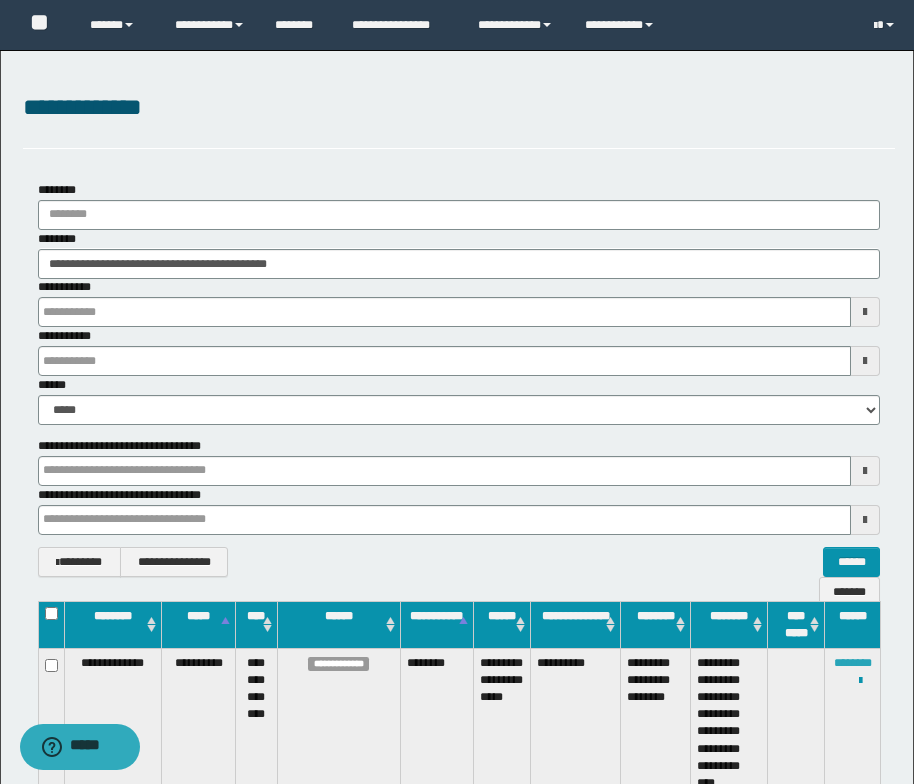 click on "********" at bounding box center [853, 663] 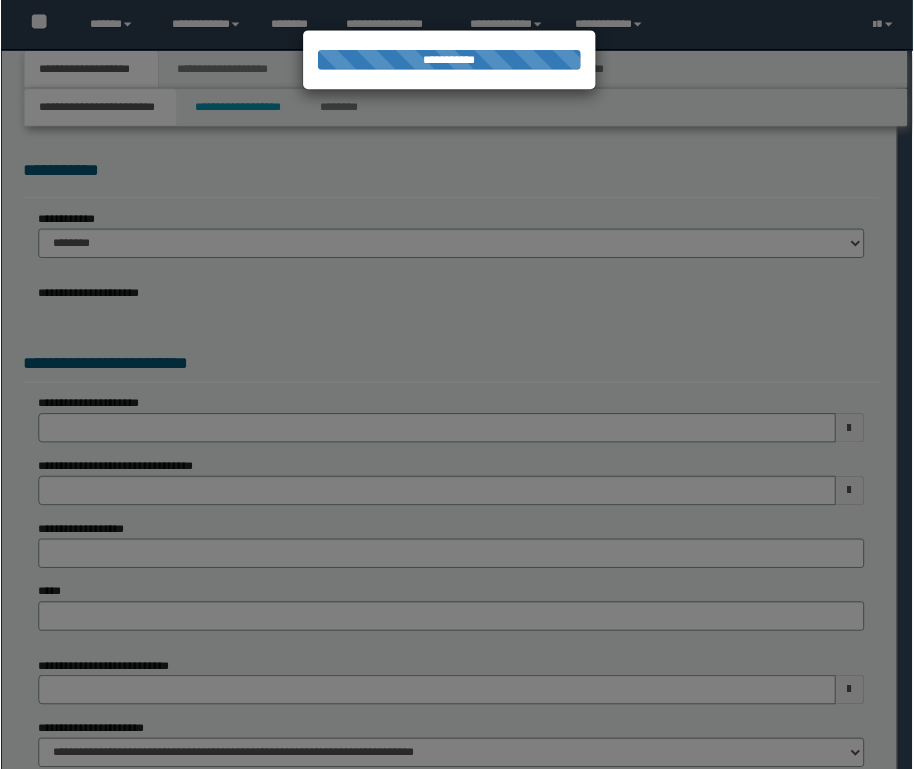 scroll, scrollTop: 0, scrollLeft: 0, axis: both 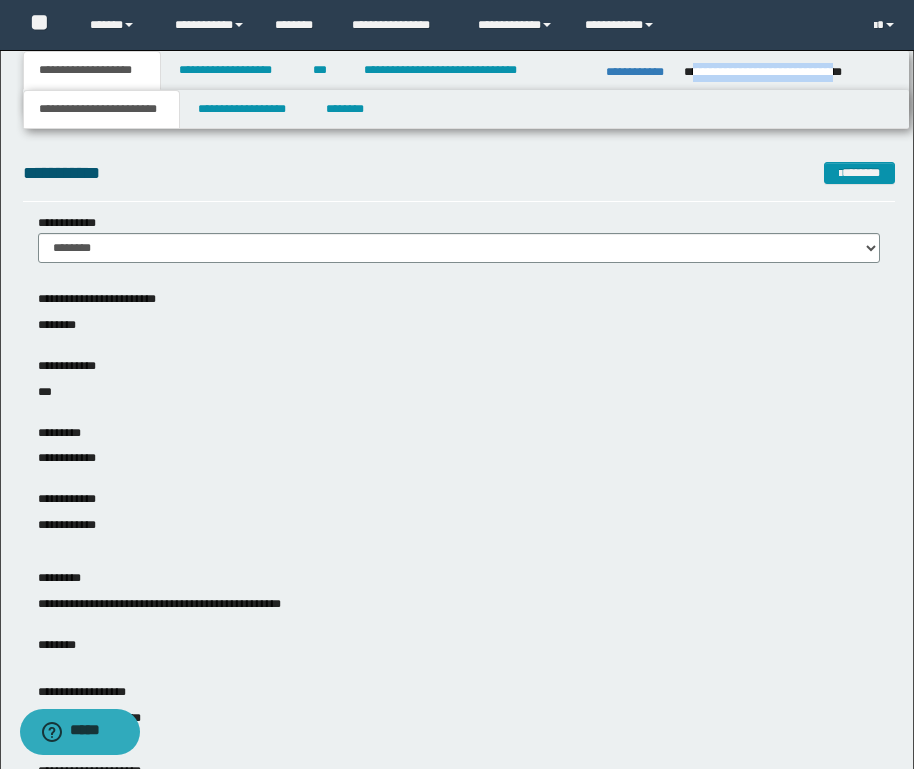 drag, startPoint x: 691, startPoint y: 74, endPoint x: 889, endPoint y: 71, distance: 198.02272 